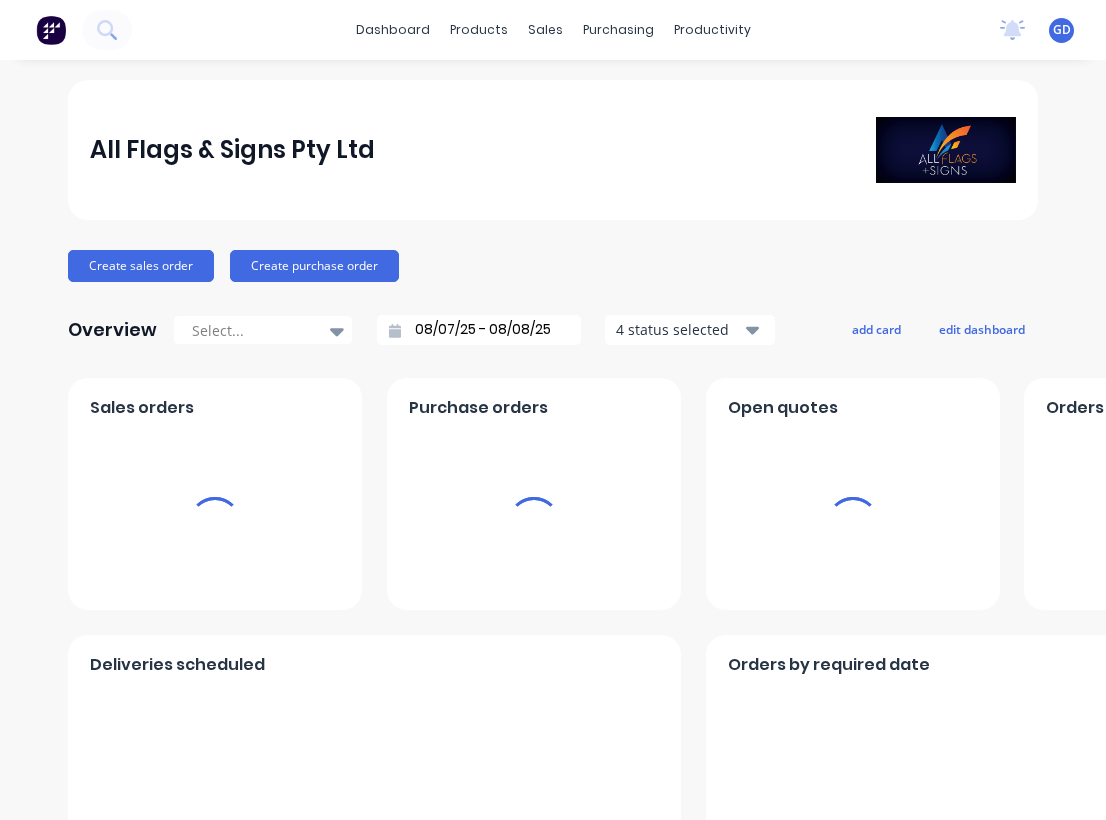 scroll, scrollTop: 0, scrollLeft: 0, axis: both 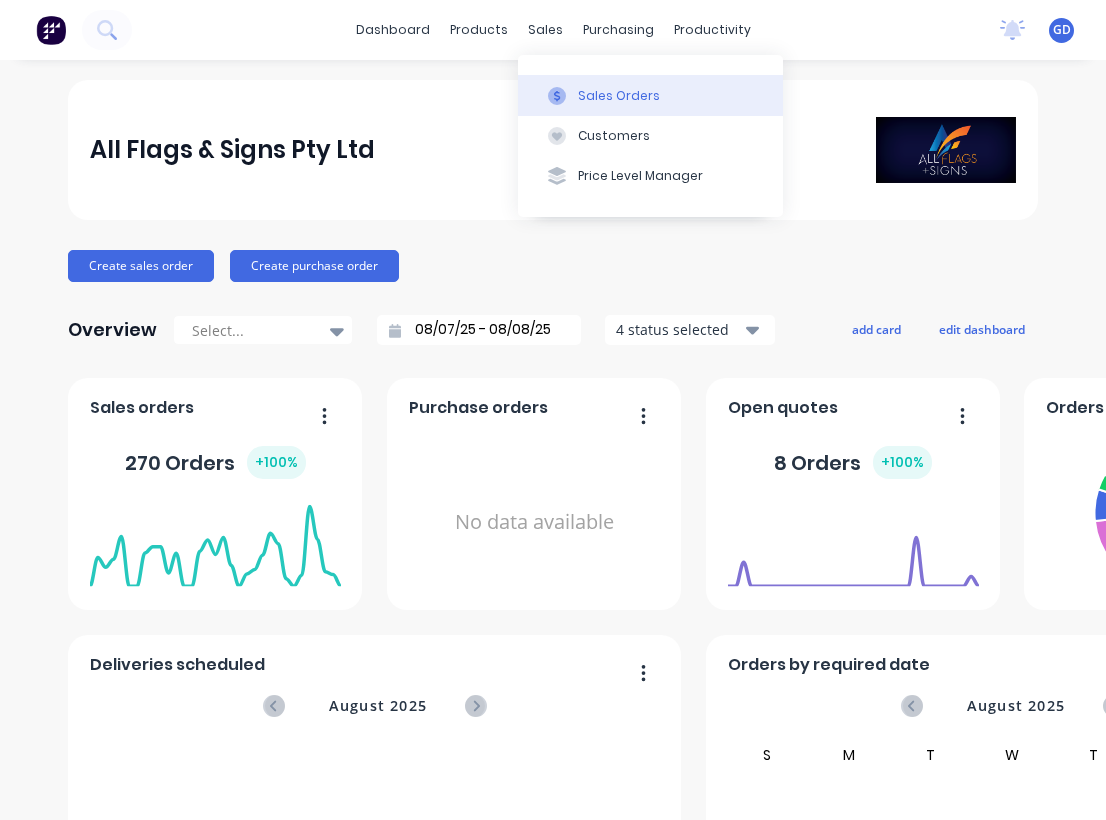 click on "Sales Orders" at bounding box center (619, 96) 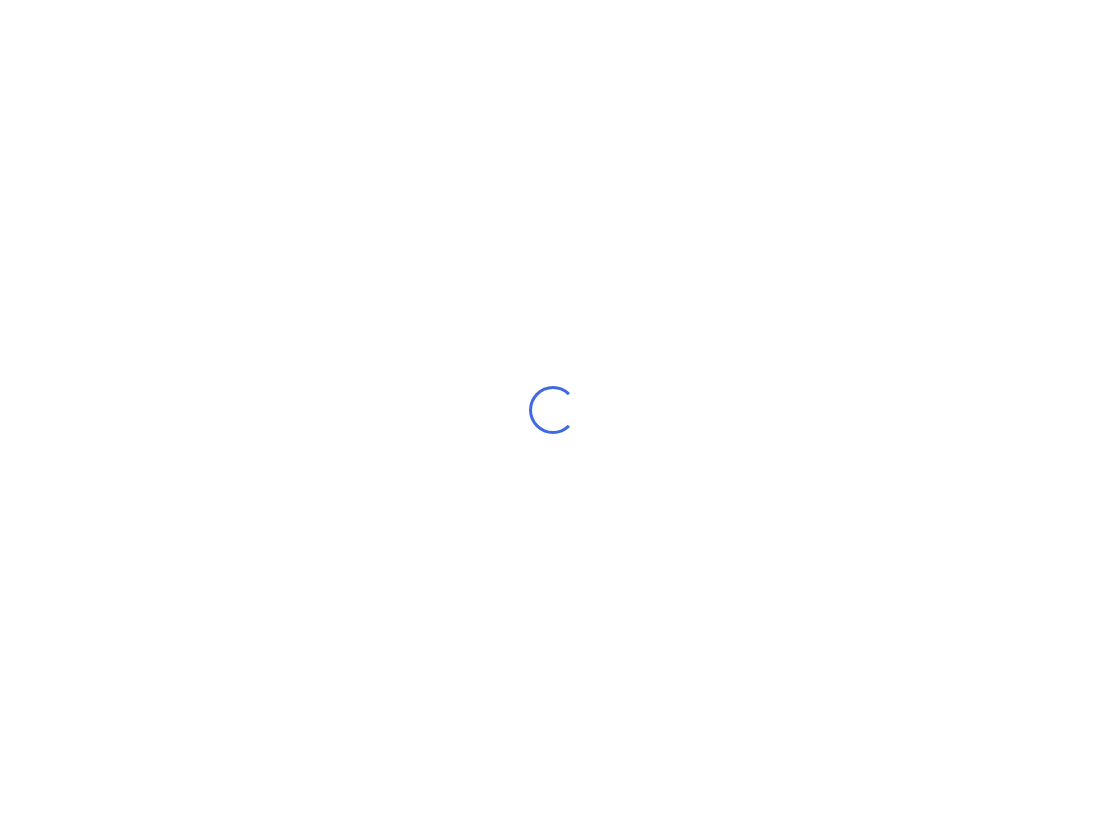 scroll, scrollTop: 0, scrollLeft: 0, axis: both 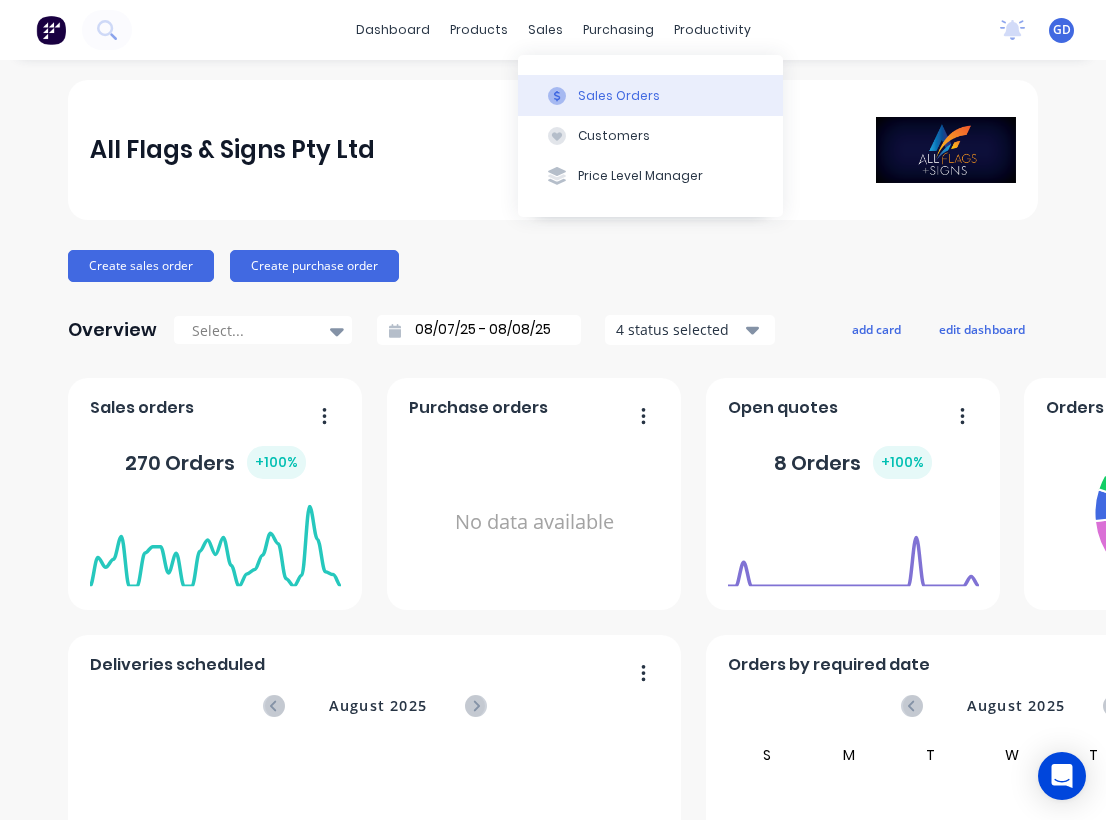 click on "Sales Orders" at bounding box center [619, 96] 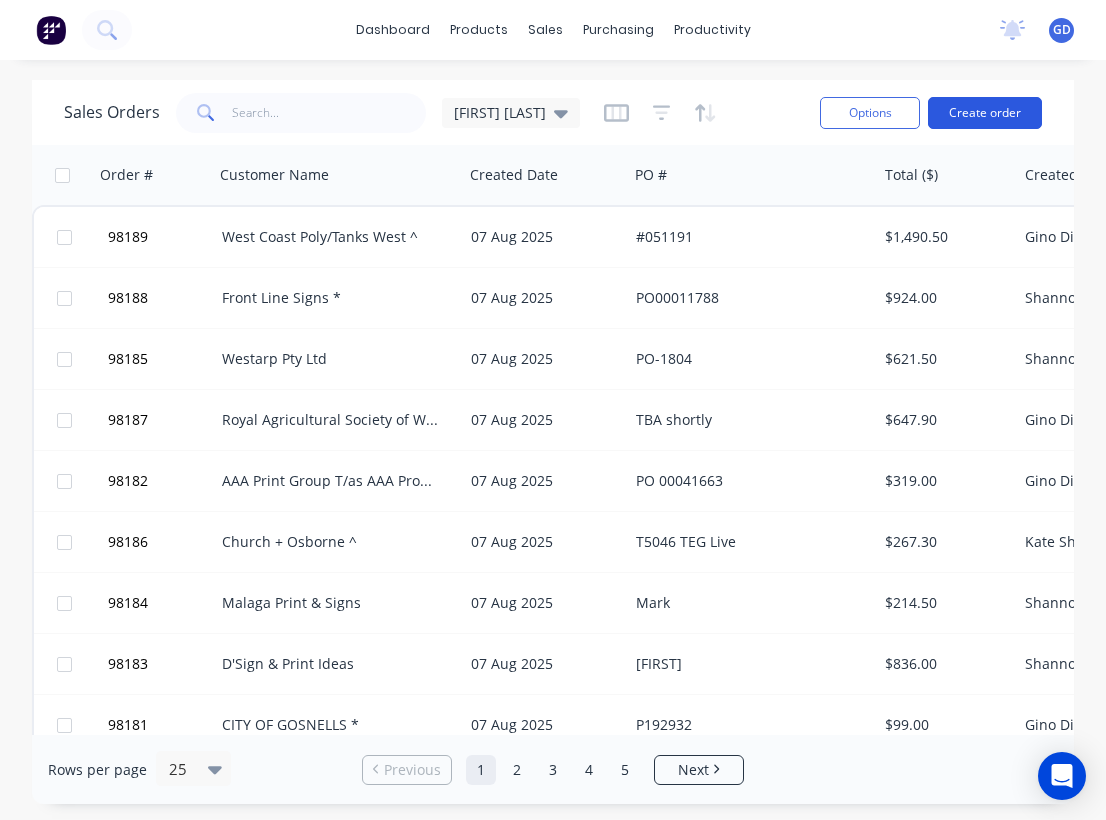 click on "Create order" at bounding box center [985, 113] 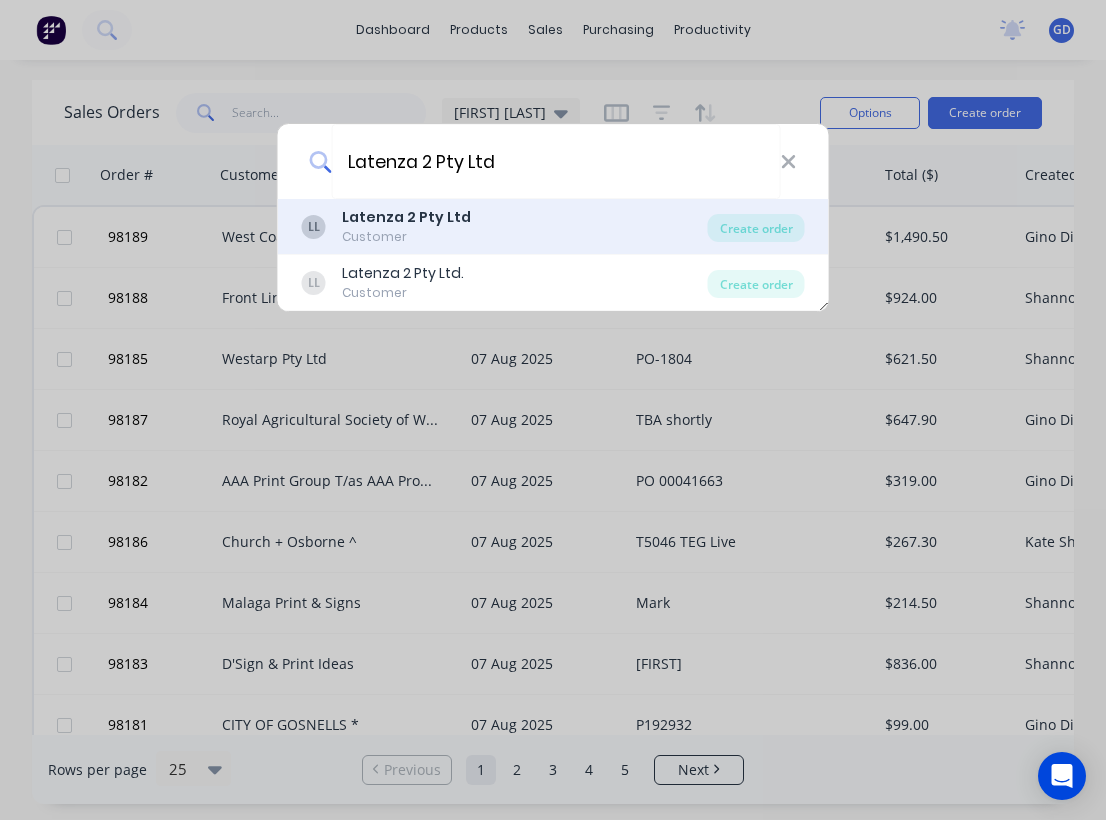 type on "Latenza 2 Pty Ltd" 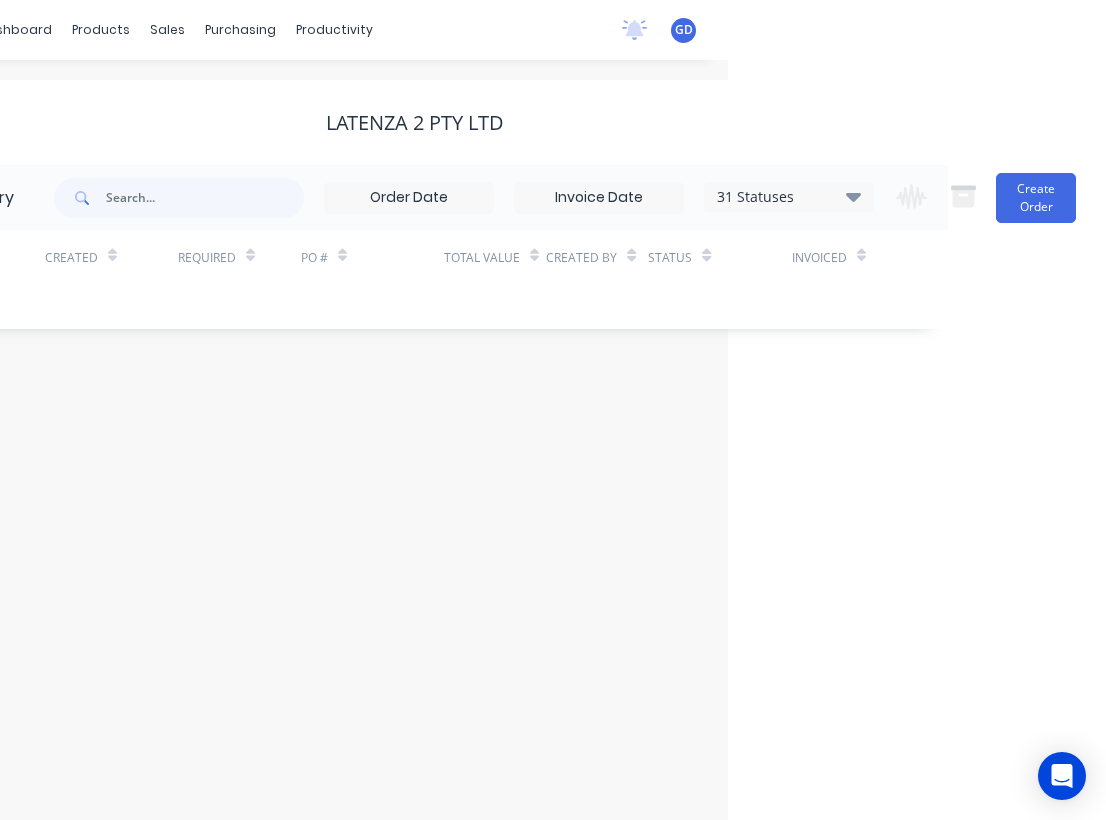 scroll, scrollTop: 0, scrollLeft: 378, axis: horizontal 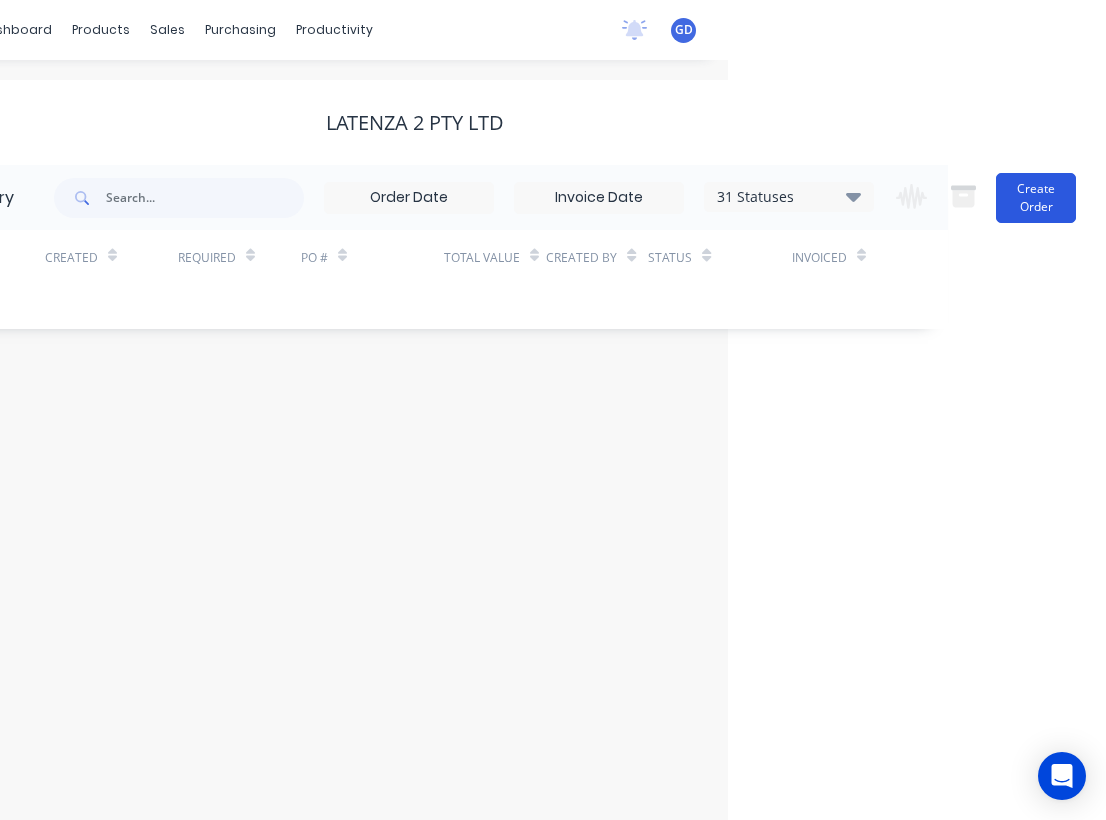 click on "Create Order" at bounding box center [1036, 198] 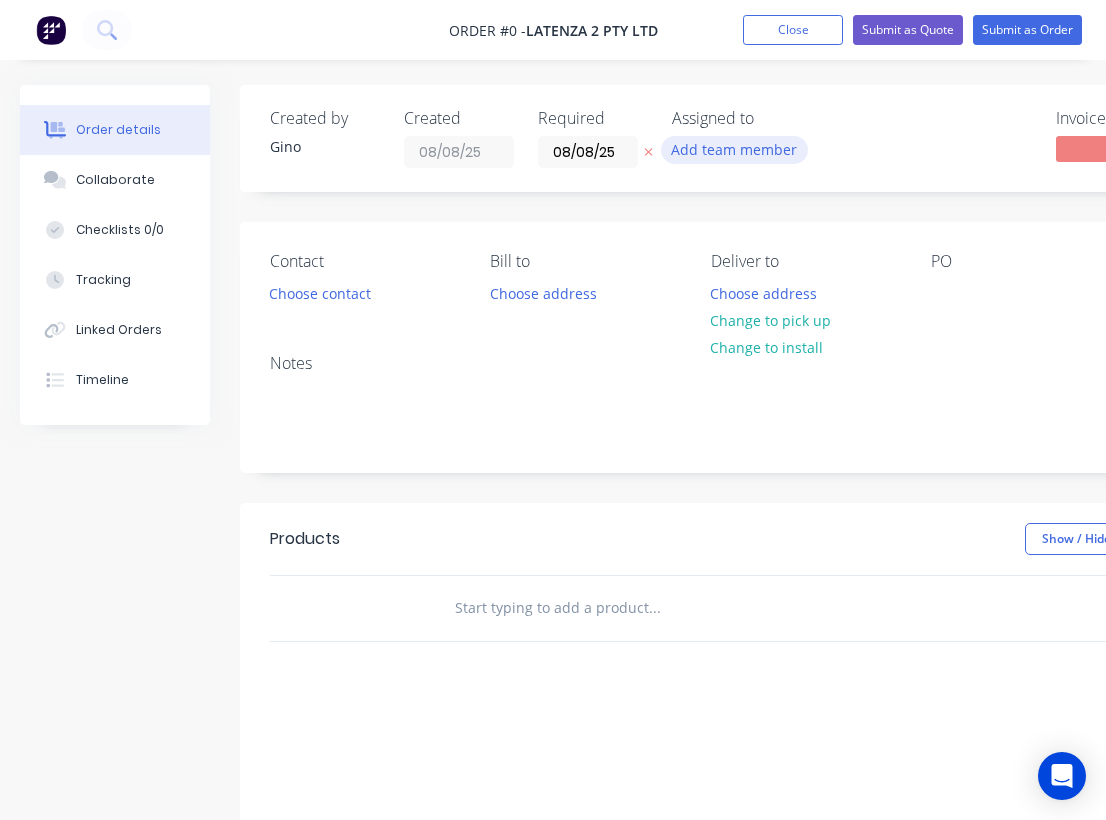 click on "Add team member" at bounding box center (734, 149) 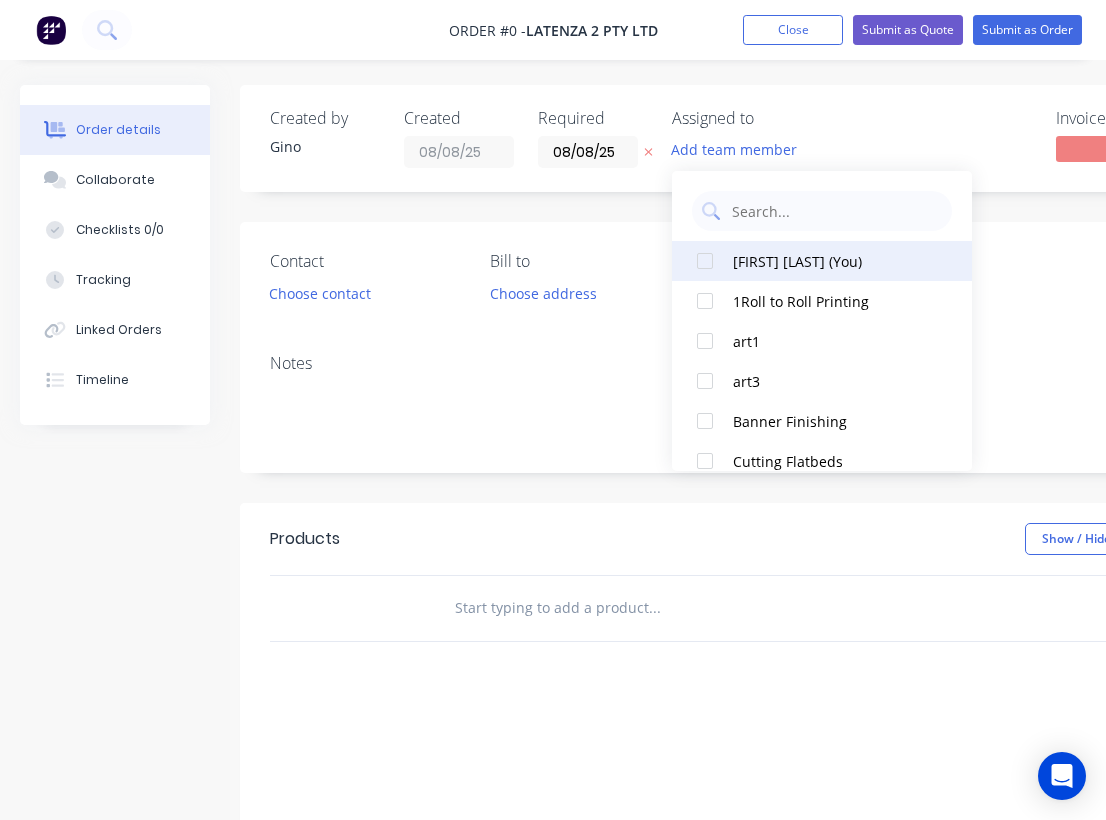 click at bounding box center (705, 261) 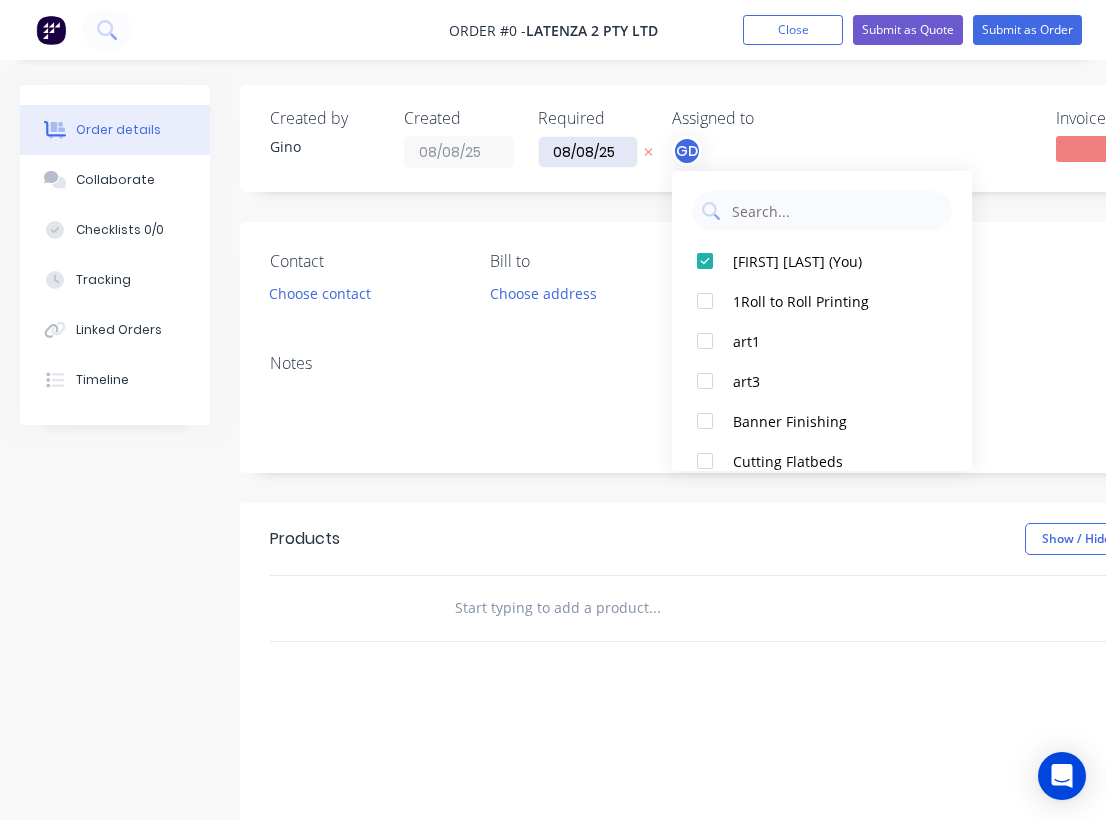 click on "Order details Collaborate Checklists 0/0 Tracking Linked Orders Timeline Order details Collaborate Checklists Tracking Linked Orders Timeline Created by [FIRST] Created 08/08/25 Required 08/08/25 Assigned to GD Invoiced No Status Draft Contact Choose contact Bill to Choose address Deliver to Choose address Change to pick up Change to install PO Labels Add labels Notes Products Show / Hide columns Add product add delivery fee add markup add discount Labour $0.00 Sub total $0.00 Margin $0.00 ( 0 %) Tax $0.00 Total $0.00" at bounding box center [695, 618] 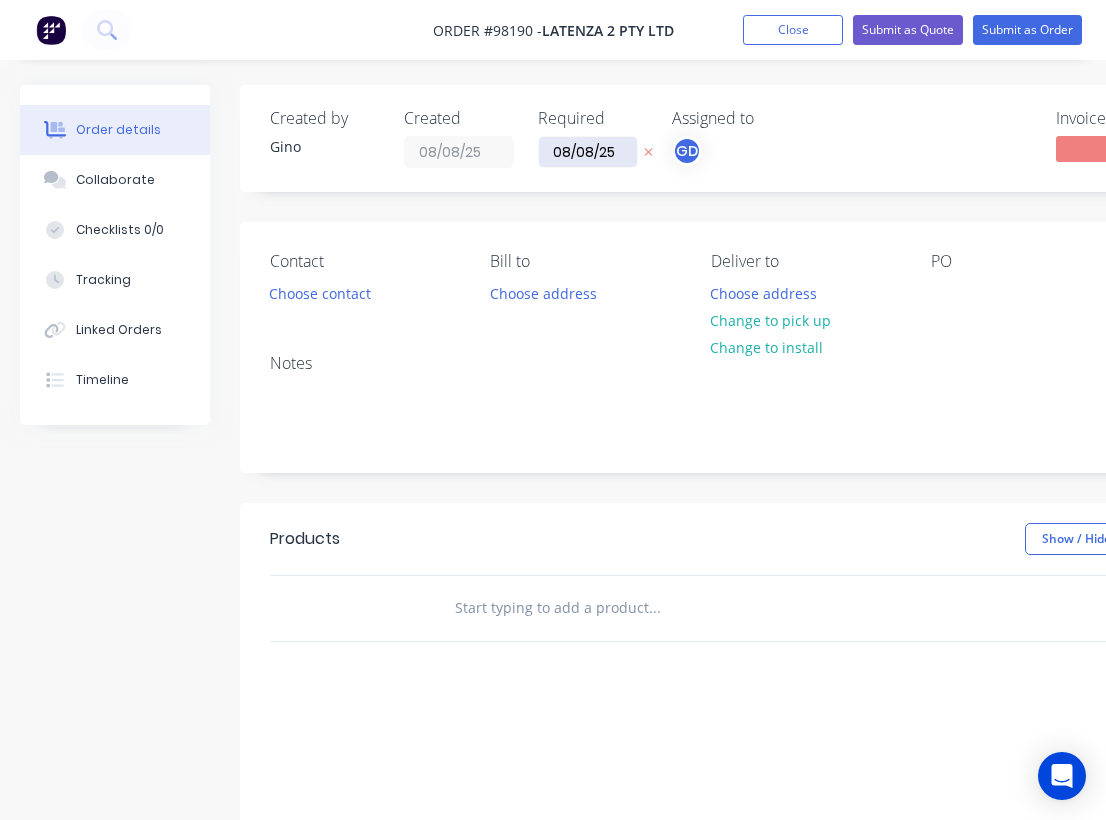 click on "08/08/25" at bounding box center [588, 152] 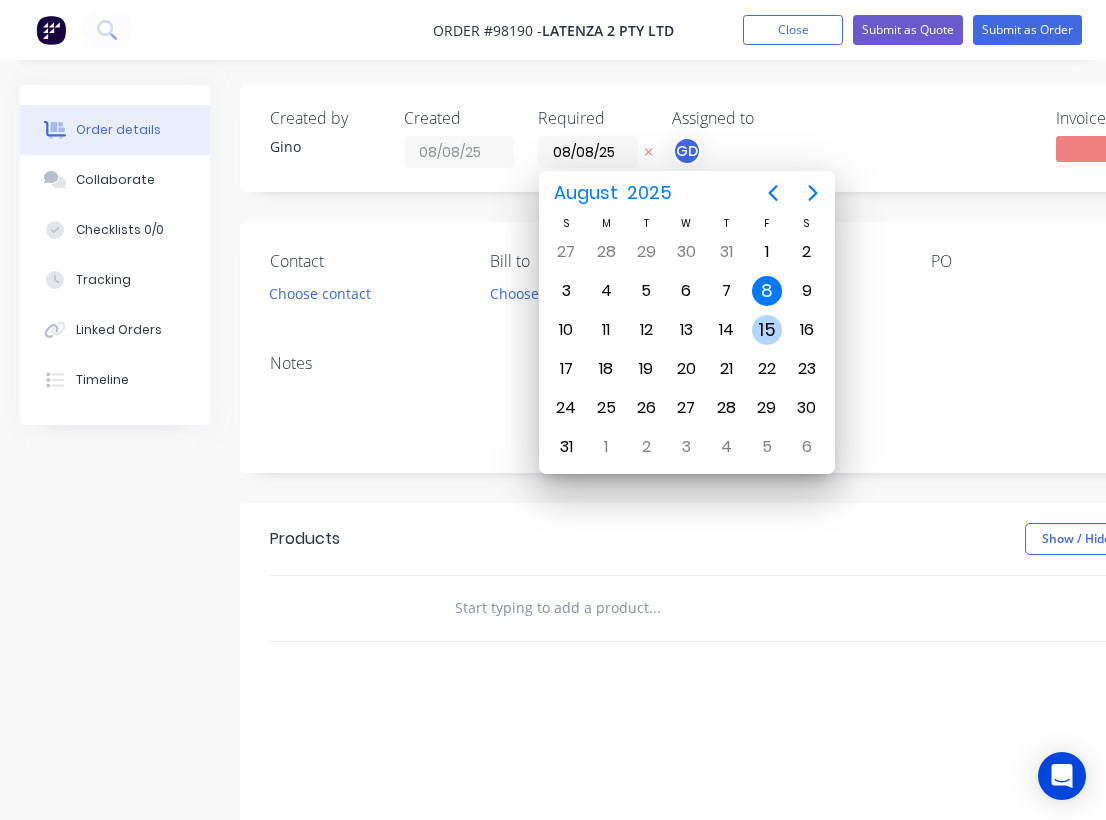 click on "15" at bounding box center (767, 330) 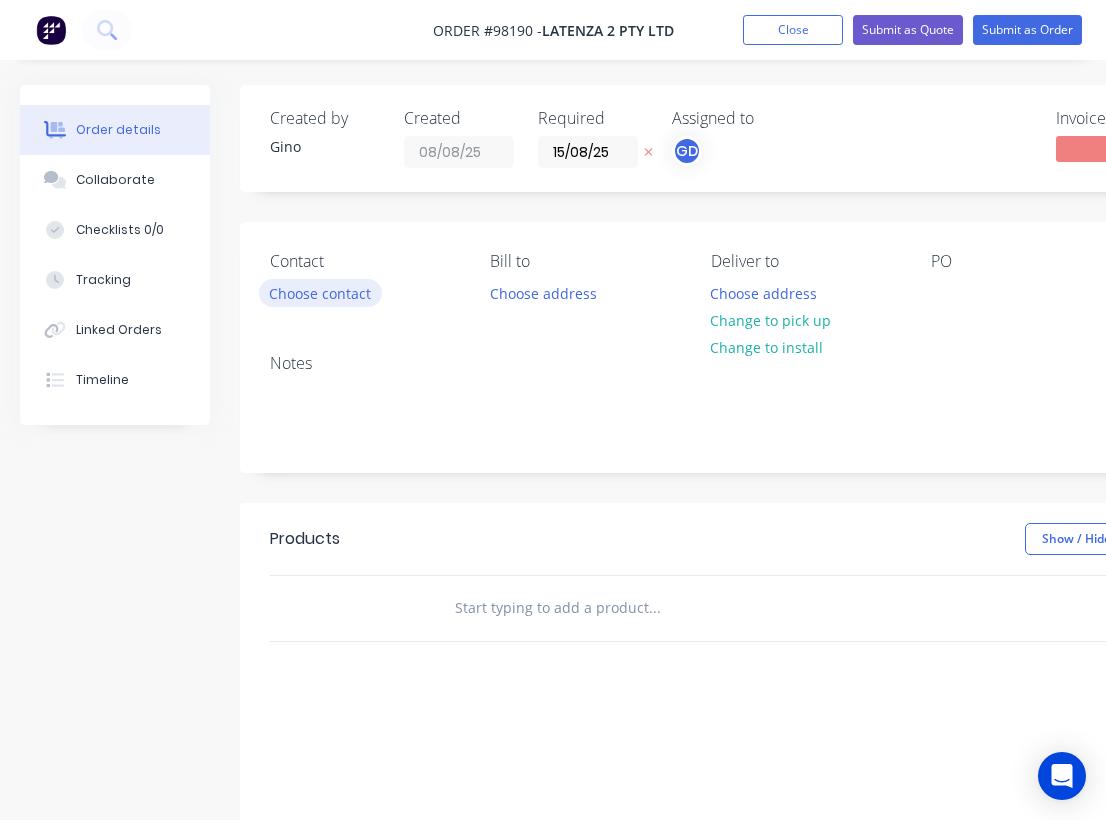 click on "Choose contact" at bounding box center (320, 292) 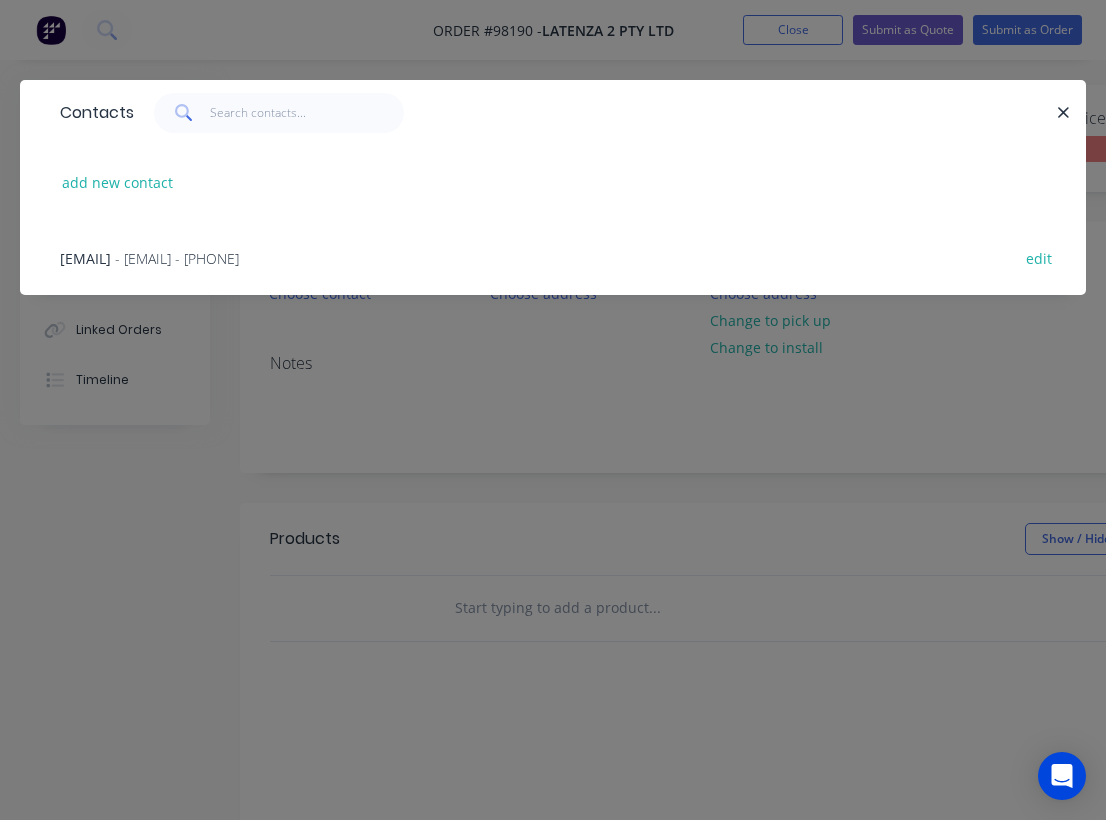 click on "[EMAIL]" at bounding box center [85, 258] 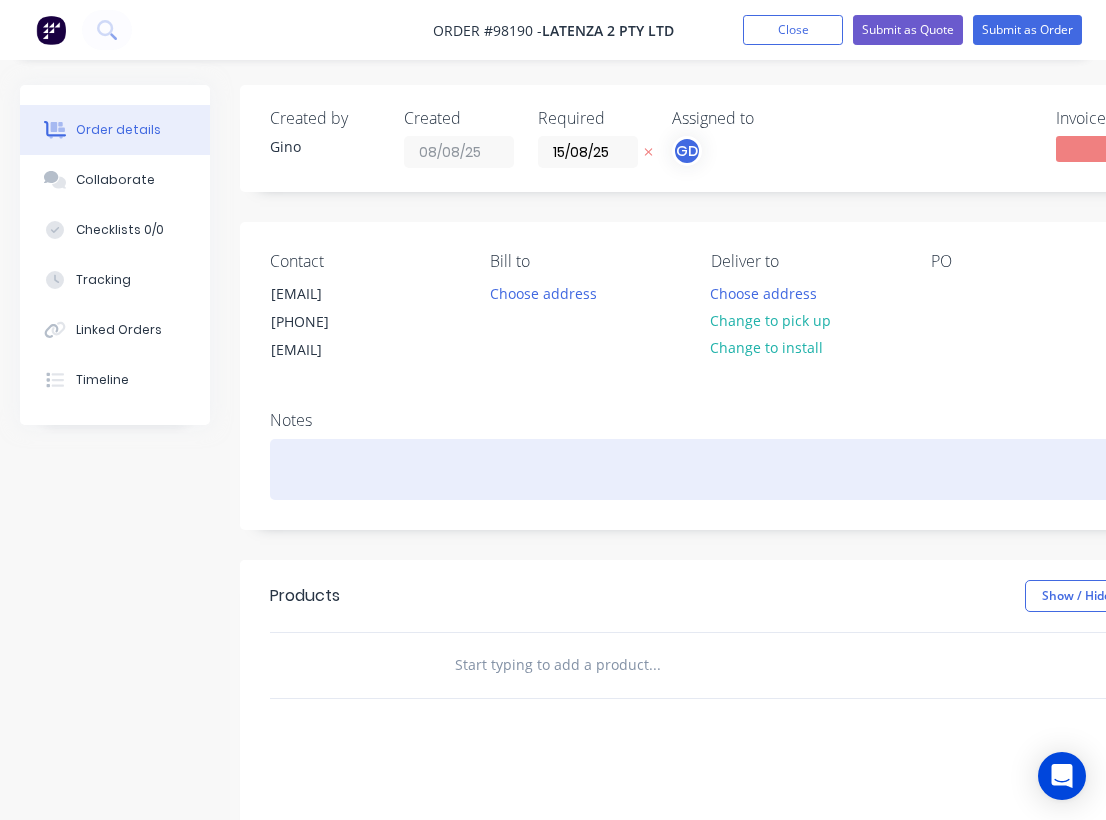 click at bounding box center [805, 469] 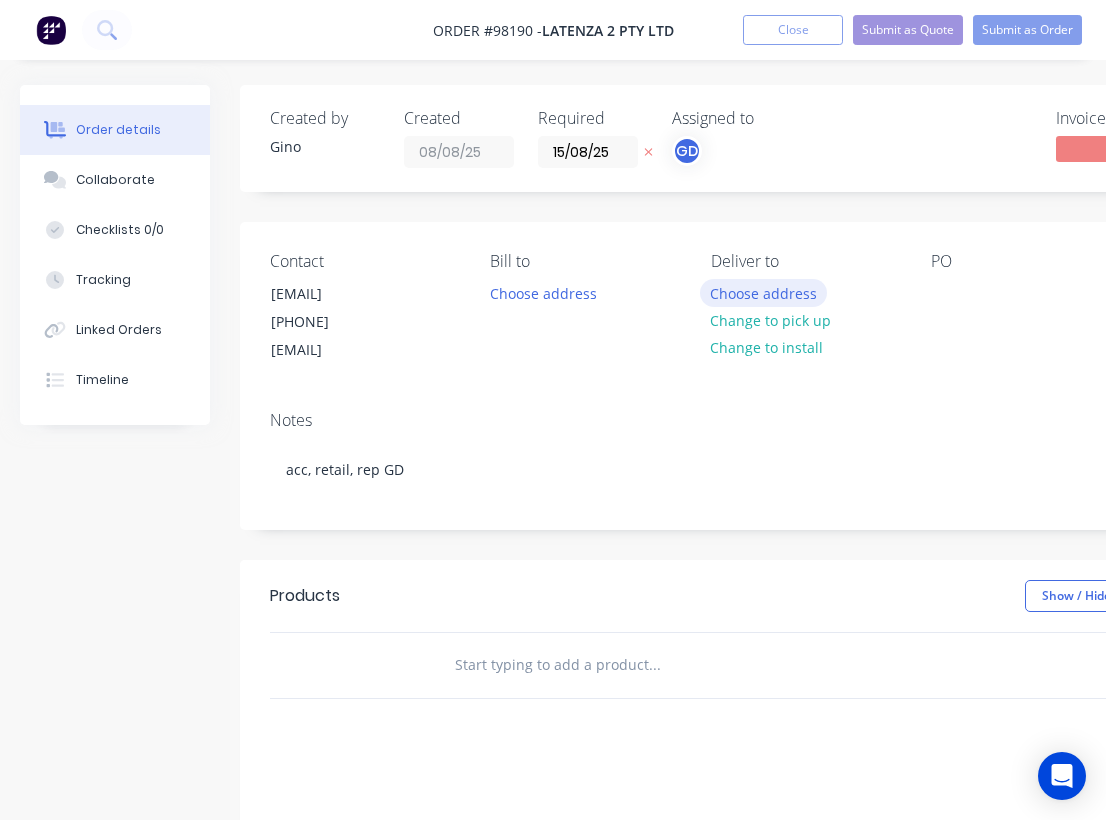 click on "Choose address" at bounding box center (764, 292) 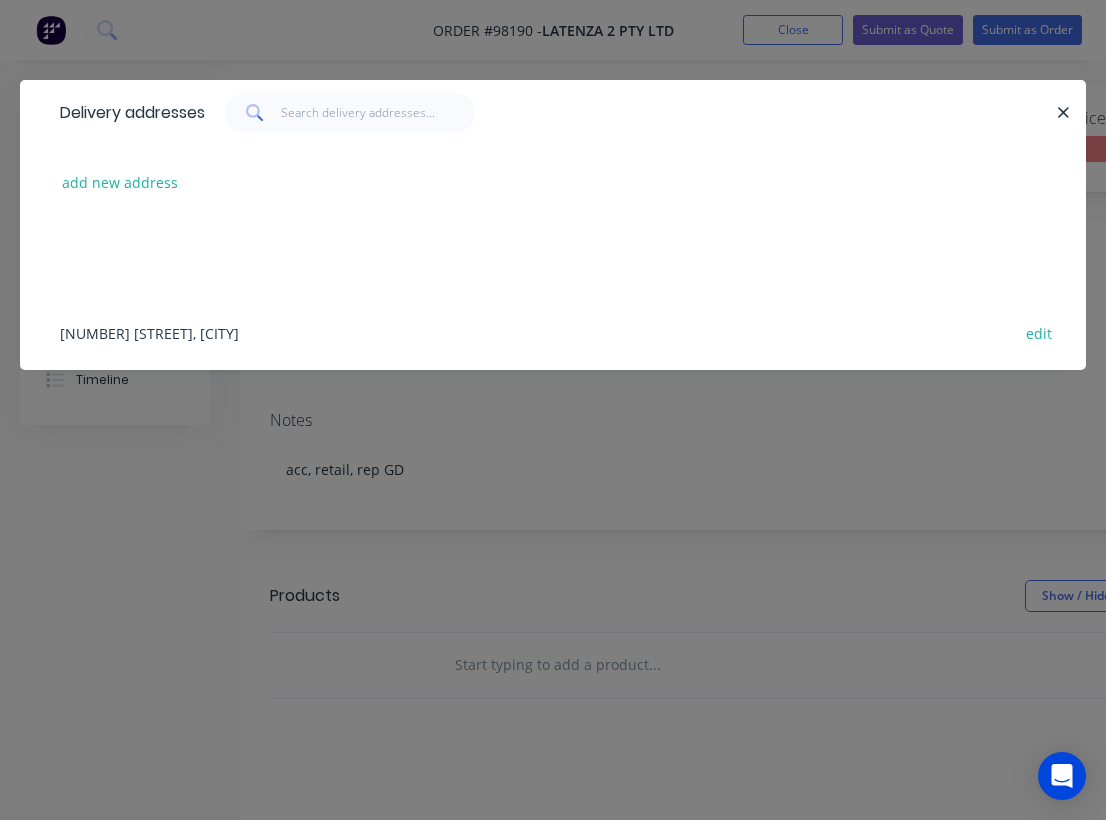 click on "[NUMBER] [STREET], [CITY] edit" at bounding box center [553, 332] 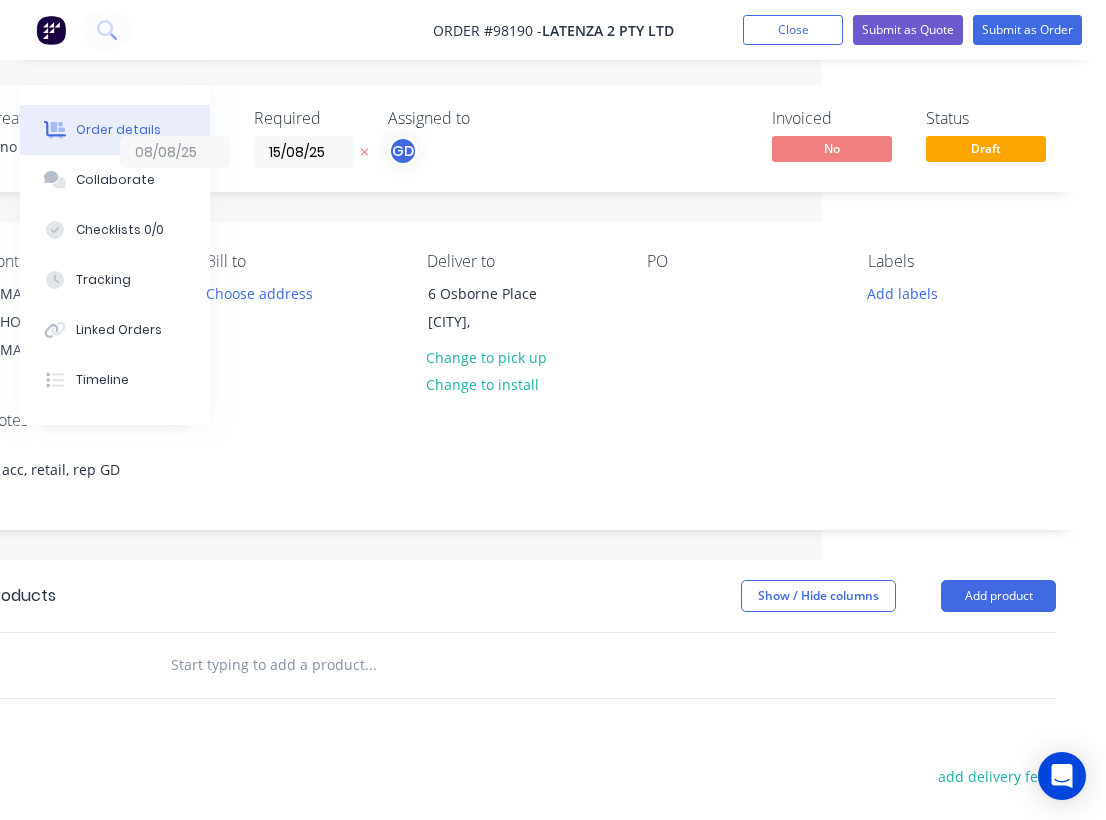 scroll, scrollTop: 0, scrollLeft: 284, axis: horizontal 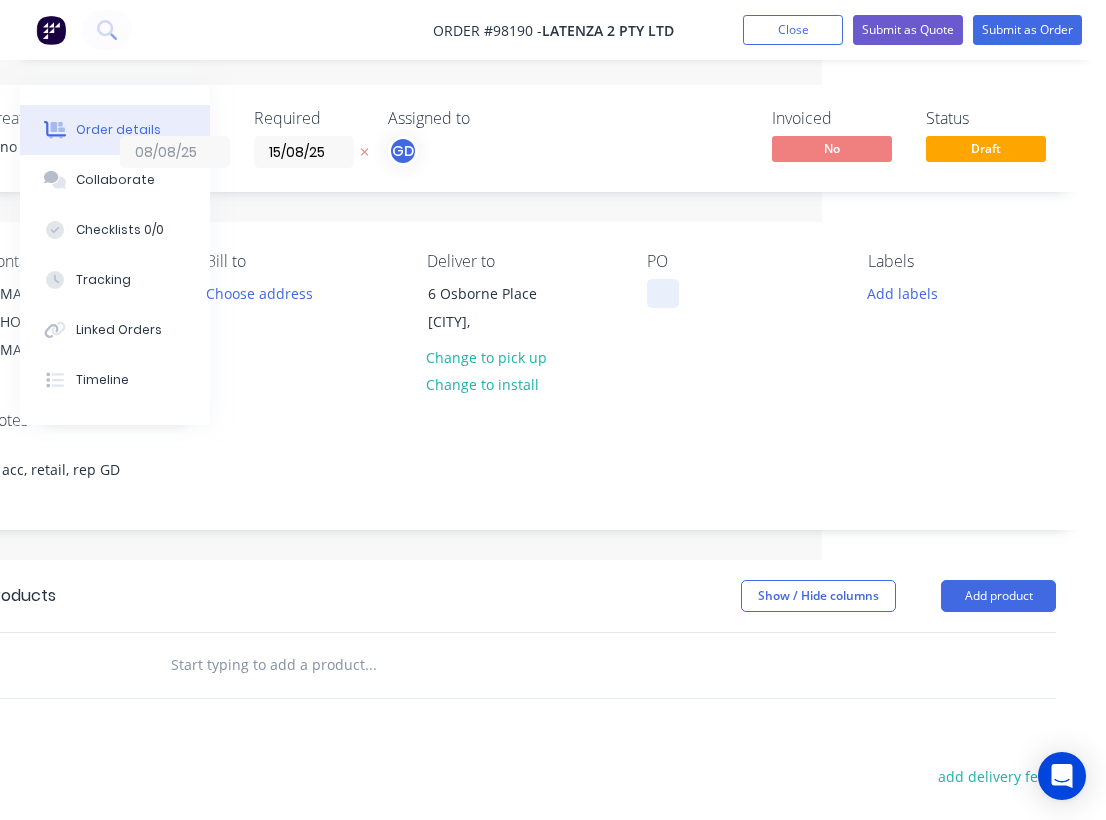 click at bounding box center [663, 293] 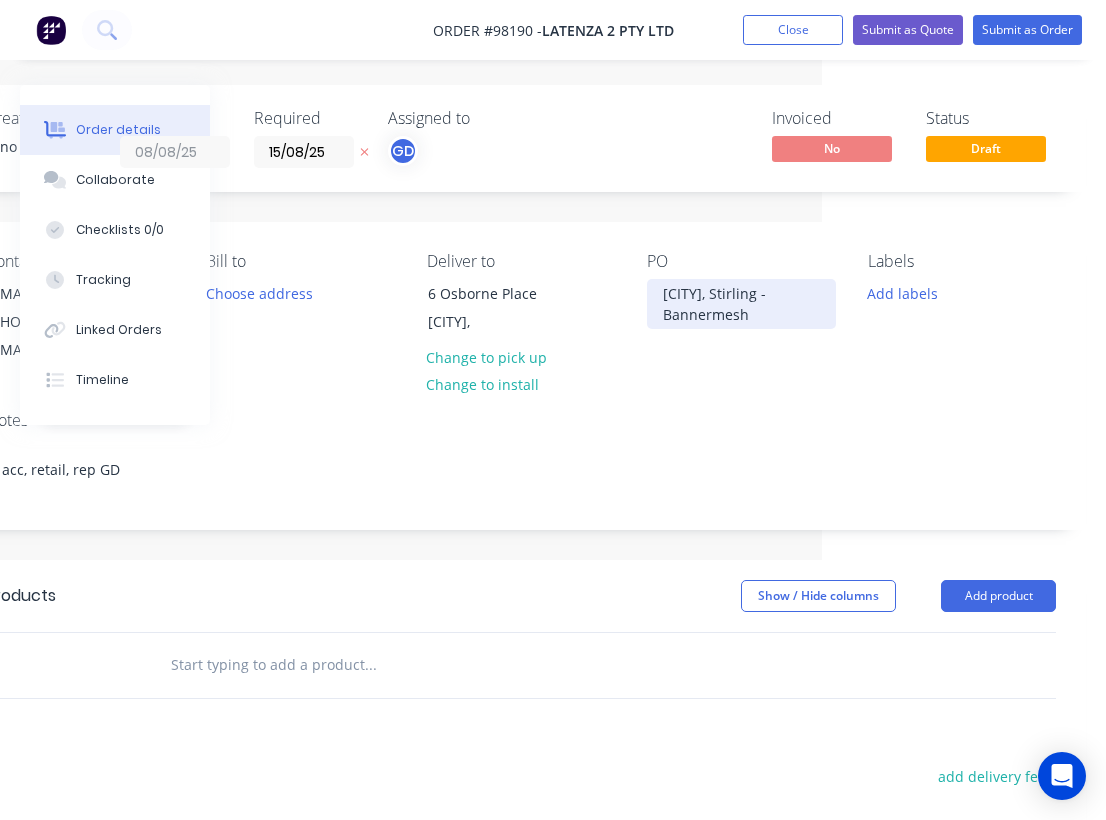 type 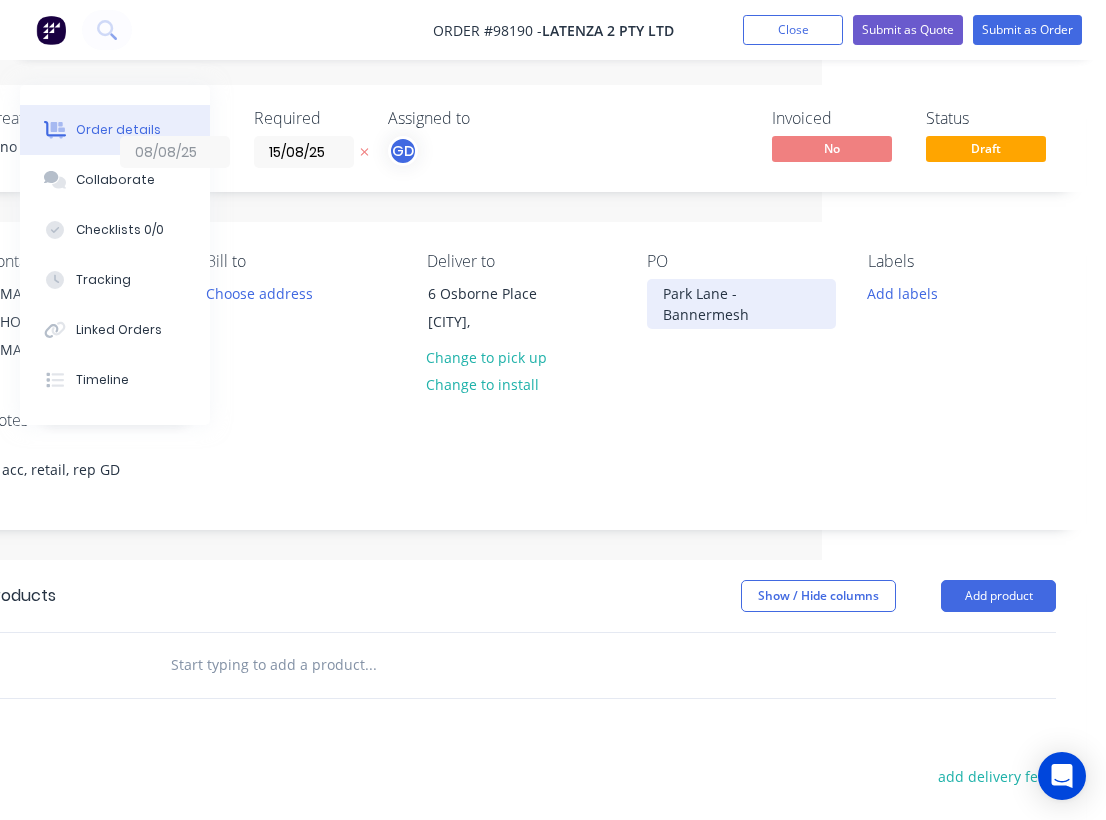 click on "Park Lane - Bannermesh" at bounding box center (741, 304) 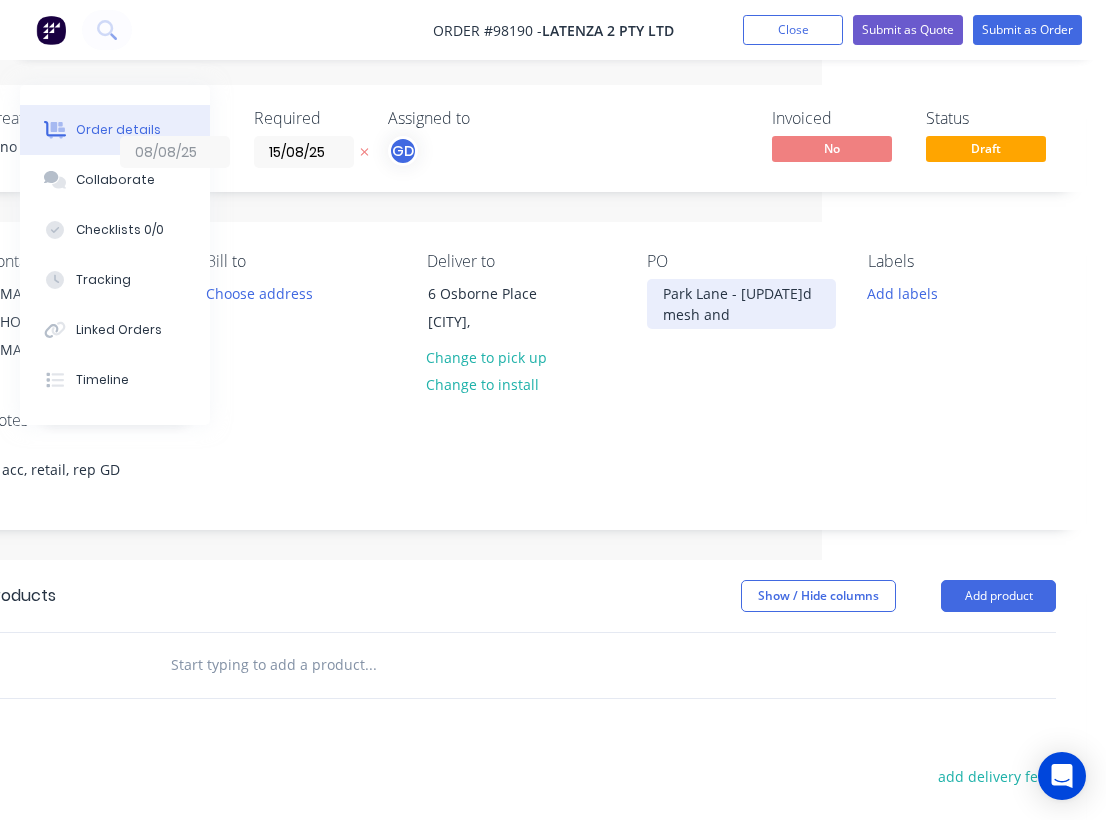 click on "Park Lane - [UPDATE]d mesh and" at bounding box center (741, 304) 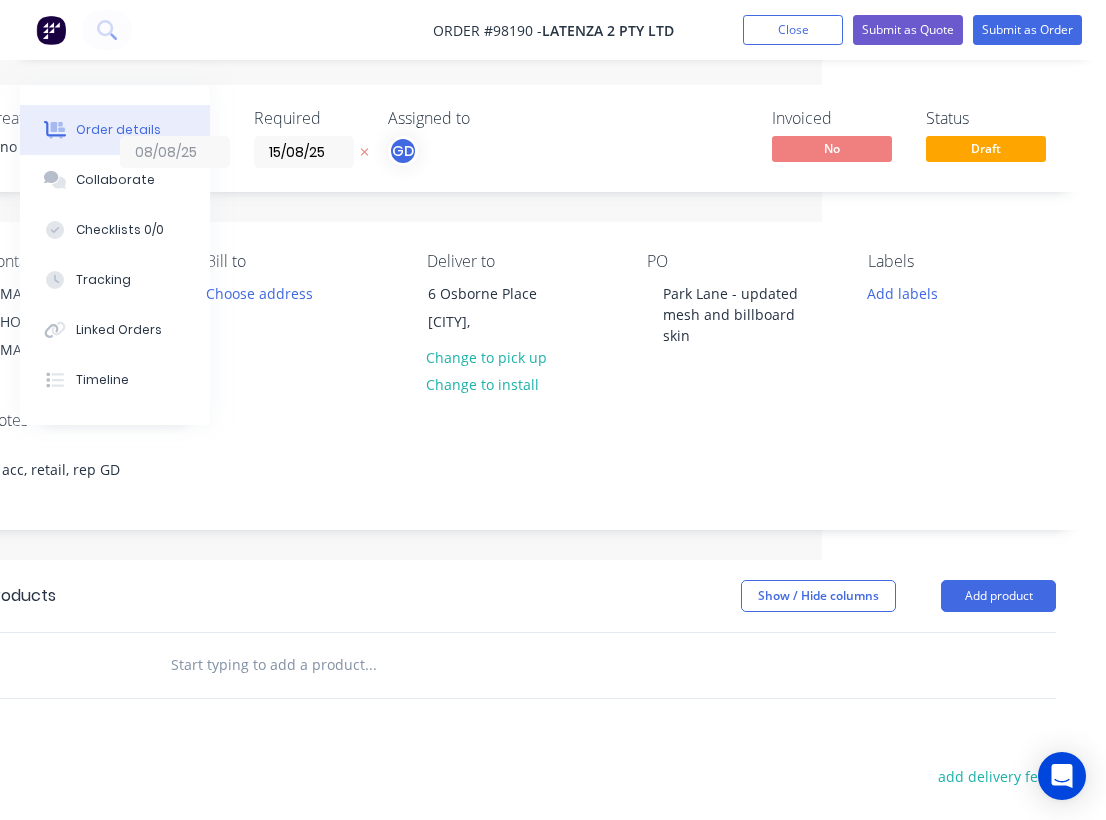 click on "Contact [EMAIL] [PHONE] [EMAIL] Bill to Choose address Deliver to [NUMBER] [STREET] [CITY], Change to pick up Change to install PO [NAME] - [UPDATE]d mesh and billboard skin Labels Add labels" at bounding box center [521, 308] 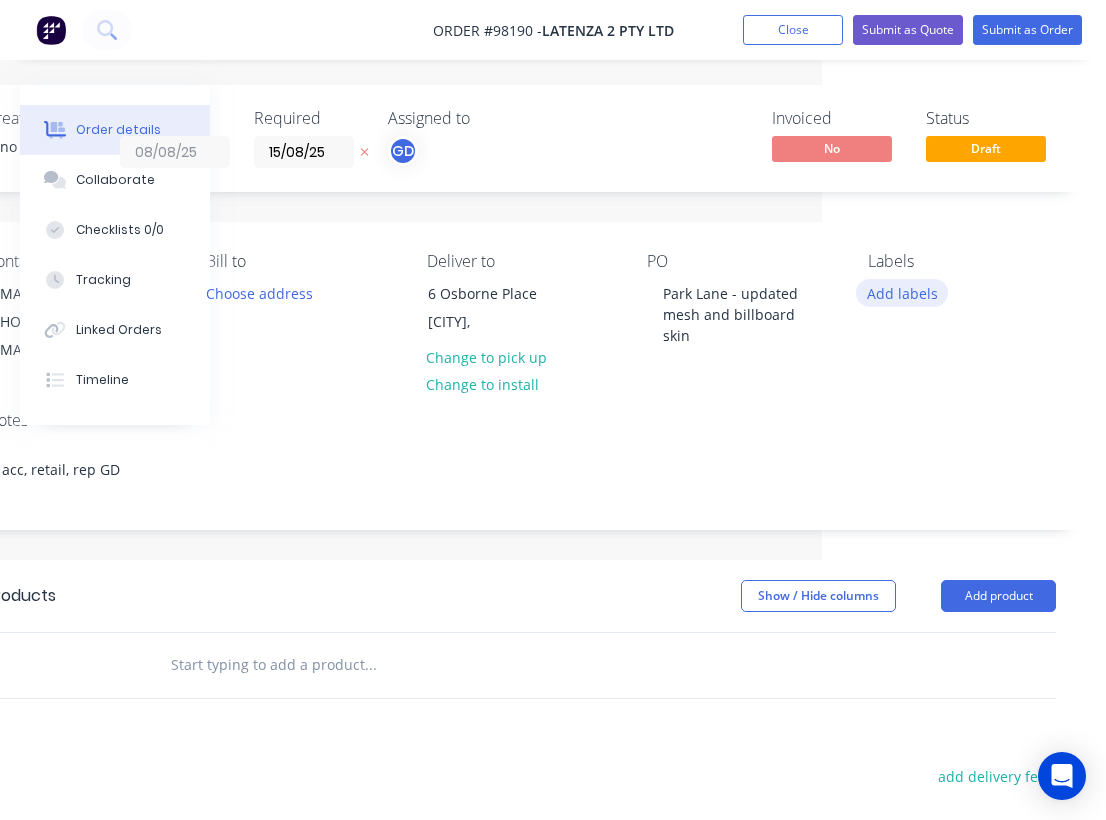 click on "Add labels" at bounding box center (902, 292) 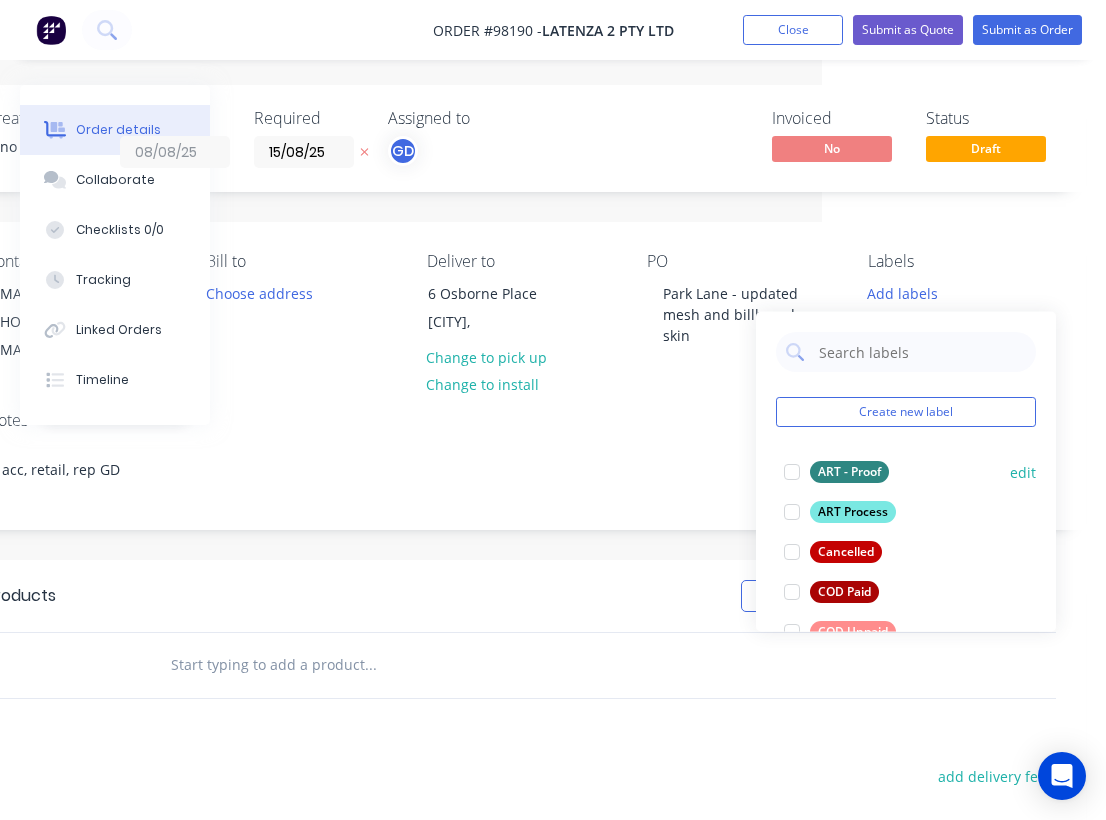 click on "ART - Proof" at bounding box center (849, 472) 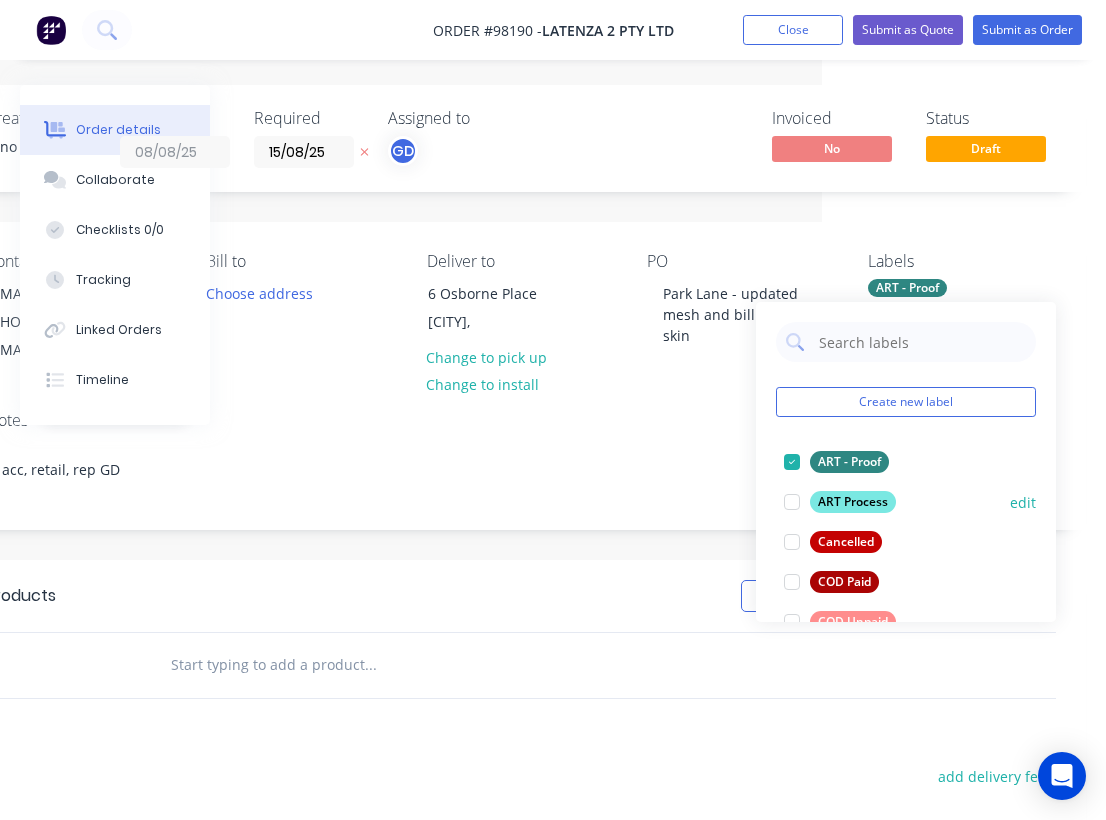 click on "ART Process" at bounding box center [853, 502] 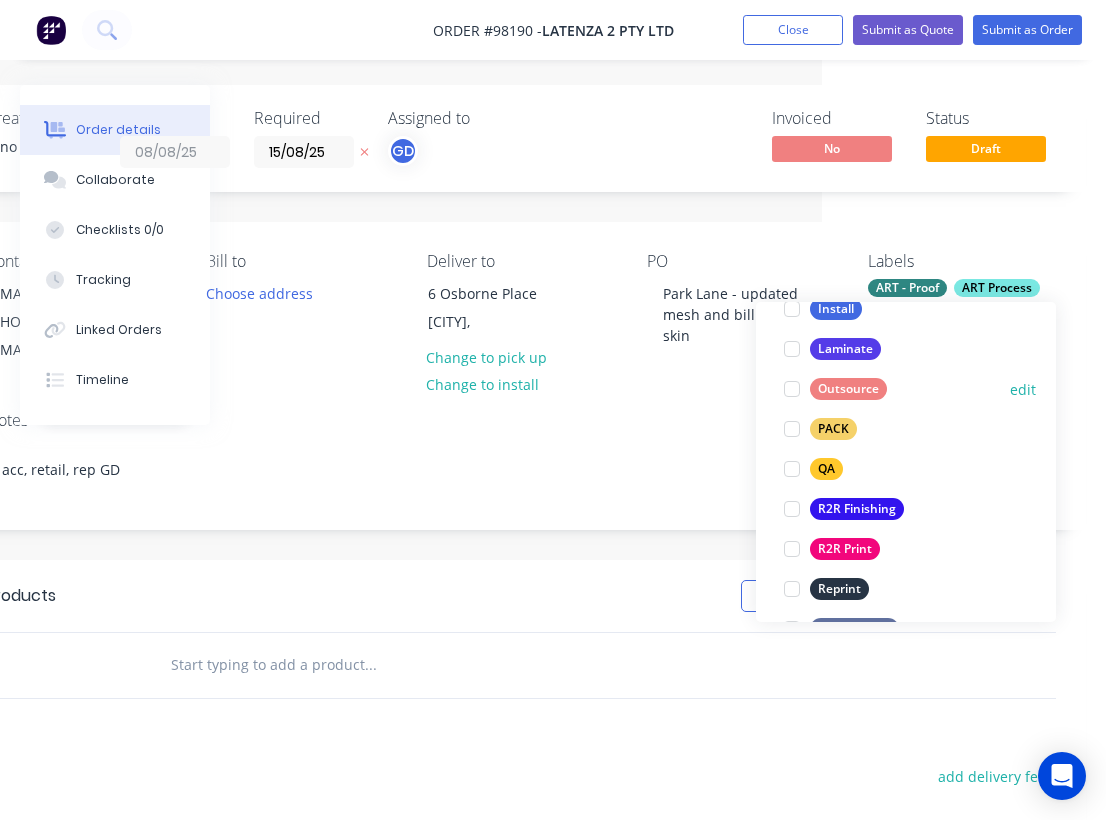 scroll, scrollTop: 673, scrollLeft: 0, axis: vertical 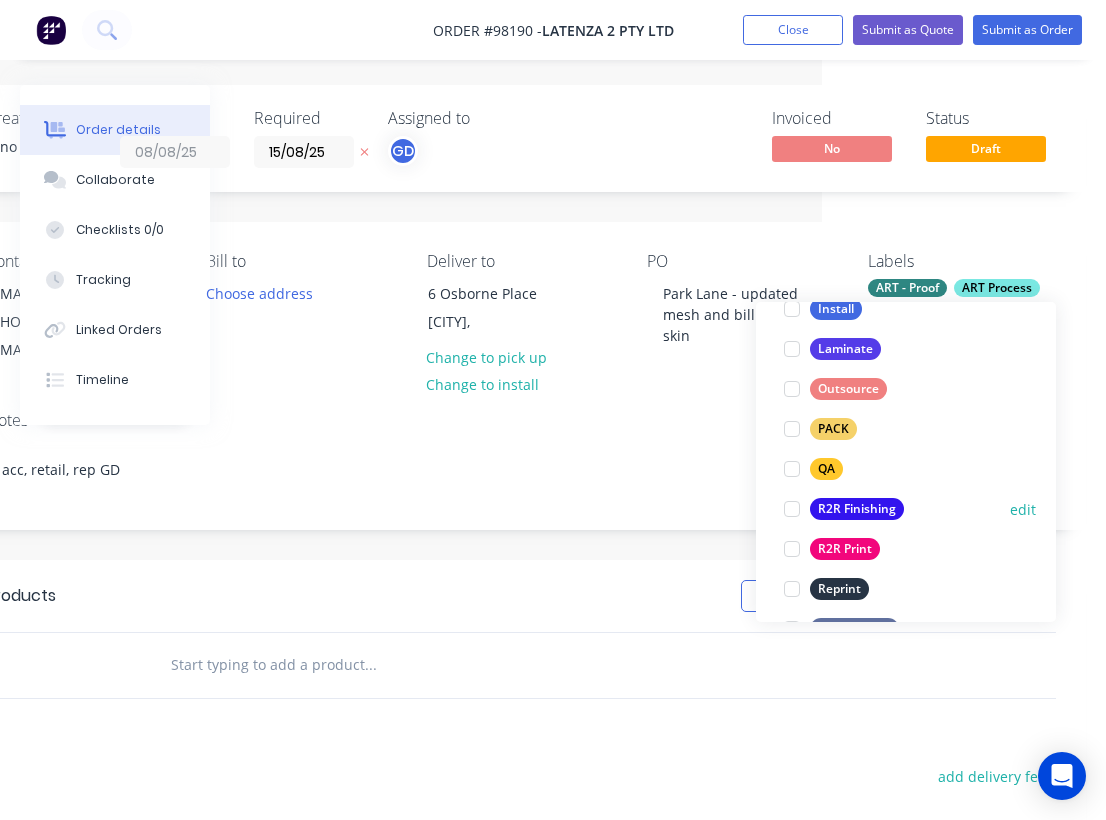 click on "R2R Finishing" at bounding box center (857, 509) 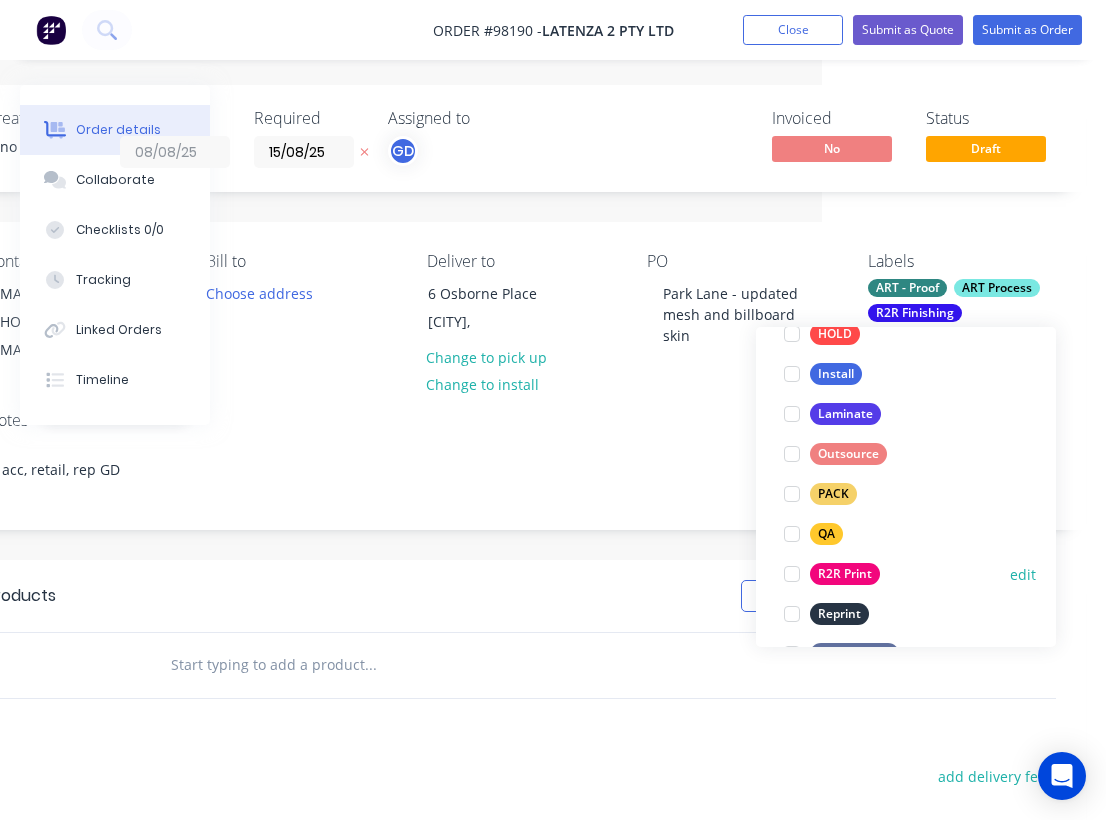 click on "R2R Print" at bounding box center [845, 574] 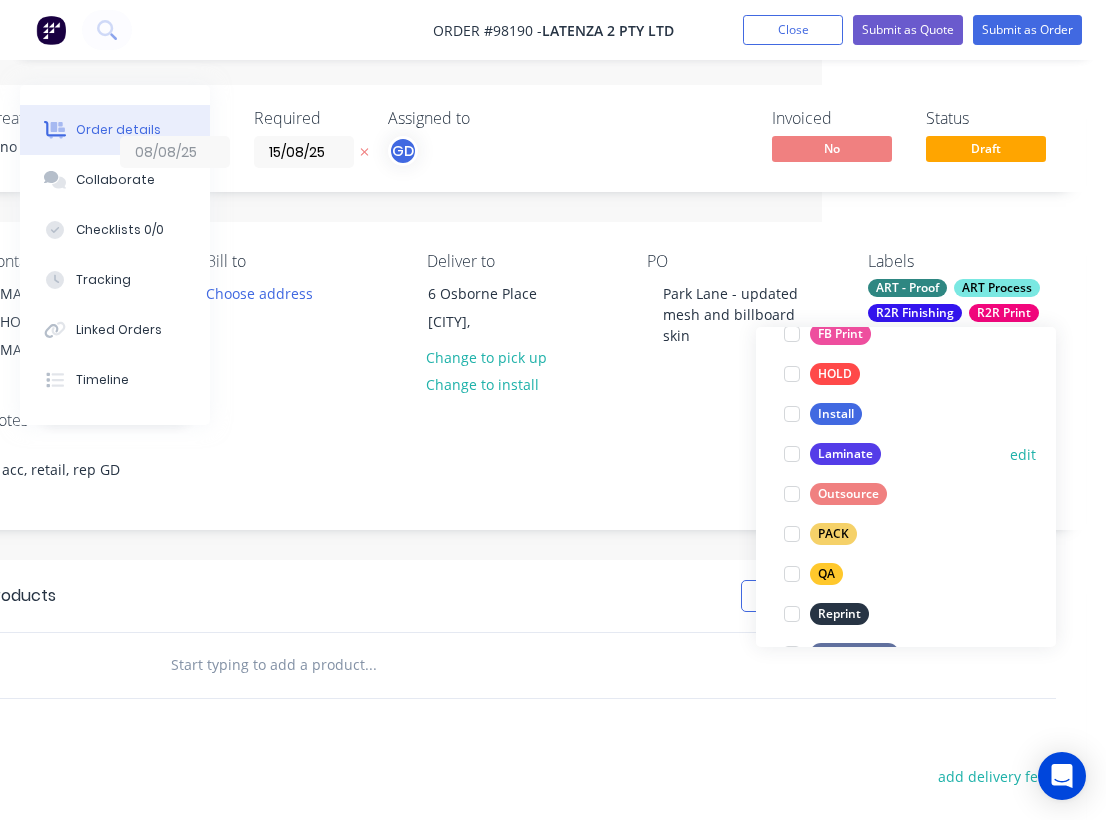 scroll, scrollTop: 615, scrollLeft: 0, axis: vertical 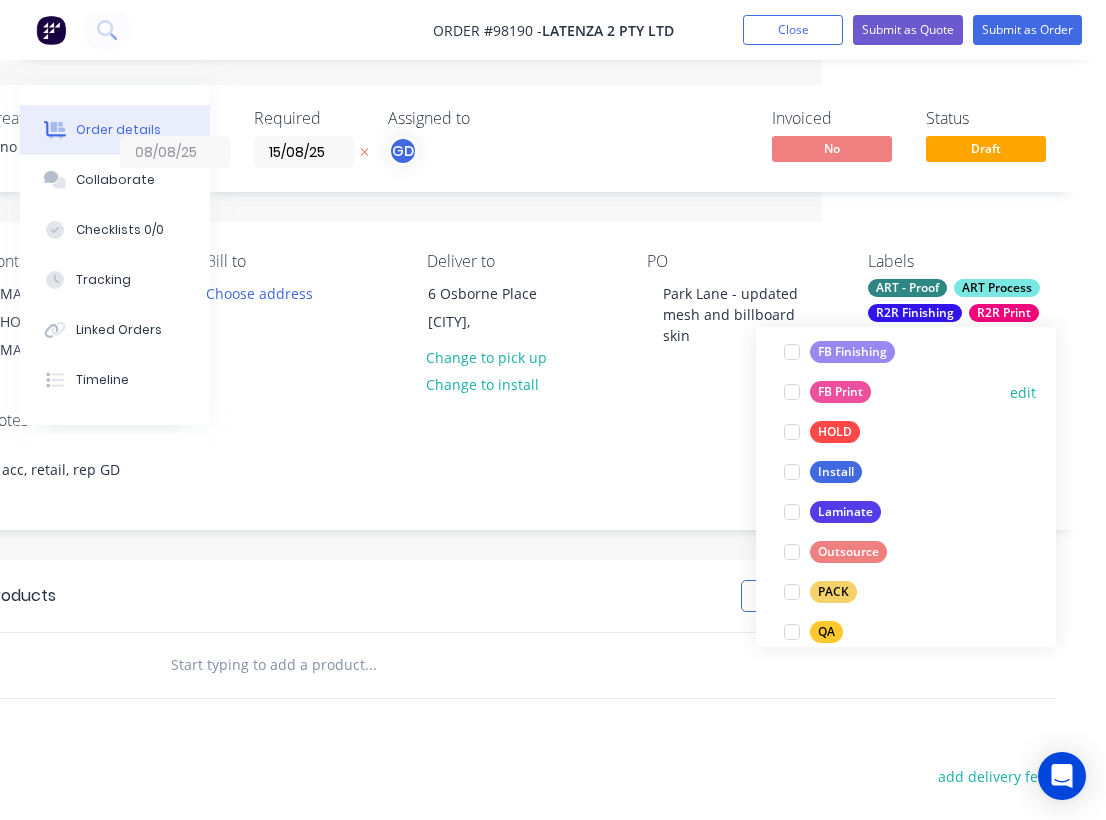 click on "Install" at bounding box center [836, 472] 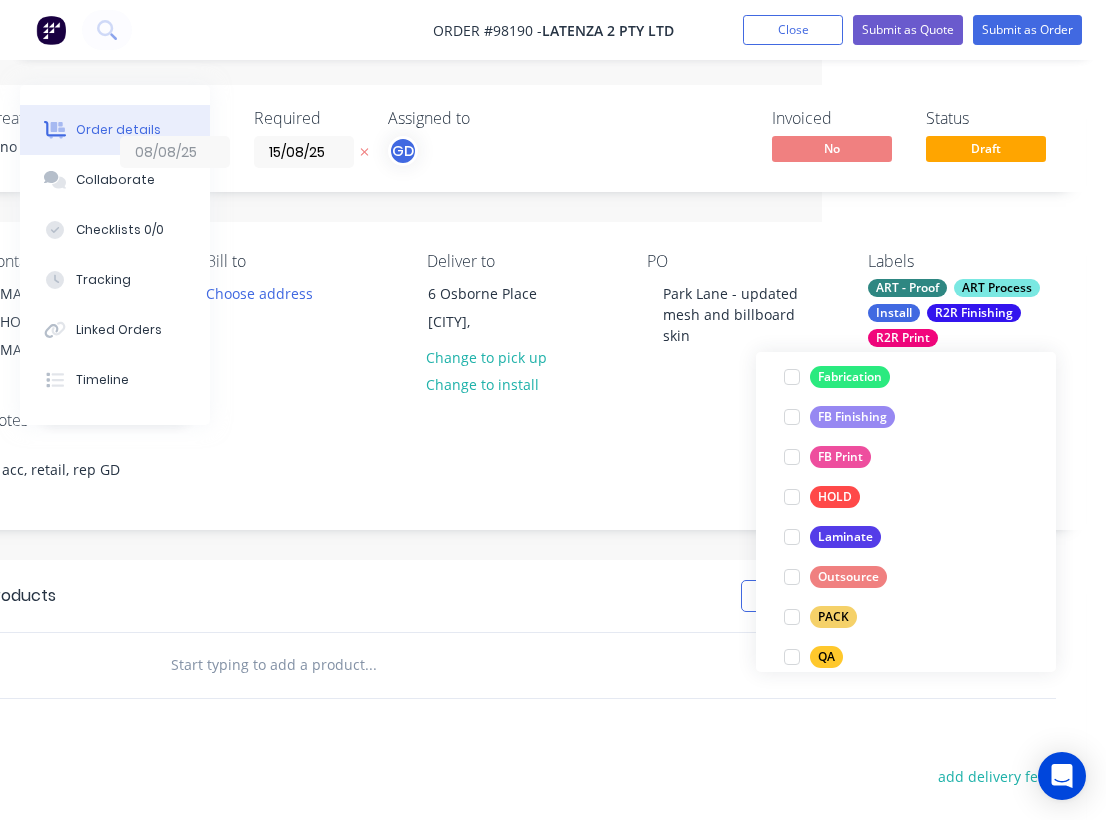 click on "Notes acc, retail, rep [NAME]" at bounding box center (521, 462) 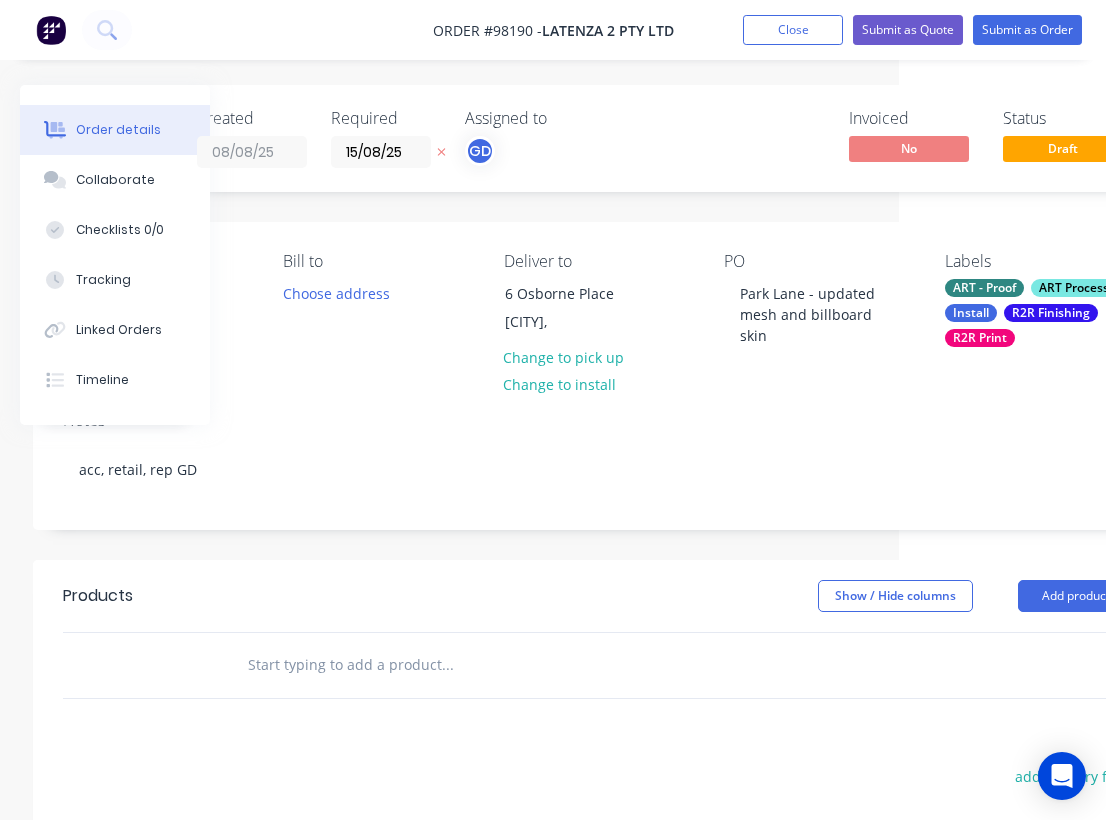 scroll, scrollTop: 0, scrollLeft: 205, axis: horizontal 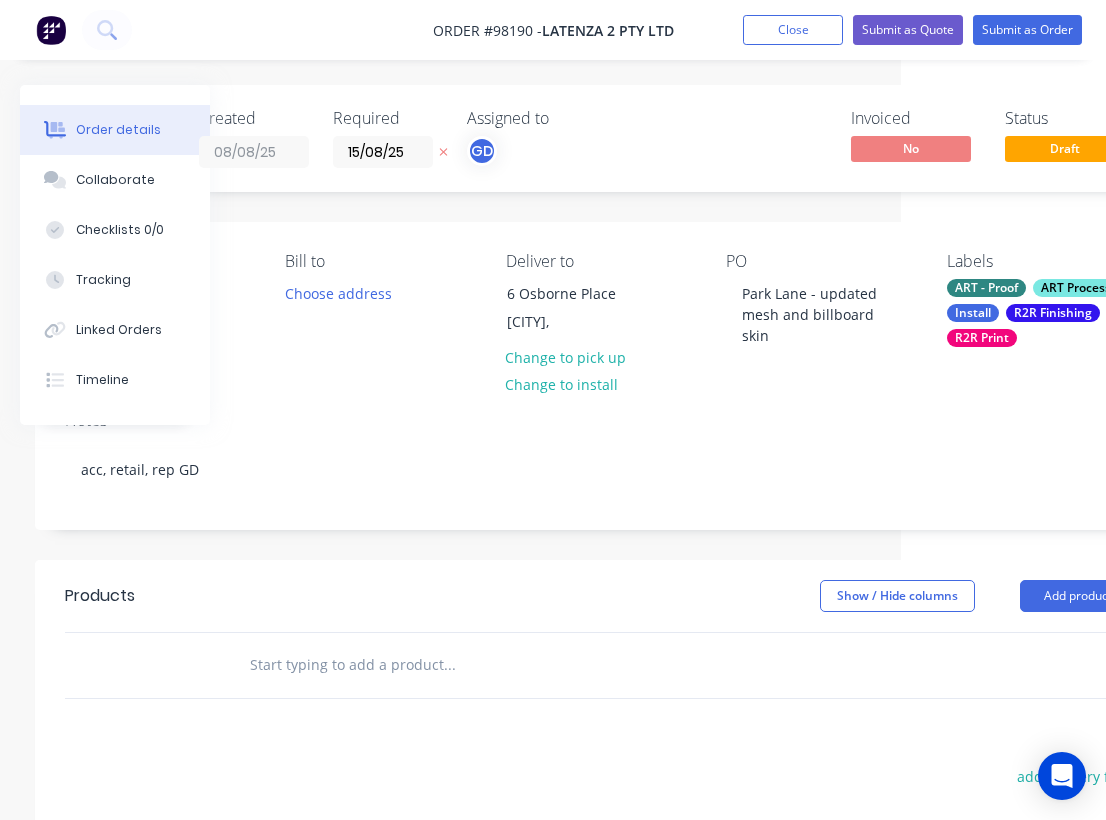click at bounding box center (449, 665) 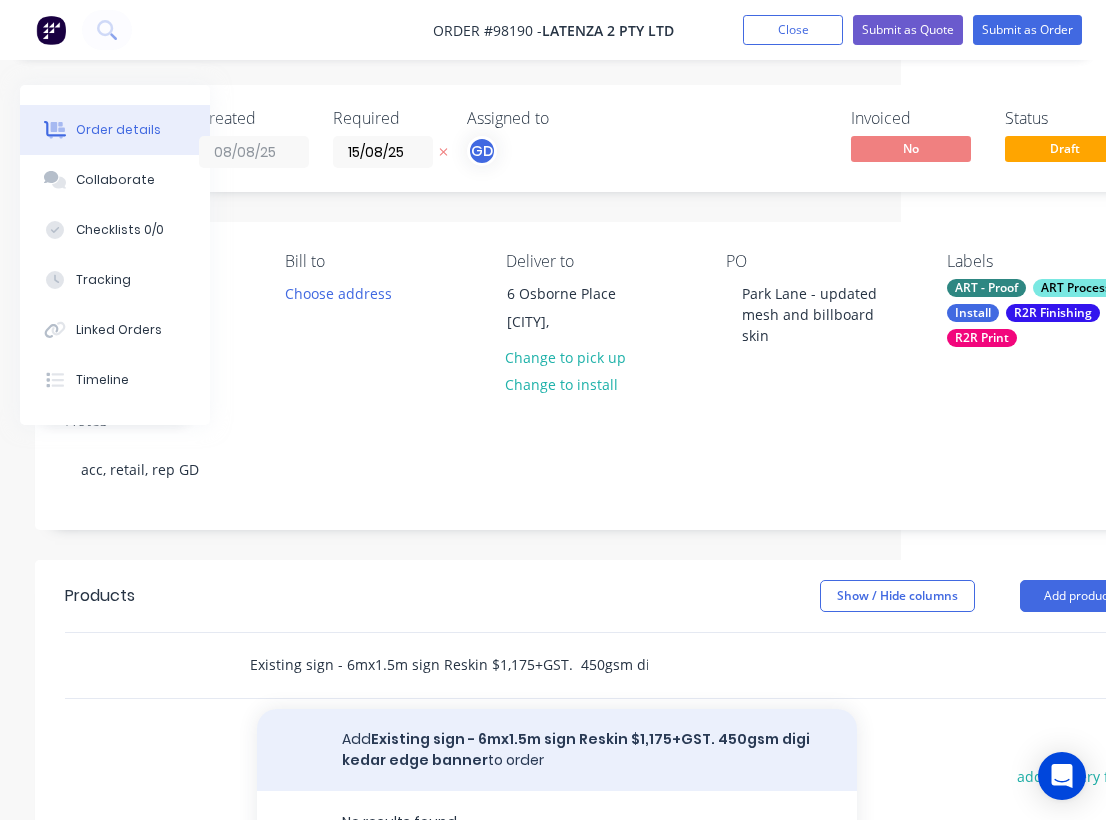type on "Existing sign - 6mx1.5m sign Reskin $1,175+GST.  450gsm digi kedar edge banner" 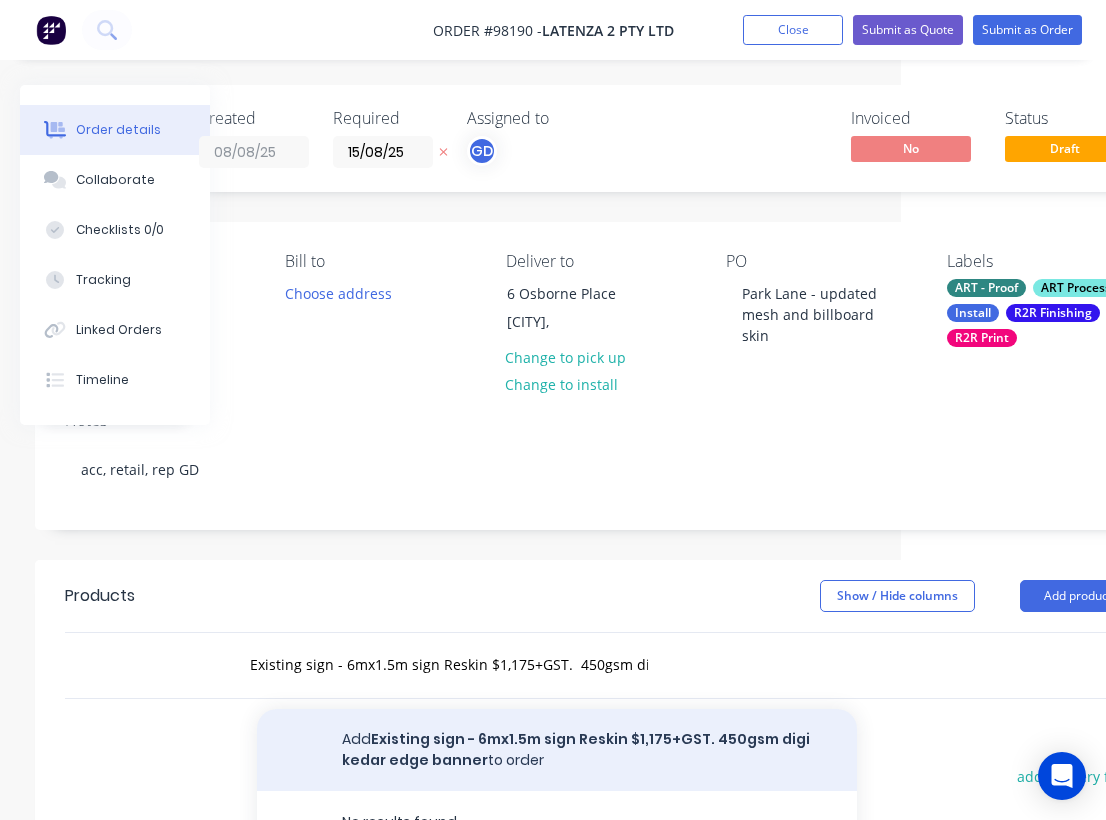 click on "Add Existing sign - 6mx1.5m sign Reskin $1,175+GST. 450gsm digi kedar edge banner to order" at bounding box center (557, 750) 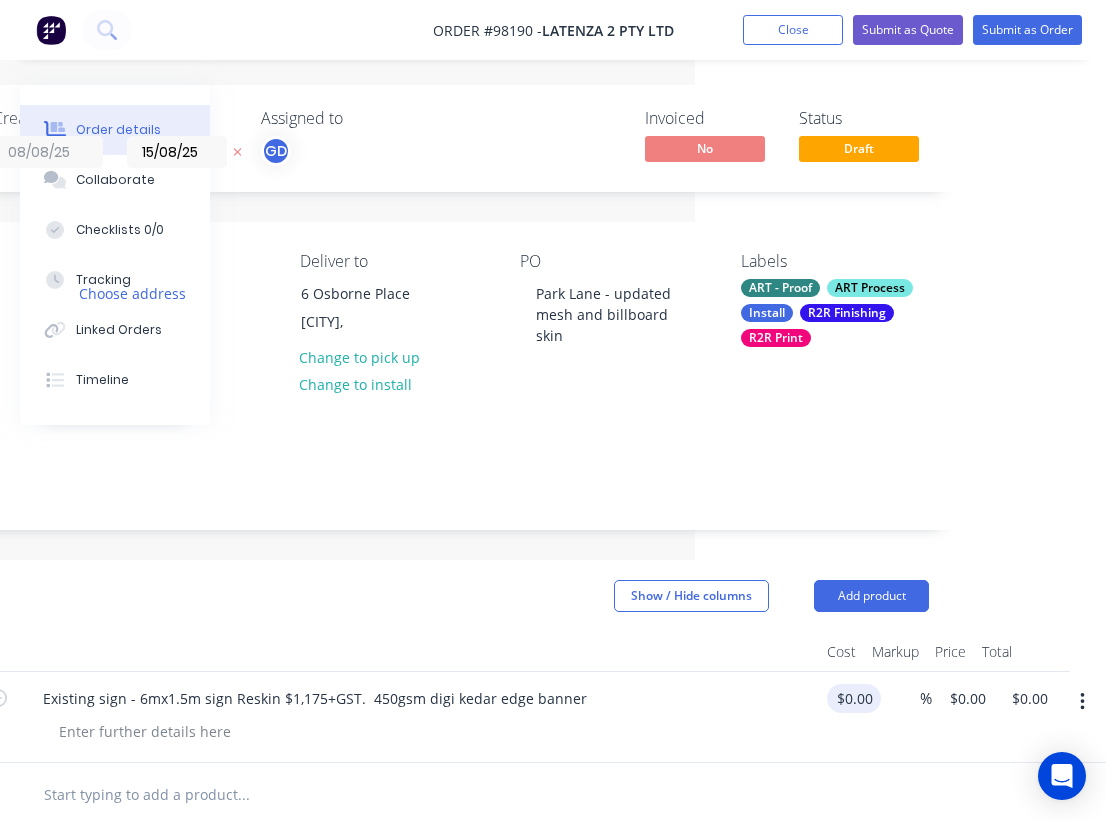 scroll, scrollTop: -1, scrollLeft: 418, axis: both 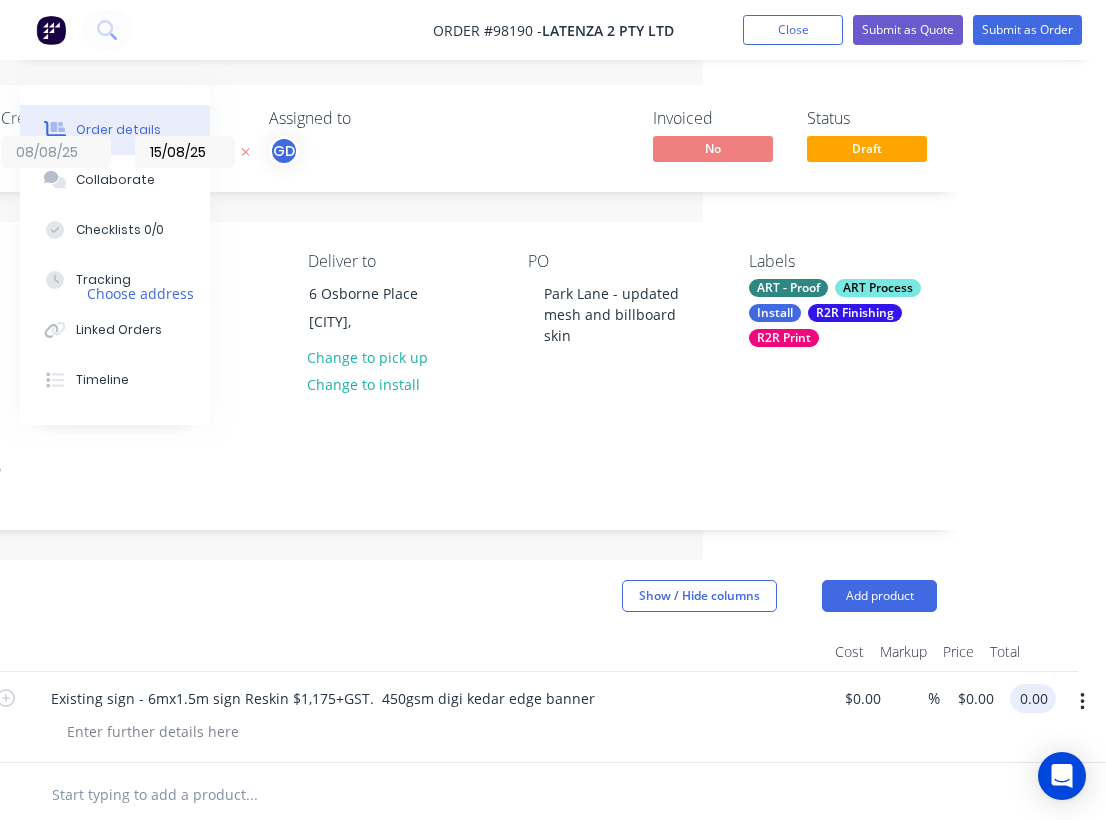 click on "0.00" at bounding box center (1037, 698) 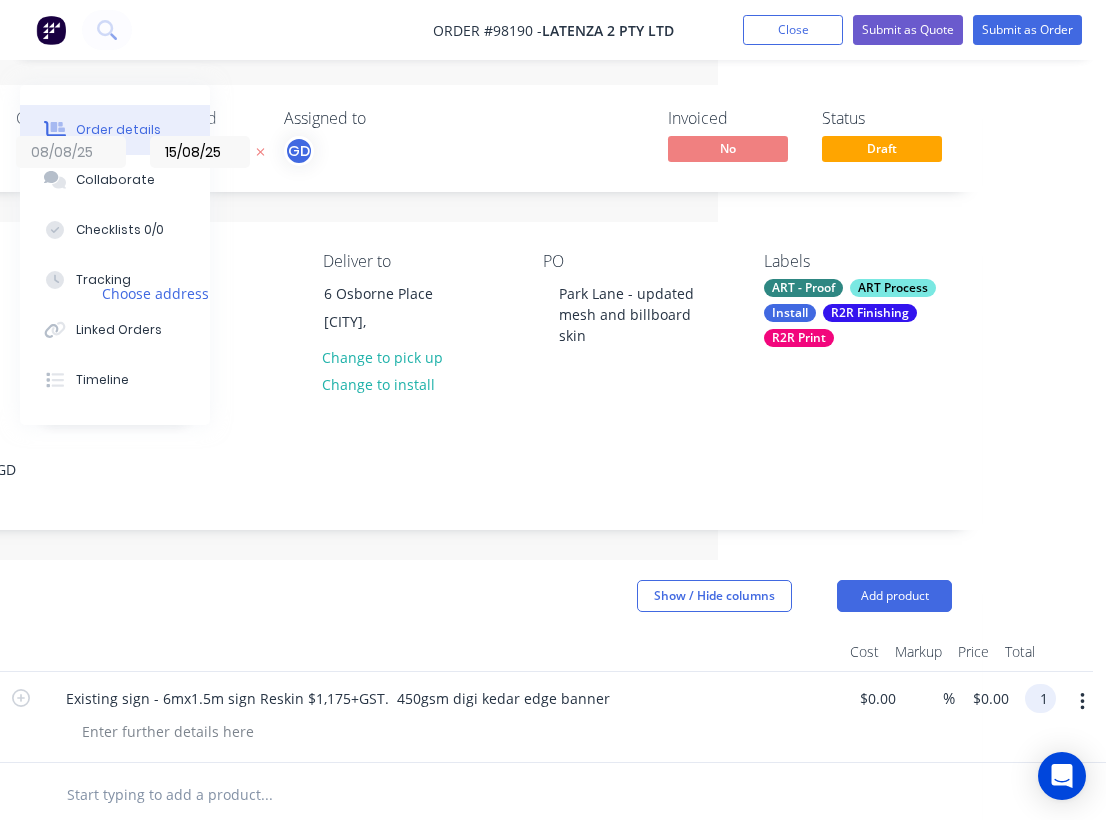 scroll, scrollTop: 0, scrollLeft: 388, axis: horizontal 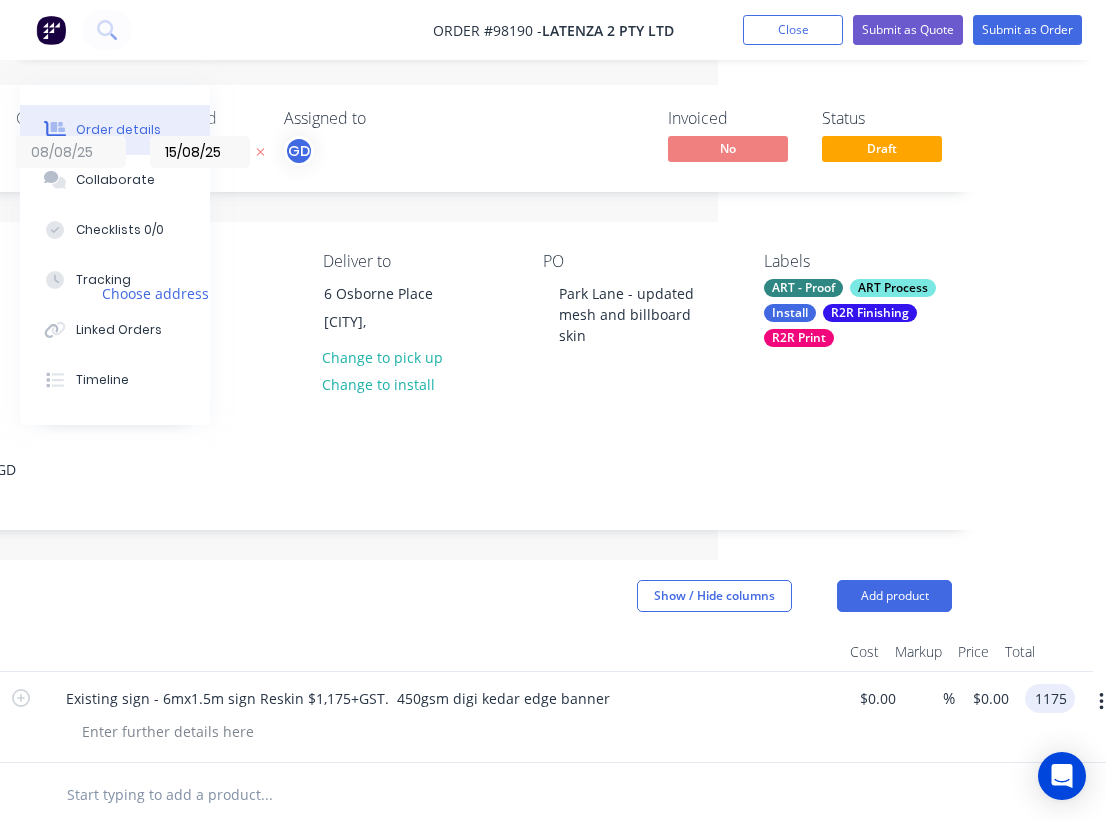 type on "$1,175.00" 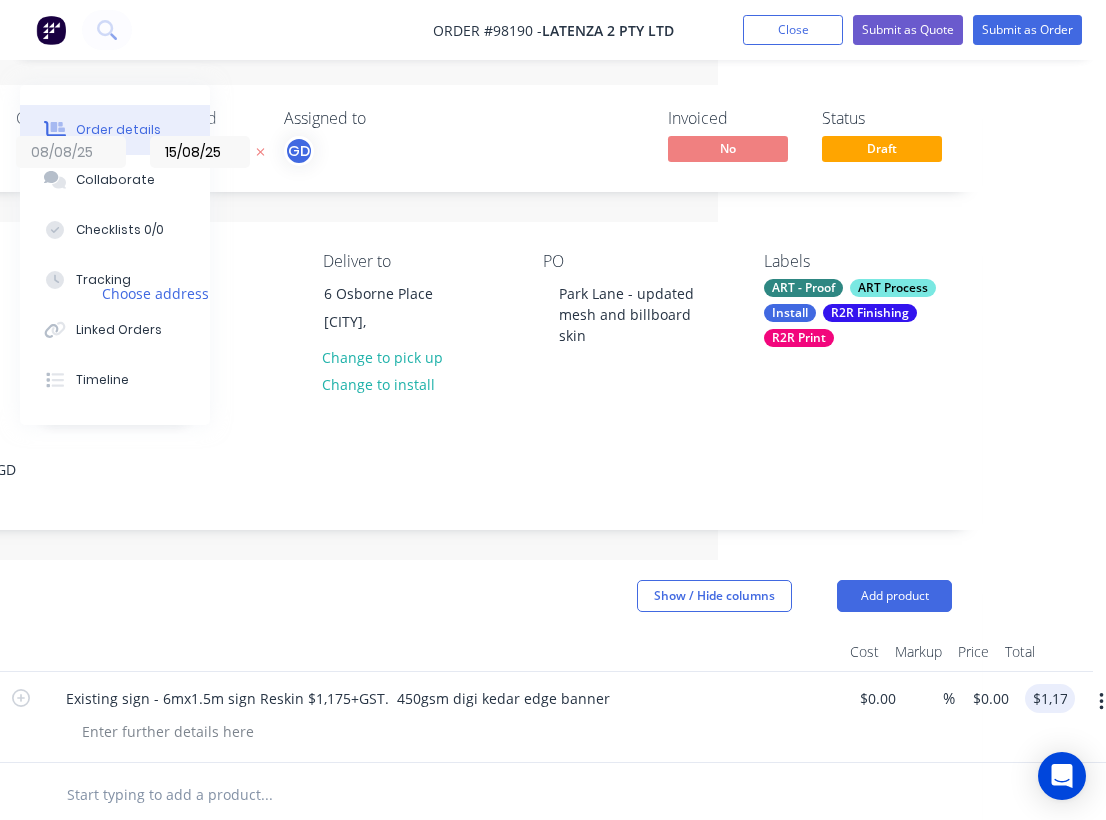 type on "$1,175.00" 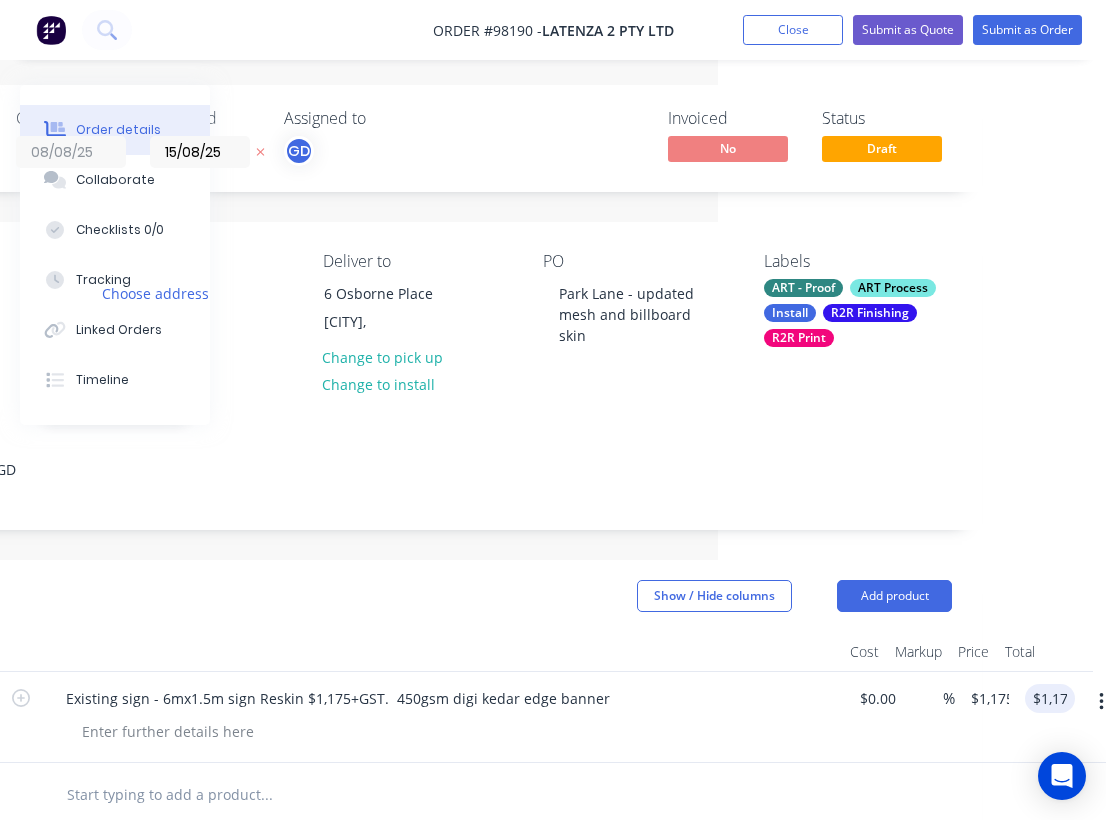 click on "Products Show / Hide columns Add product" at bounding box center (417, 596) 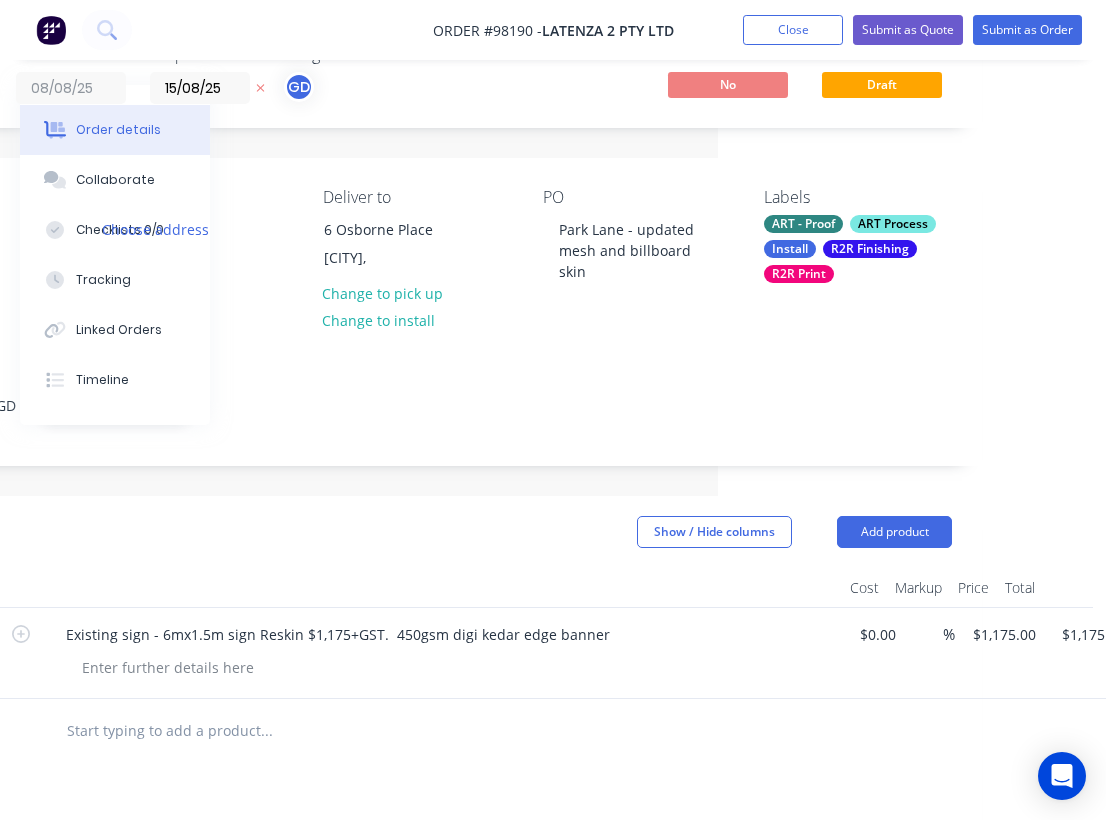 scroll, scrollTop: 99, scrollLeft: 388, axis: both 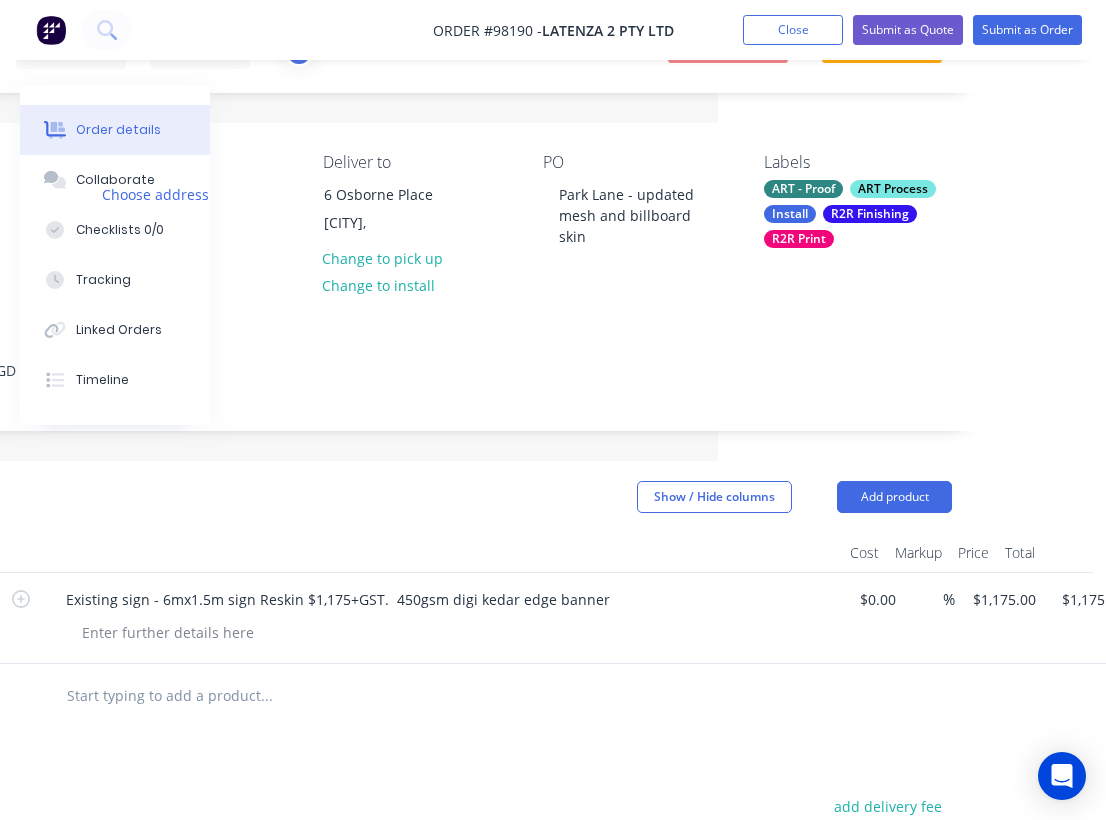click at bounding box center [266, 696] 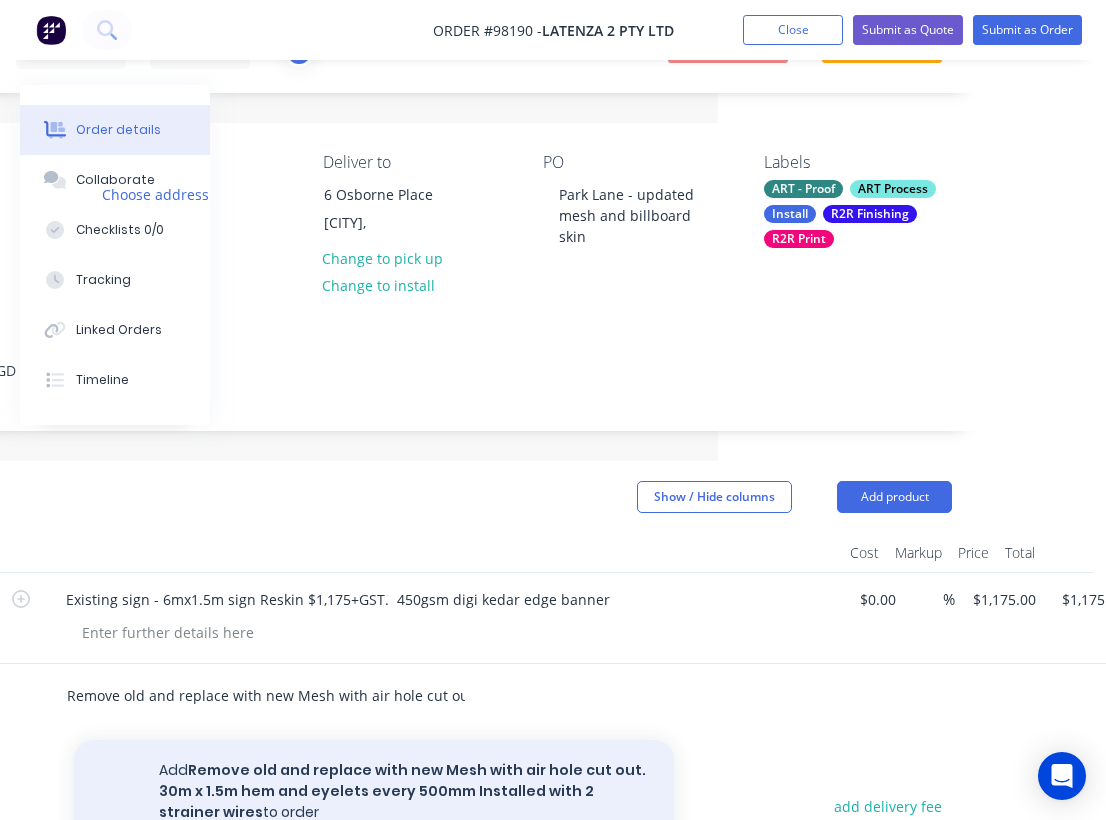 type on "Remove old and replace with new Mesh with air hole cut out. 30m x 1.5m hem and eyelets every 500mm  Installed with 2 strainer wires" 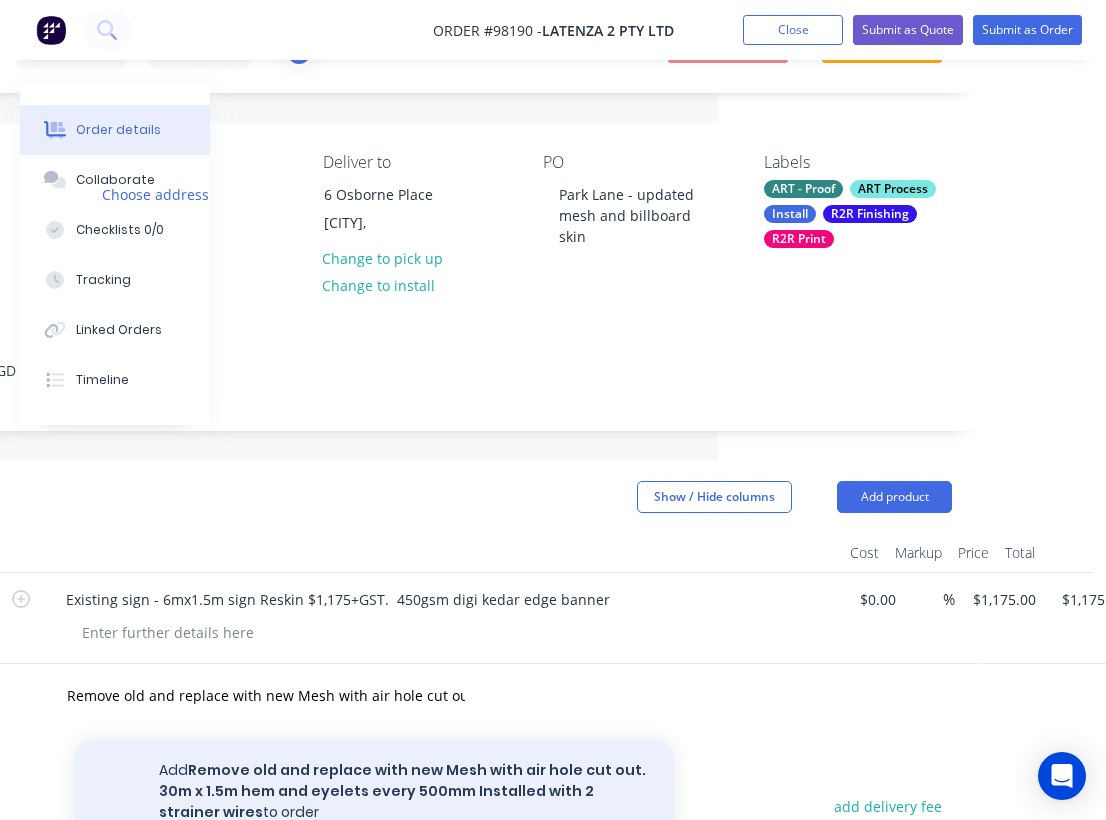 click on "Add Remove old and replace with new Mesh with air hole cut out. 30m x 1.5m hem and eyelets every 500mm Installed with 2 strainer wires to order" at bounding box center [374, 791] 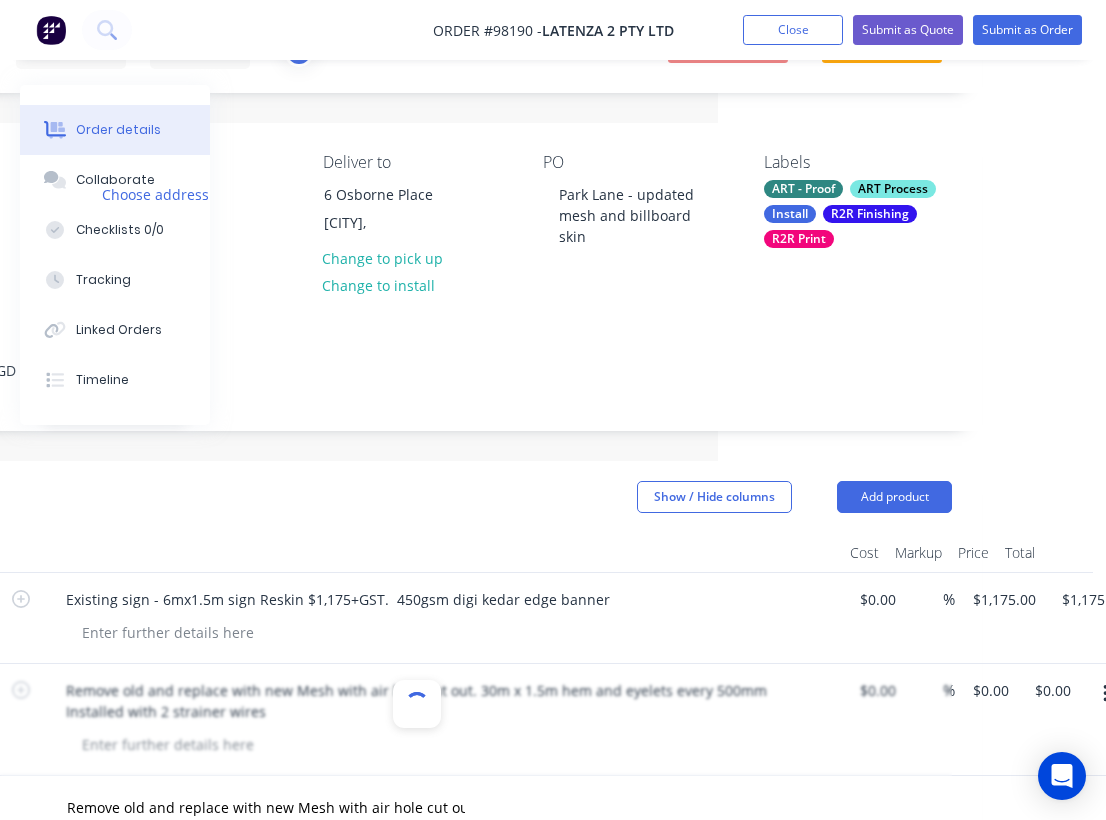 type 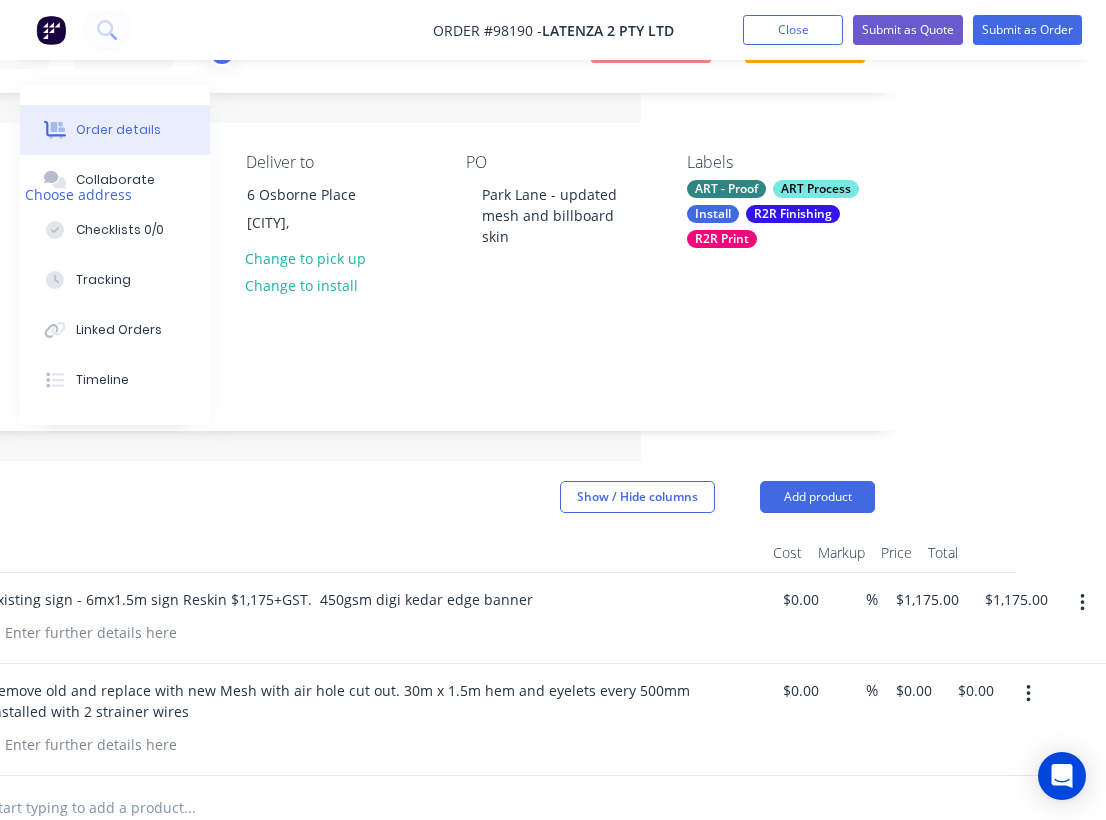 scroll, scrollTop: 99, scrollLeft: 465, axis: both 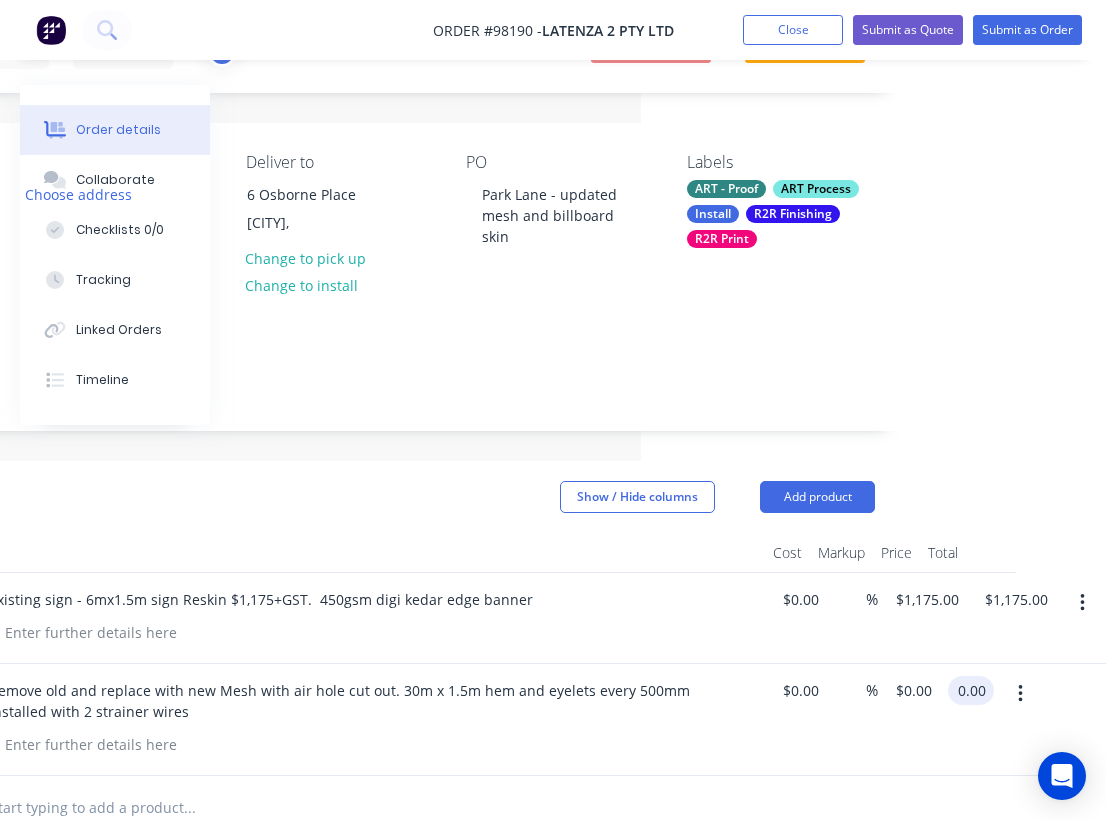 click on "0.00" at bounding box center [975, 690] 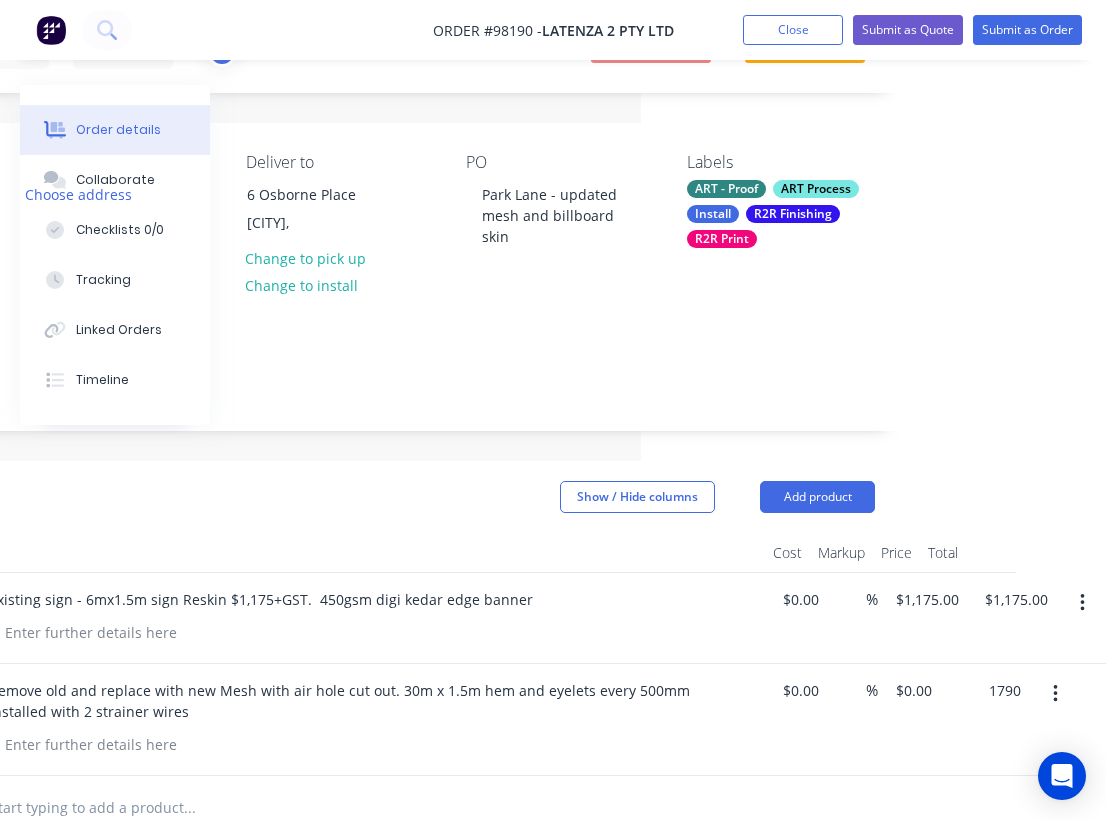 type on "$1,790.00" 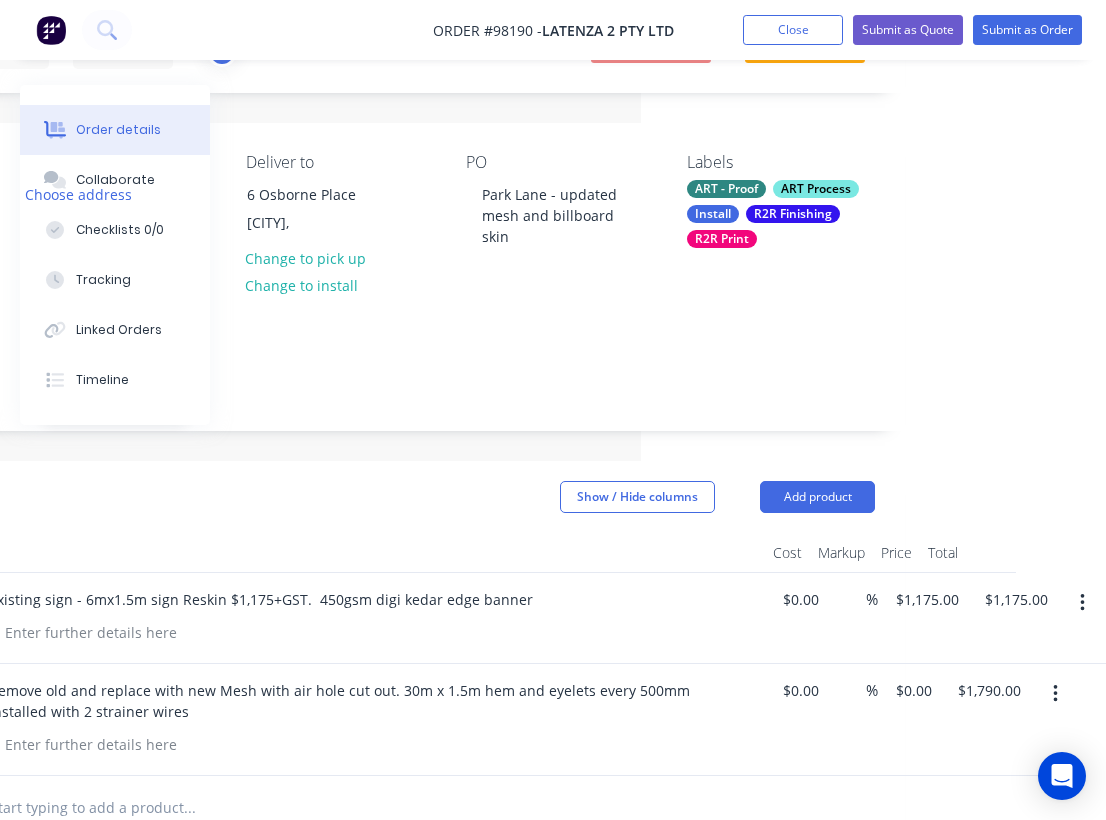 type on "$1,790.00" 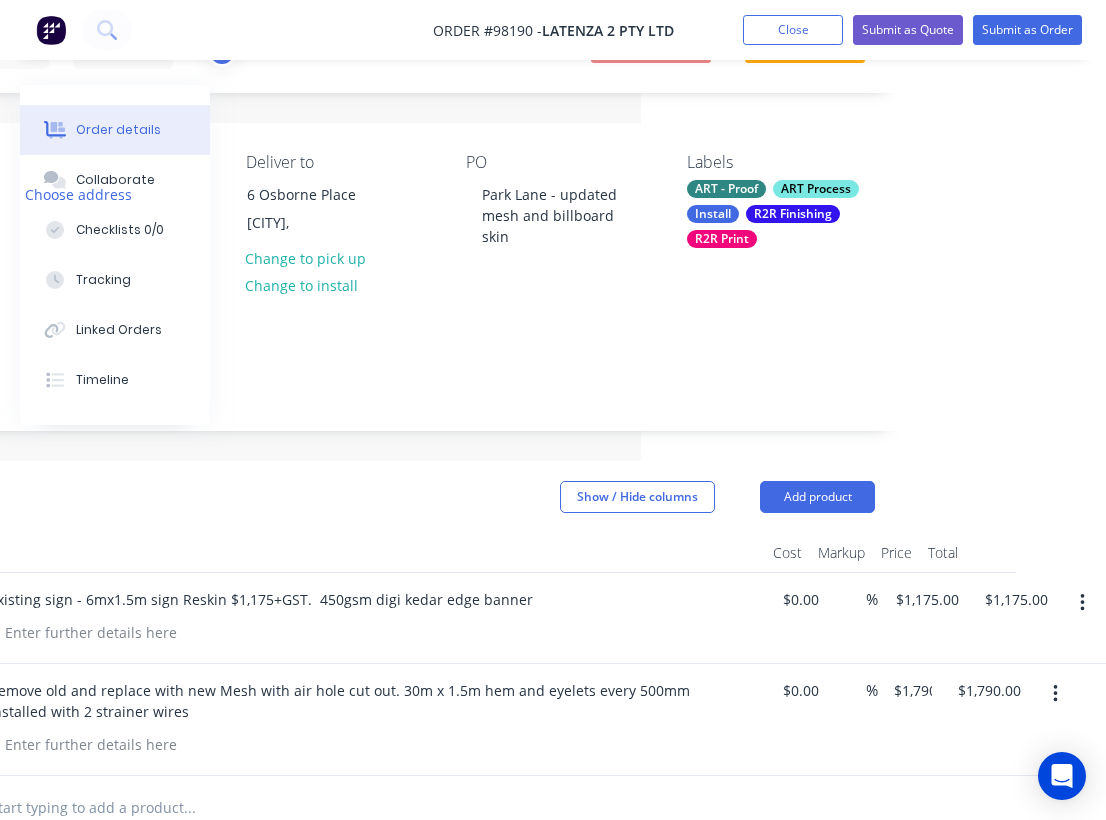 click on "$0.00 $0.00" at bounding box center (796, 720) 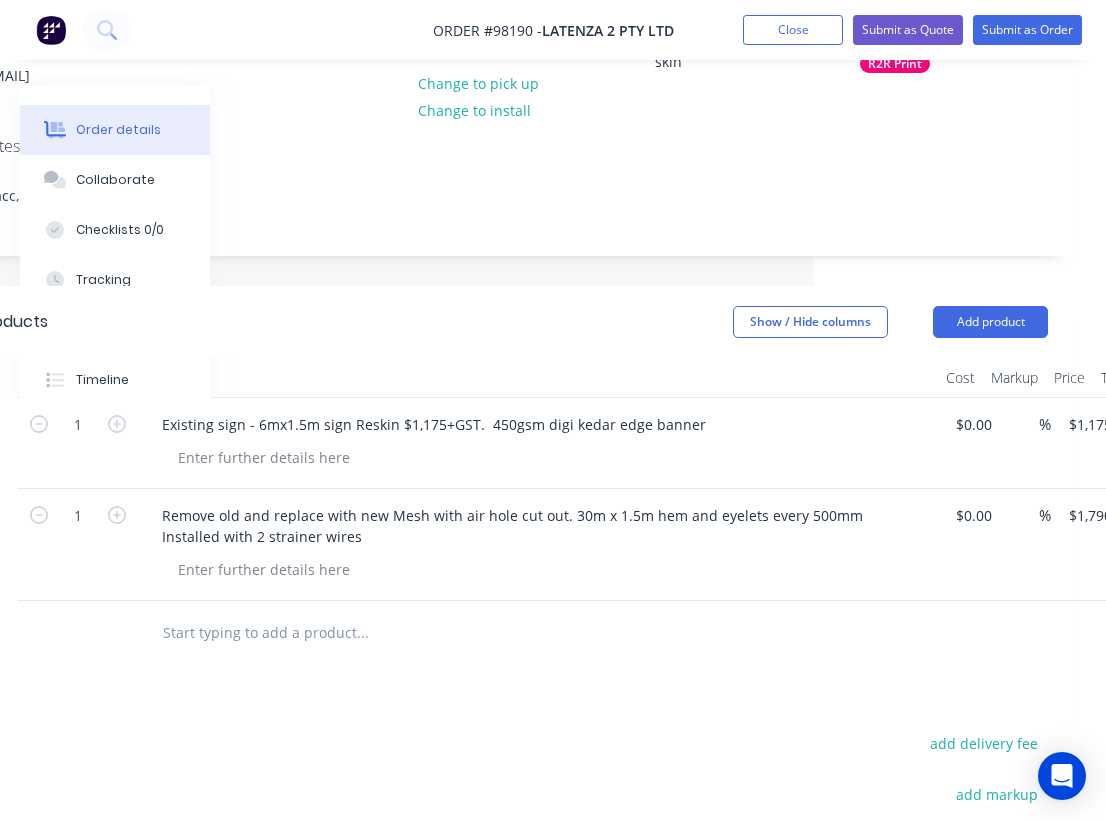 scroll, scrollTop: 271, scrollLeft: 236, axis: both 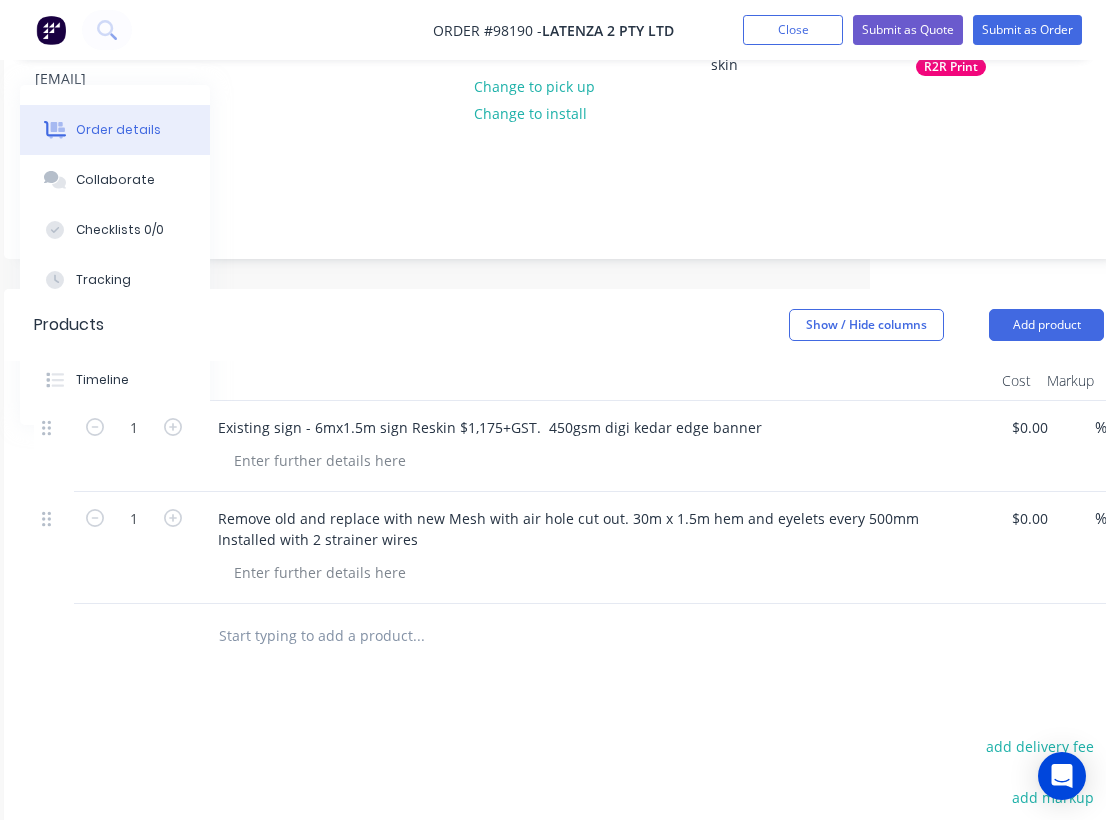 click at bounding box center (418, 636) 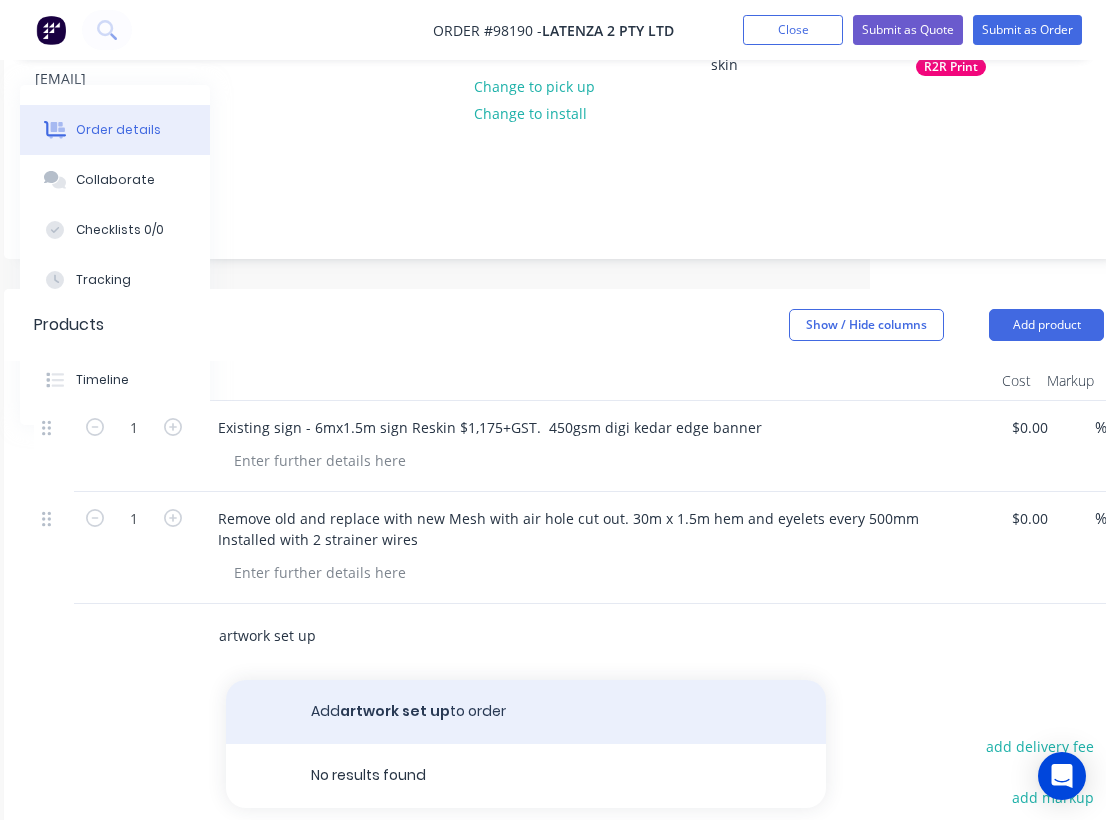 type on "artwork set up" 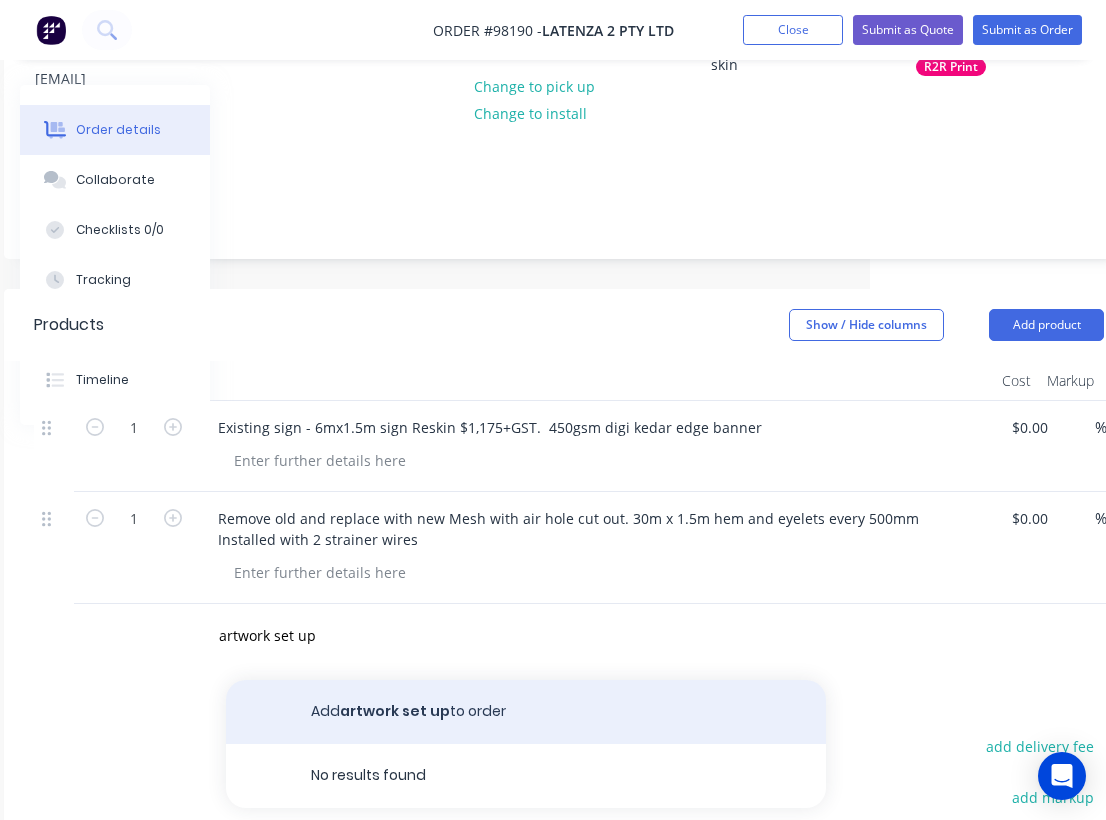 click on "Add  artwork set up  to order" at bounding box center (526, 712) 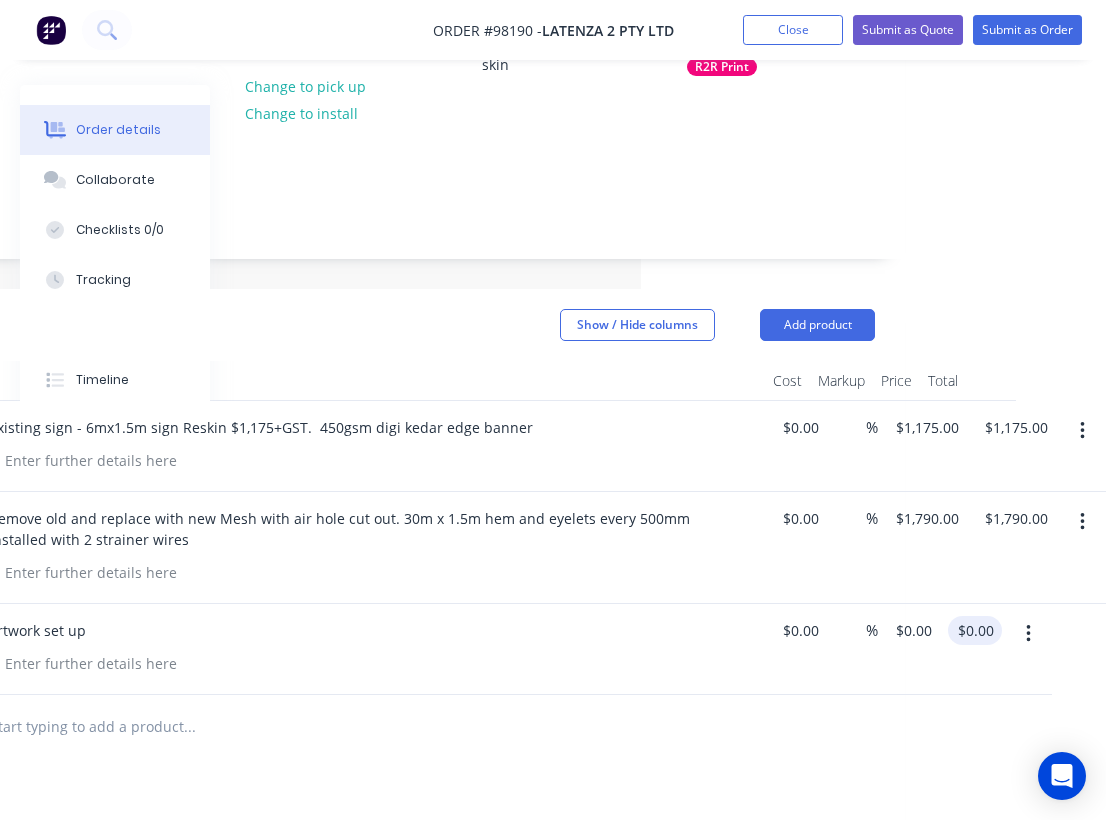 scroll, scrollTop: 271, scrollLeft: 465, axis: both 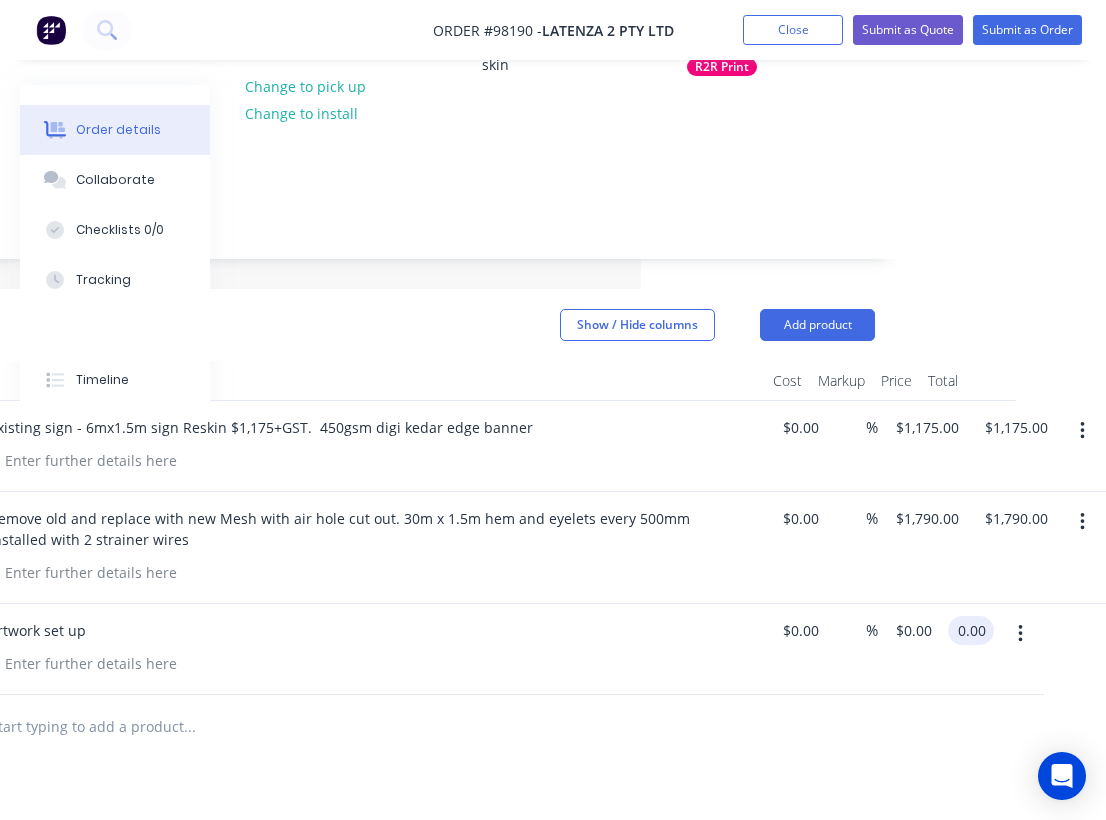 click on "0.00" at bounding box center [975, 630] 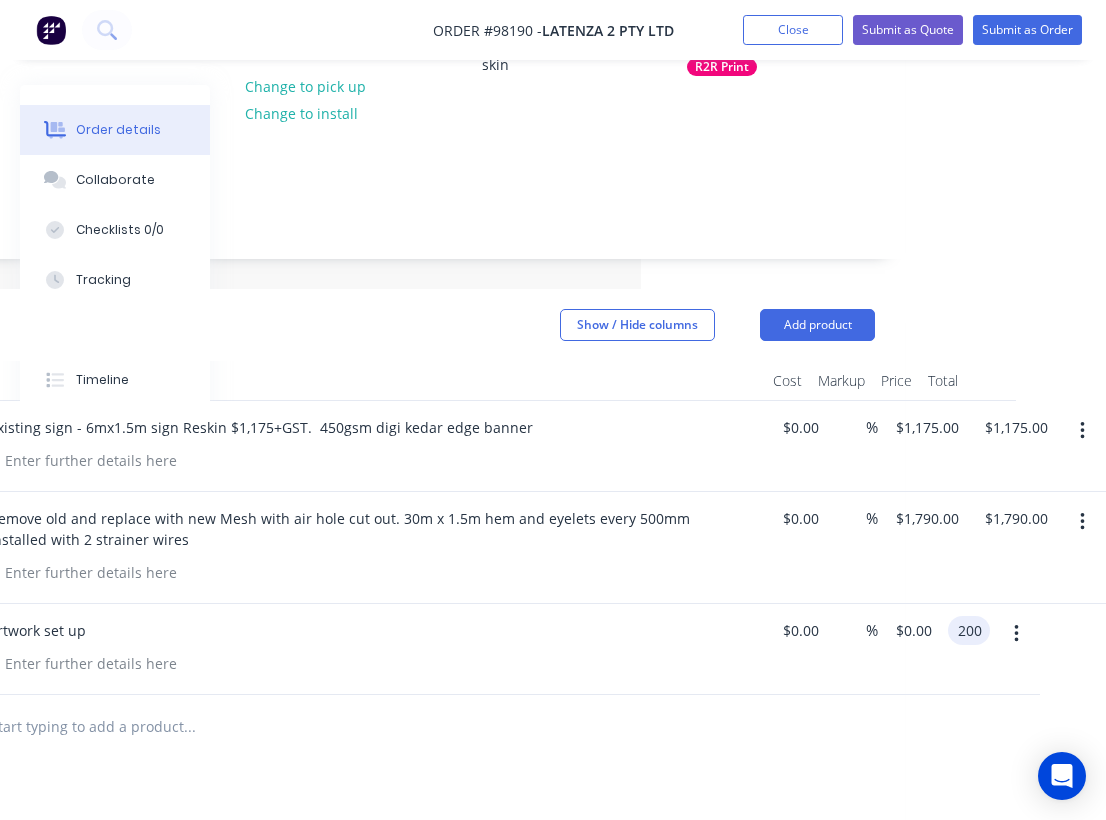 type on "$200.00" 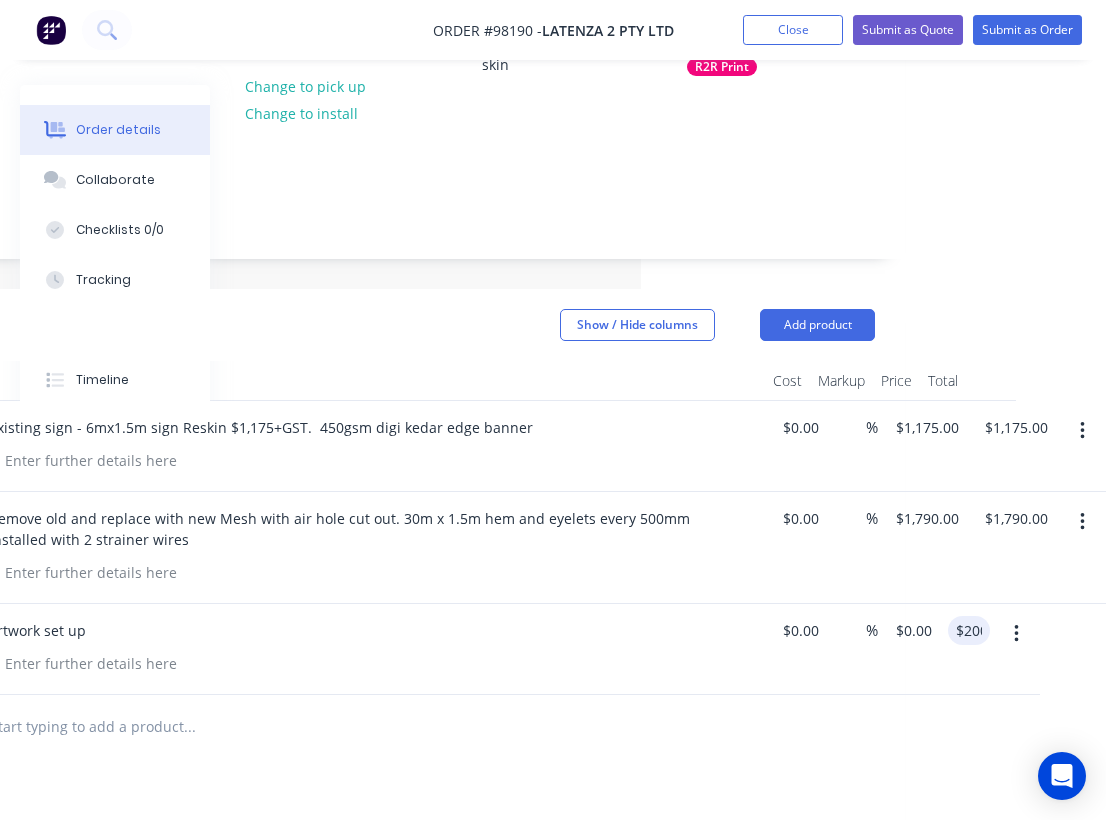 type on "$200.00" 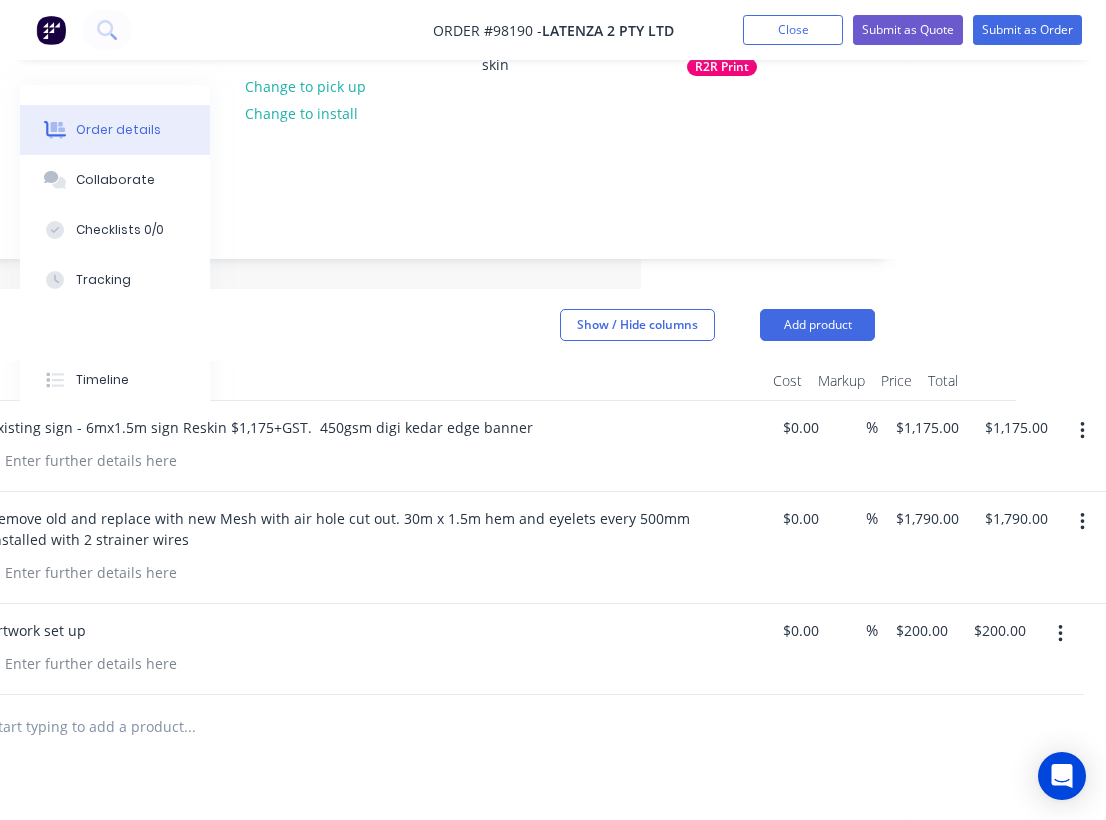 click on "Remove old and replace with new Mesh with air hole cut out. 30m x 1.5m hem and eyelets every 500mm  Installed with 2 strainer wires" at bounding box center [365, 548] 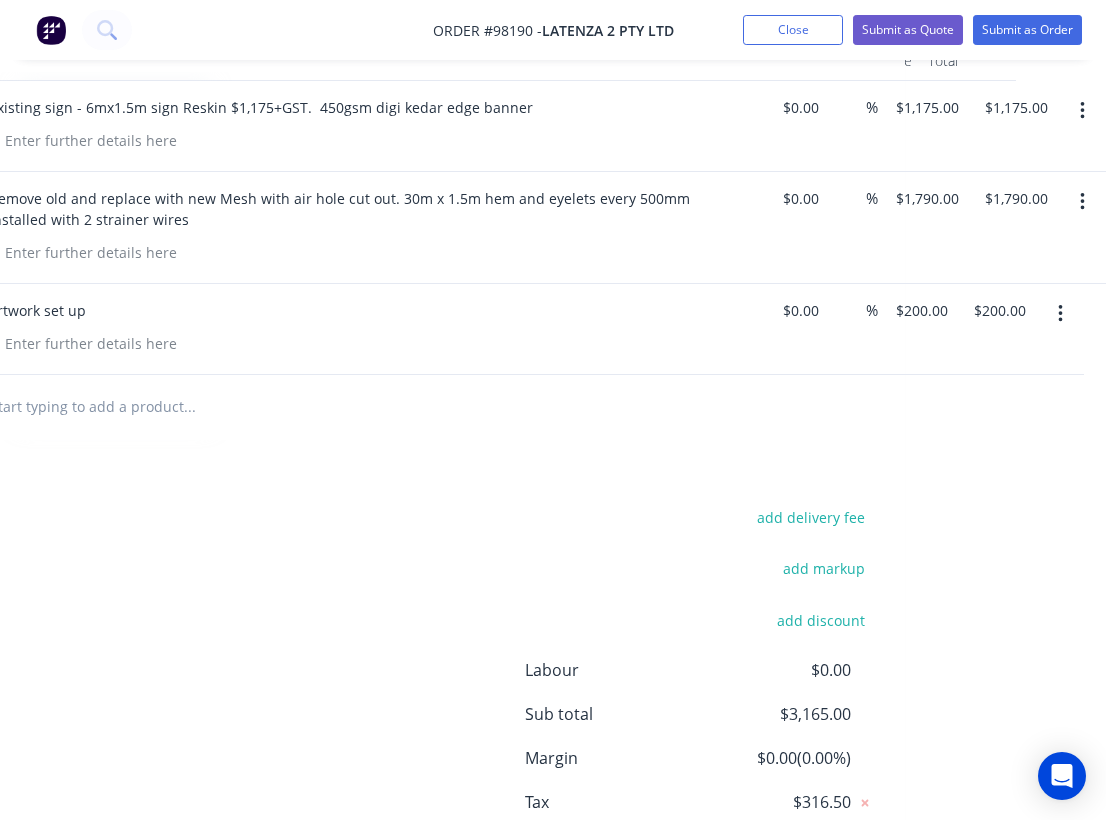 scroll, scrollTop: 510, scrollLeft: 465, axis: both 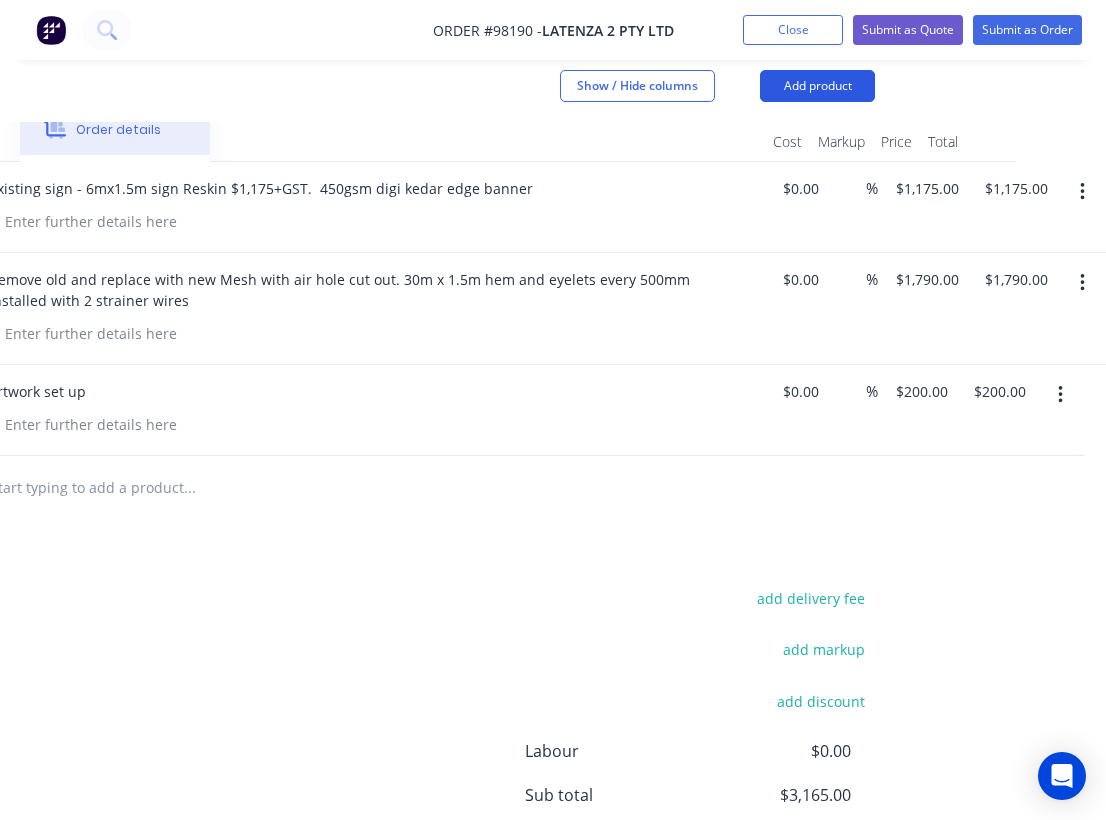 click on "Add product" at bounding box center (817, 86) 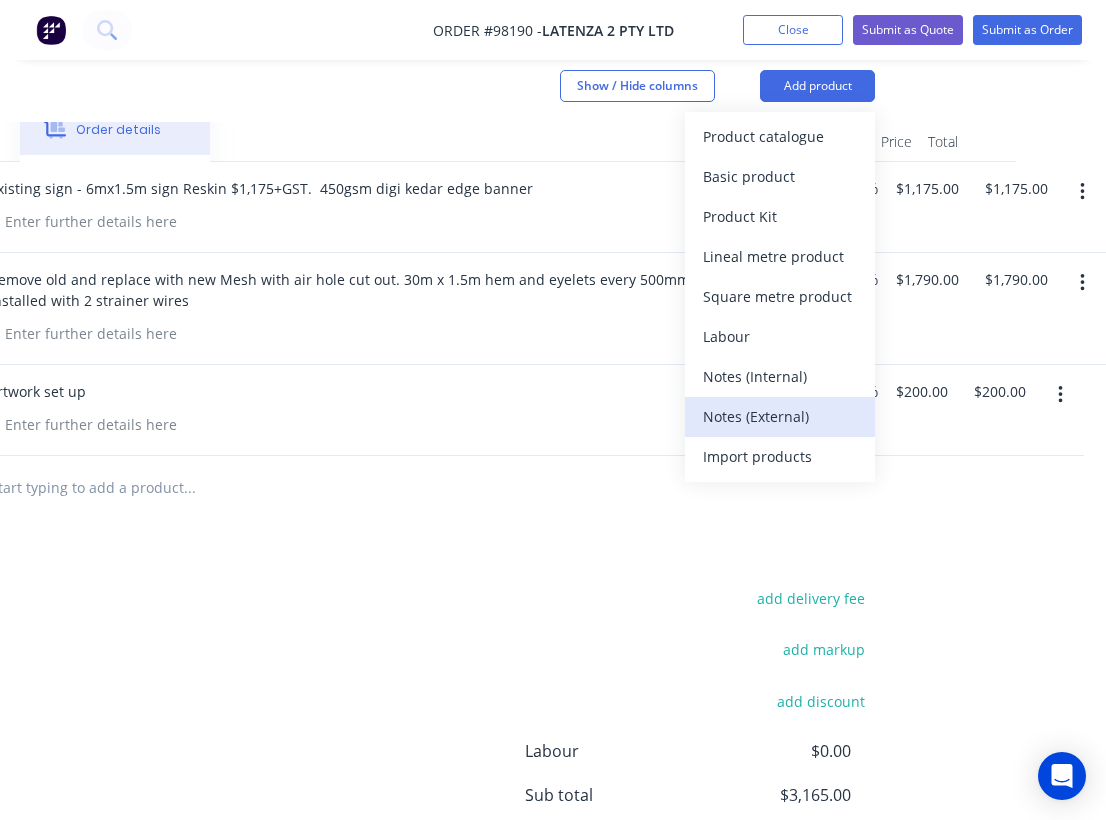 click on "Notes (External)" at bounding box center [780, 416] 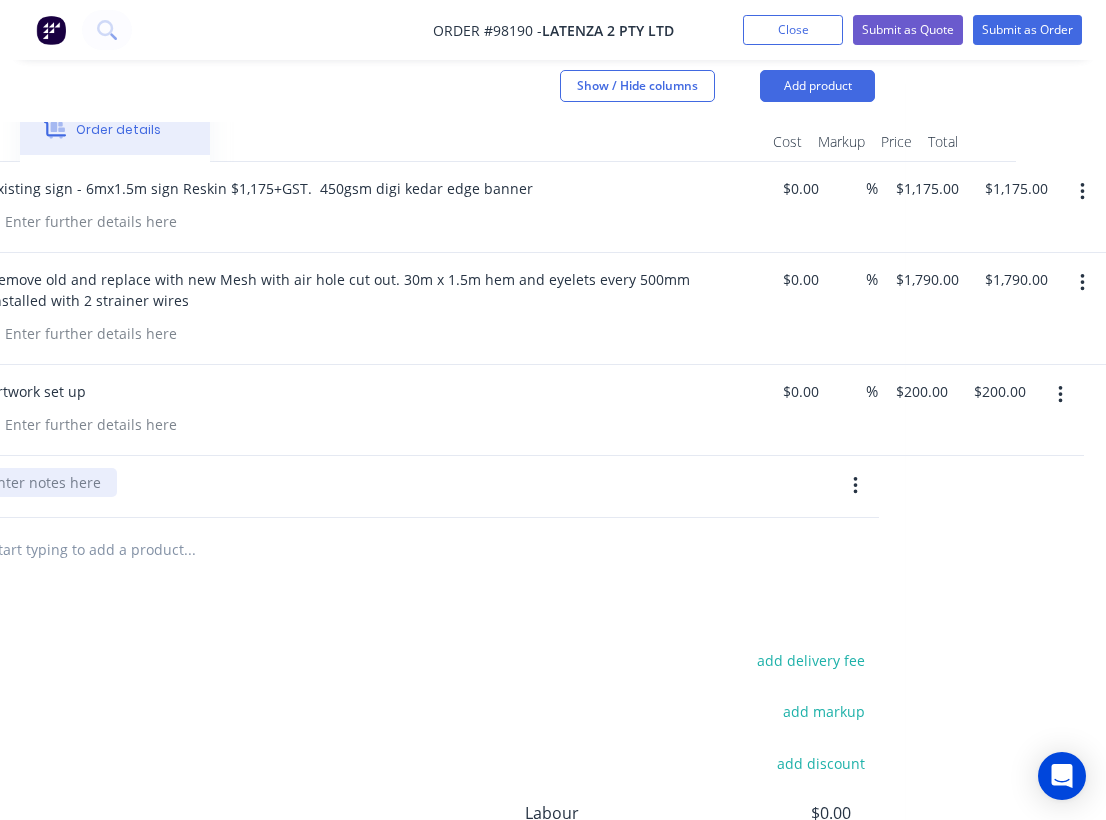 click at bounding box center [45, 482] 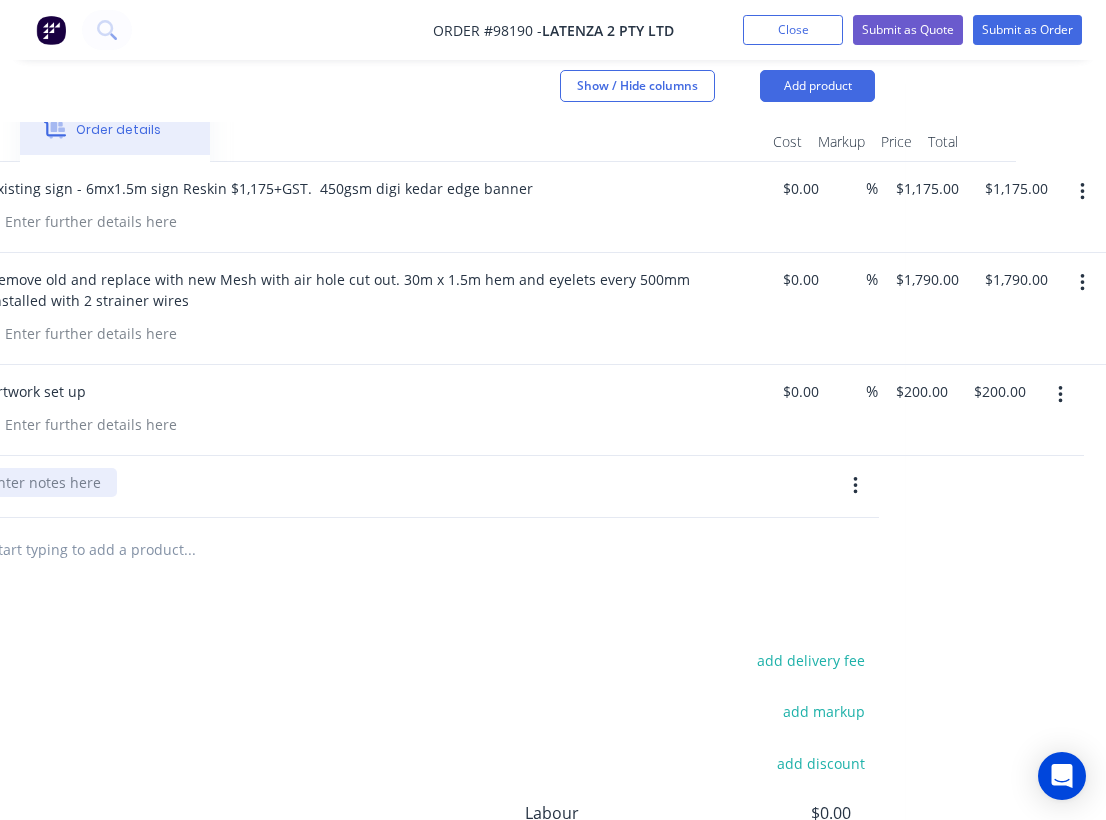 paste 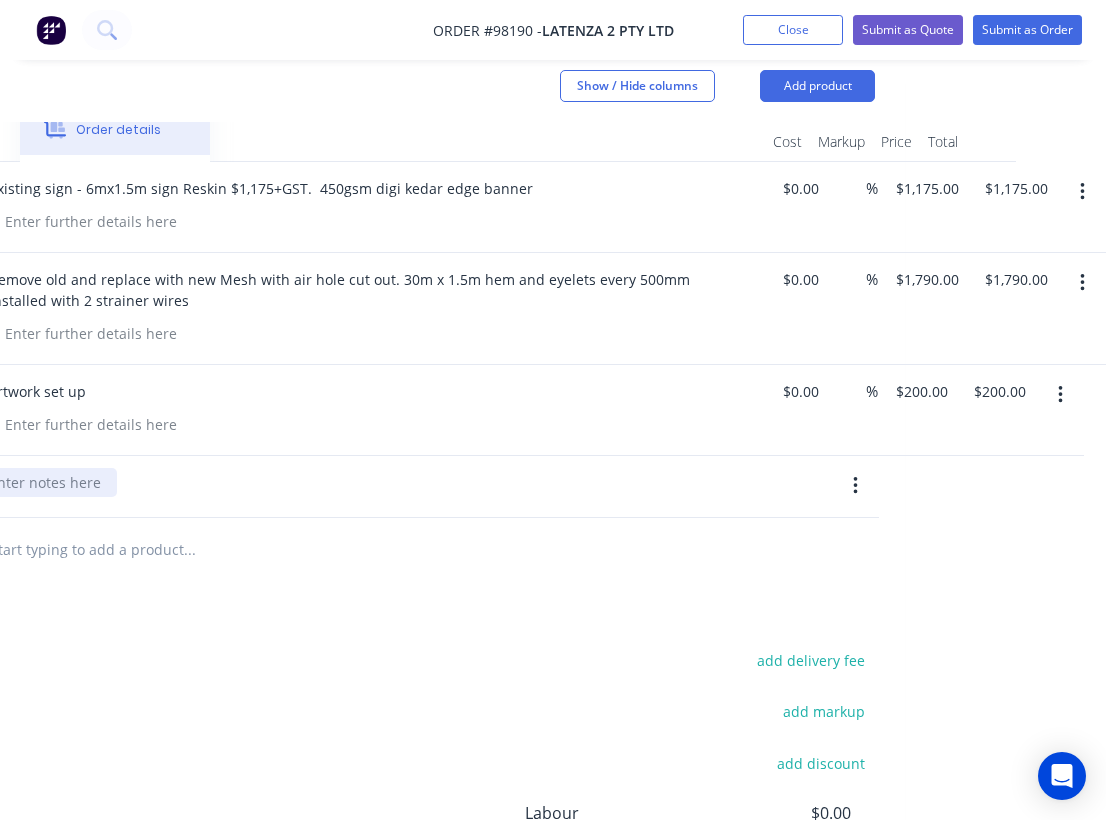 type 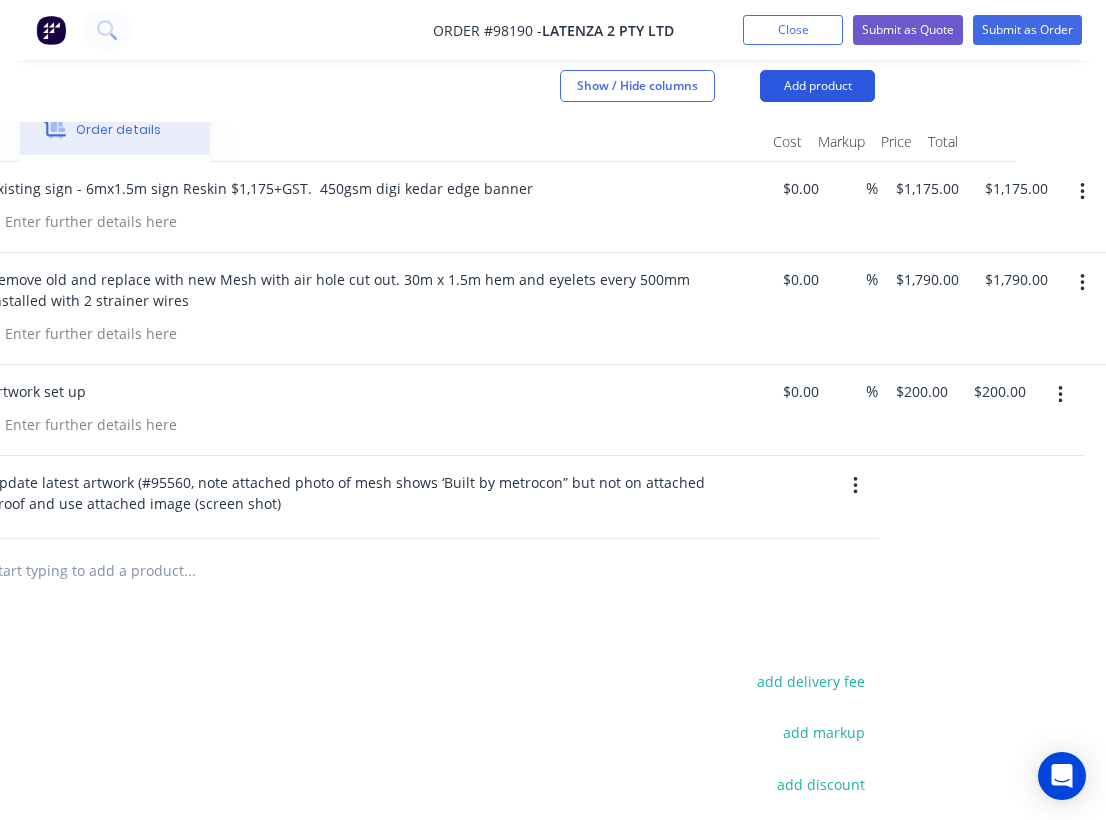 click on "Add product" at bounding box center (817, 86) 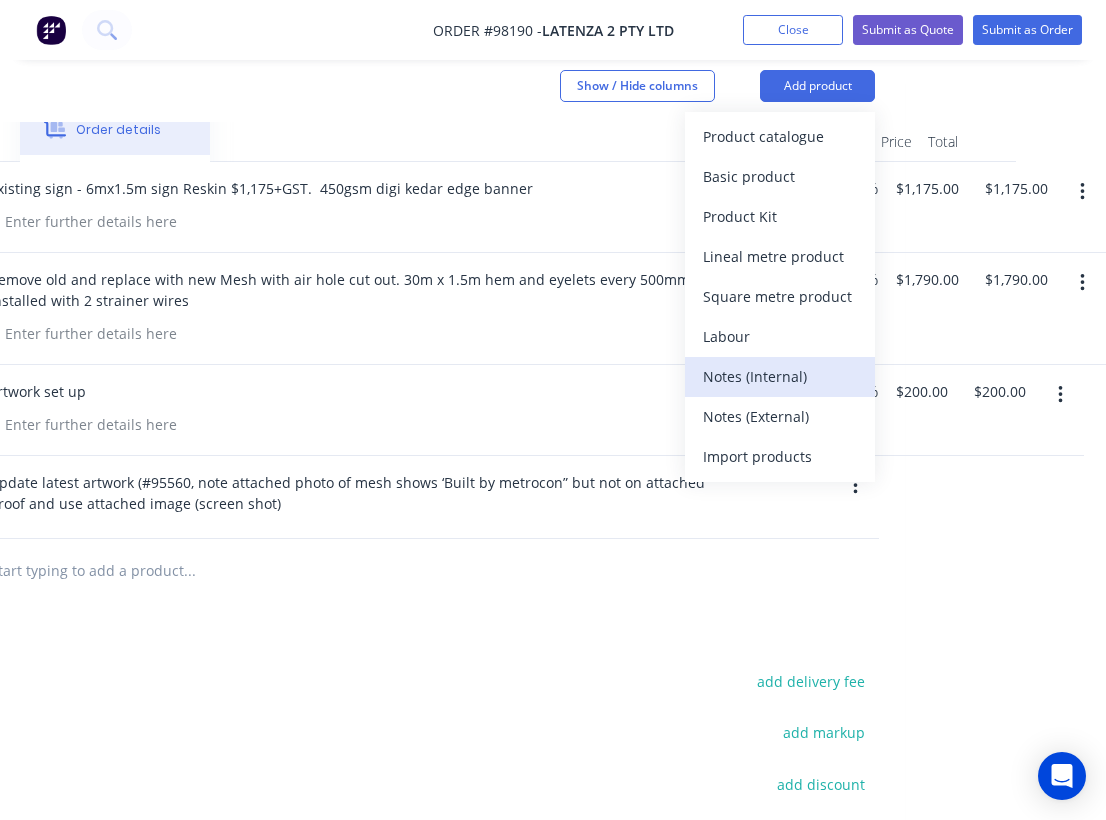 click on "Notes (Internal)" at bounding box center [780, 376] 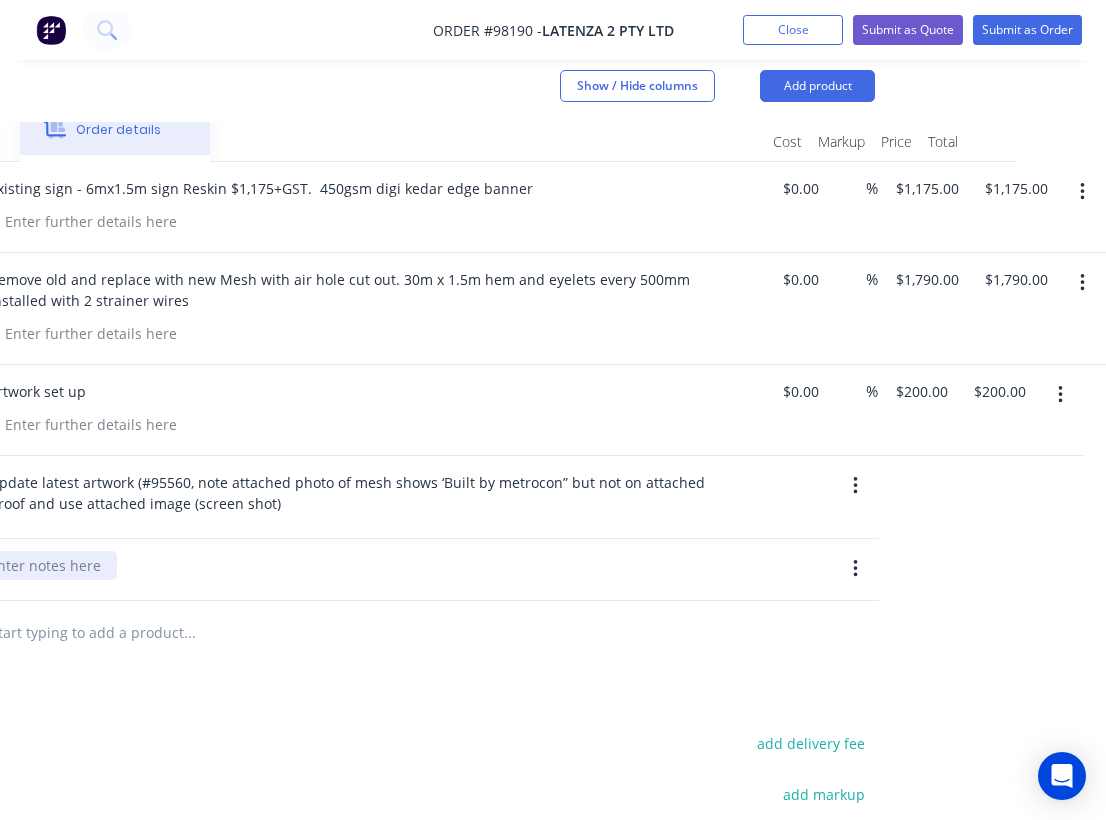 click at bounding box center (45, 565) 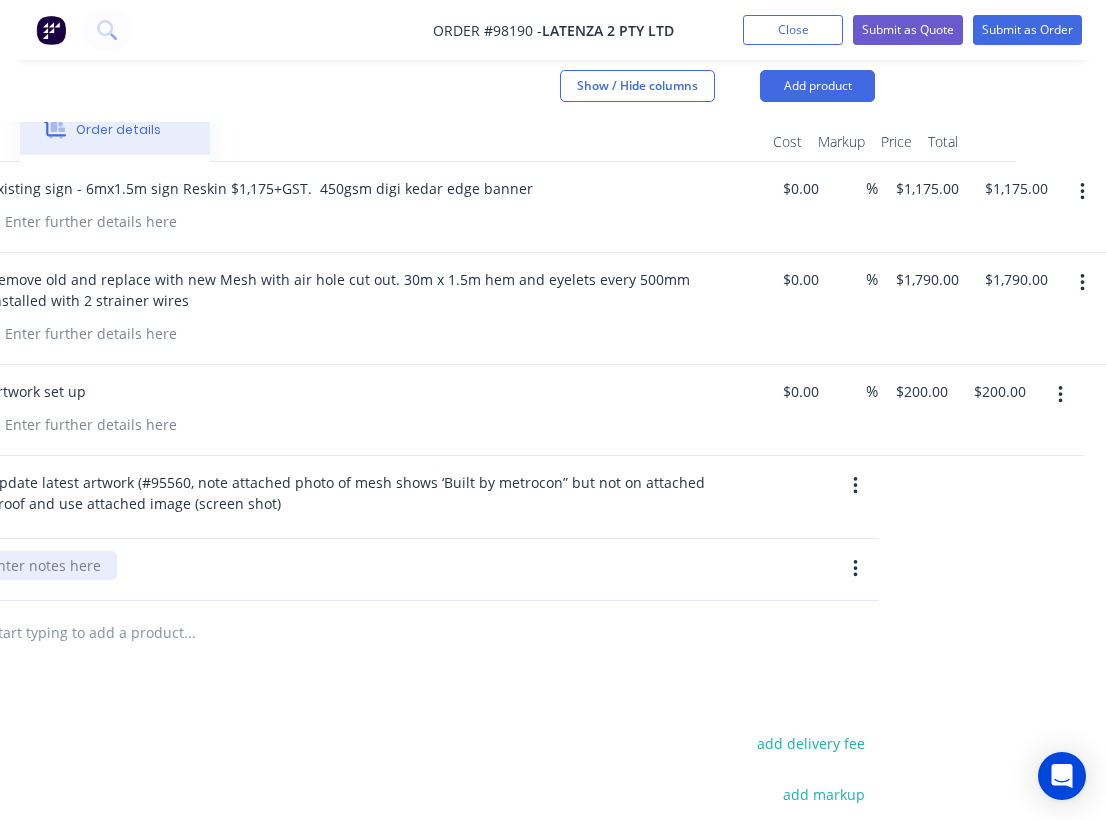 paste 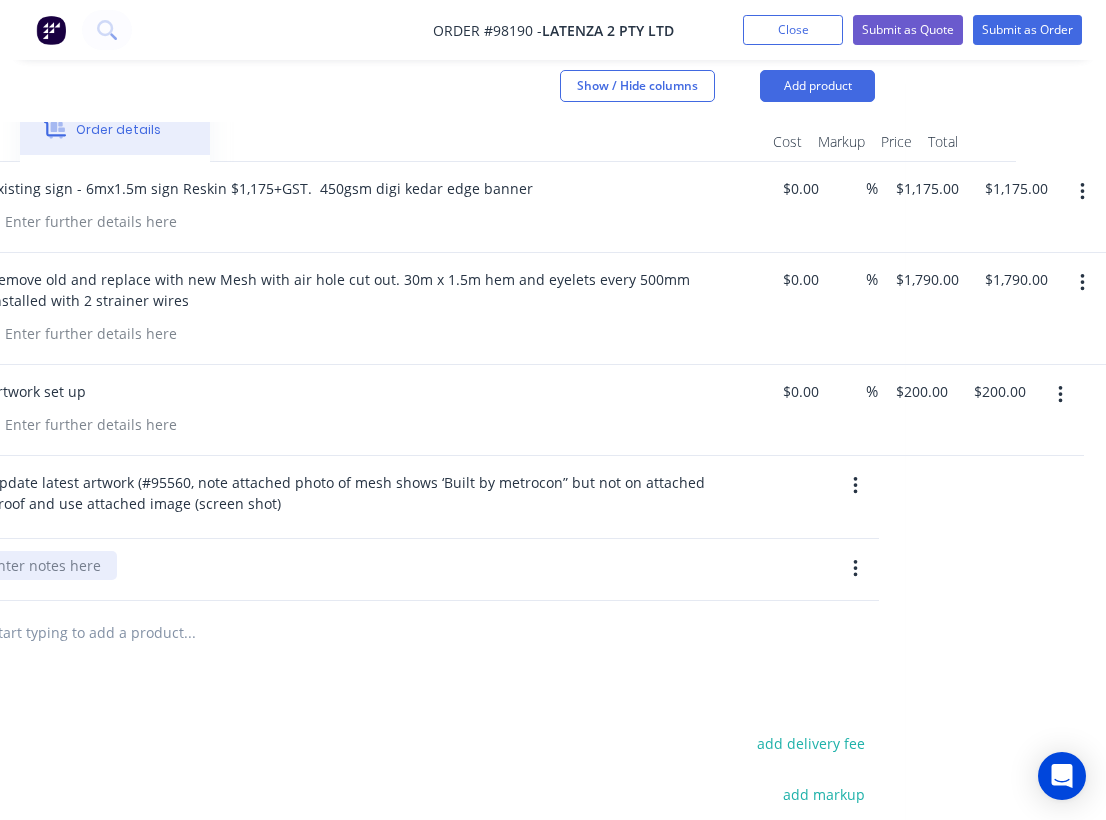 type 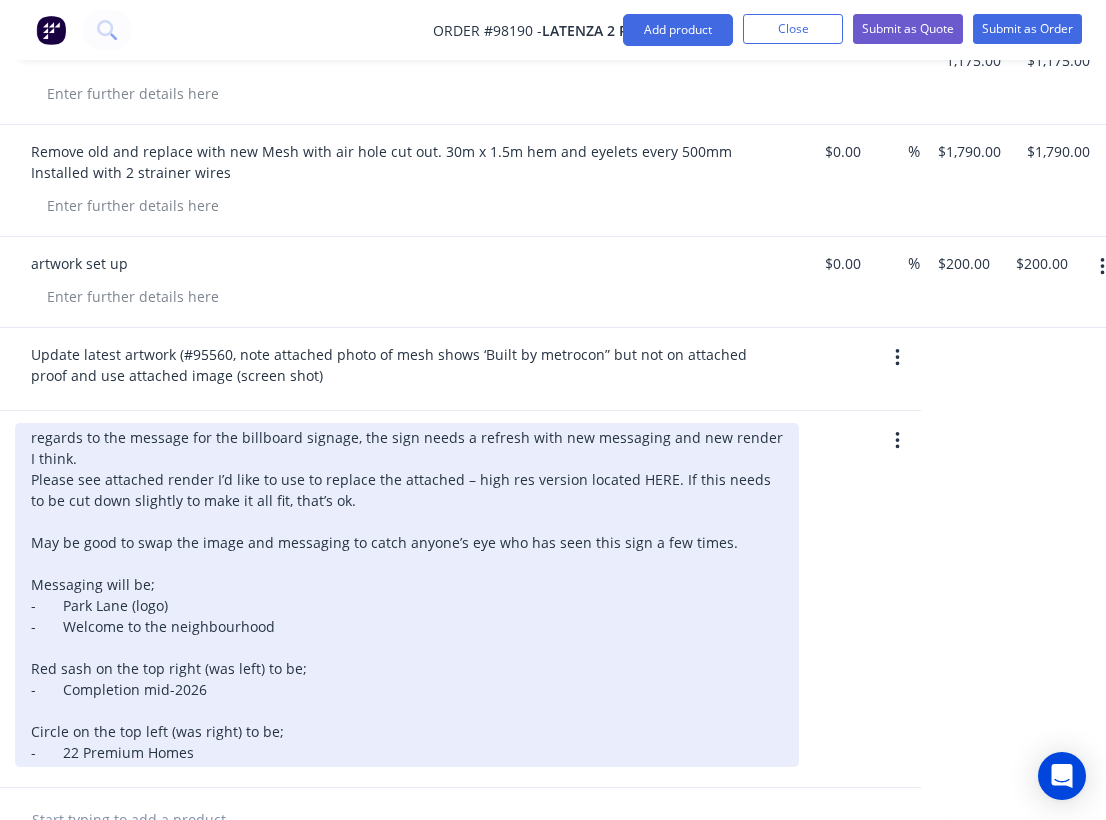scroll, scrollTop: 638, scrollLeft: 436, axis: both 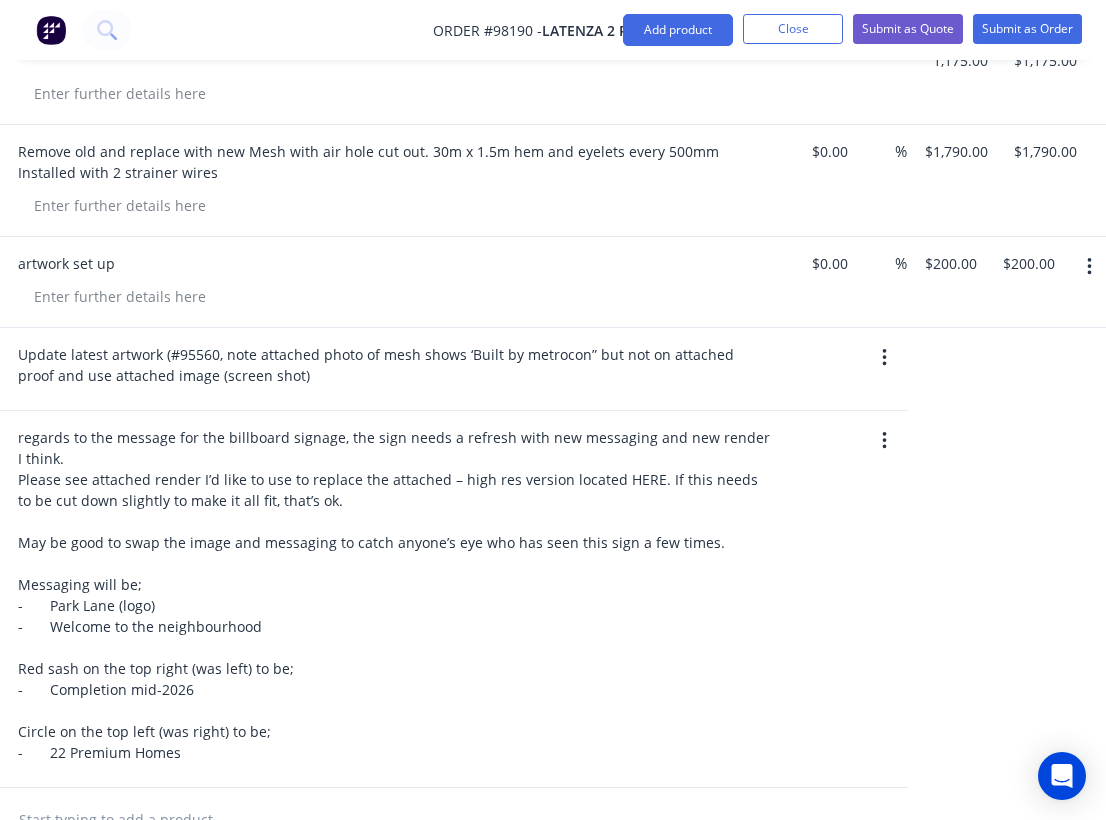 click at bounding box center (883, 599) 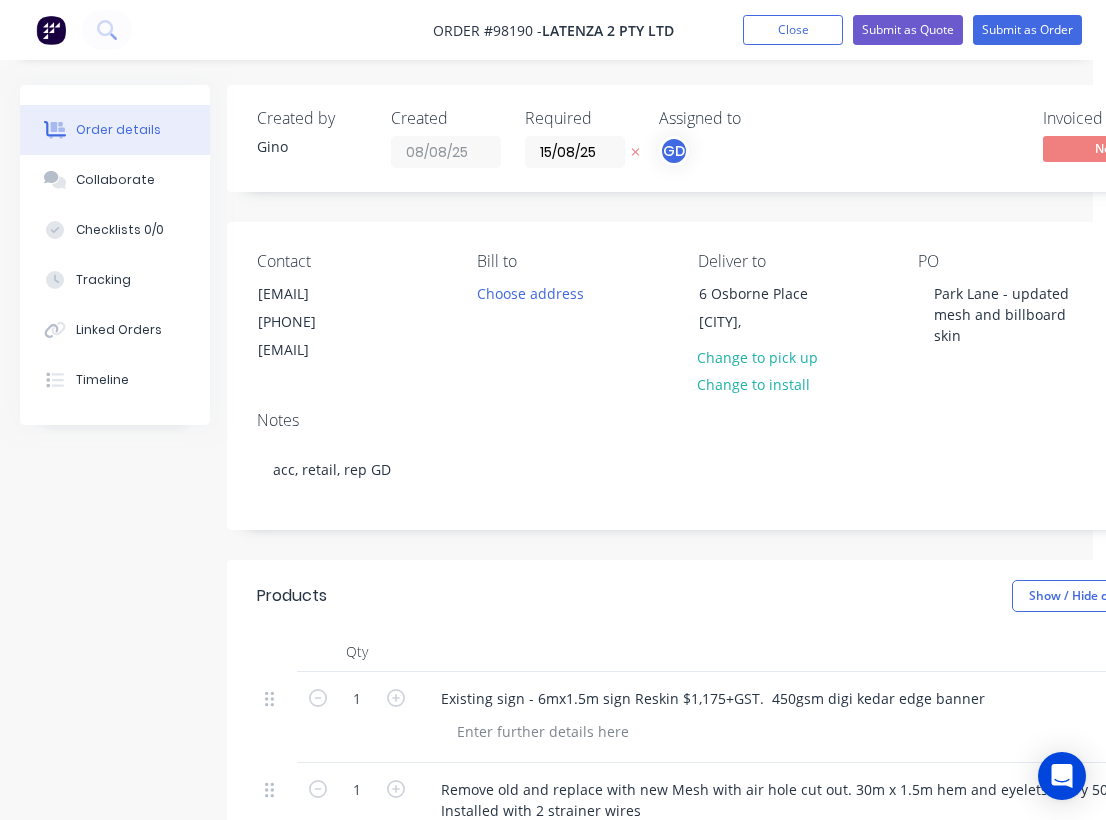 scroll, scrollTop: 0, scrollLeft: 0, axis: both 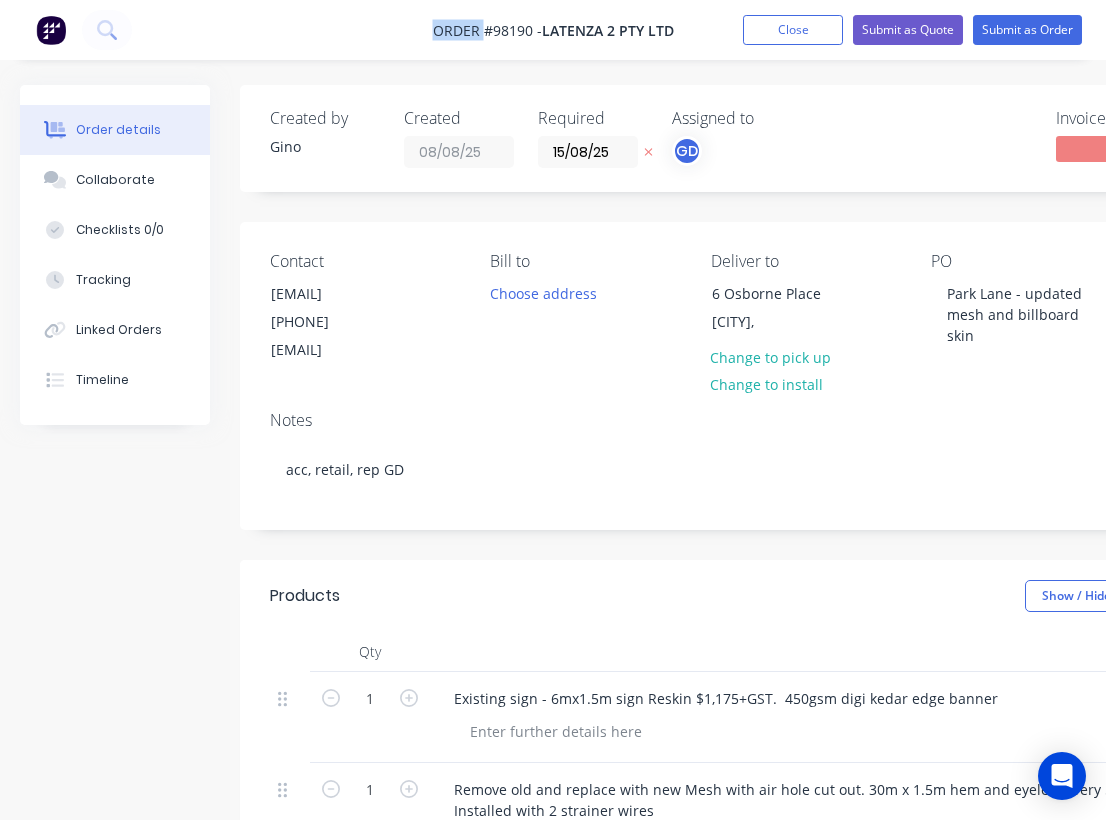 drag, startPoint x: 423, startPoint y: 27, endPoint x: 487, endPoint y: 28, distance: 64.00781 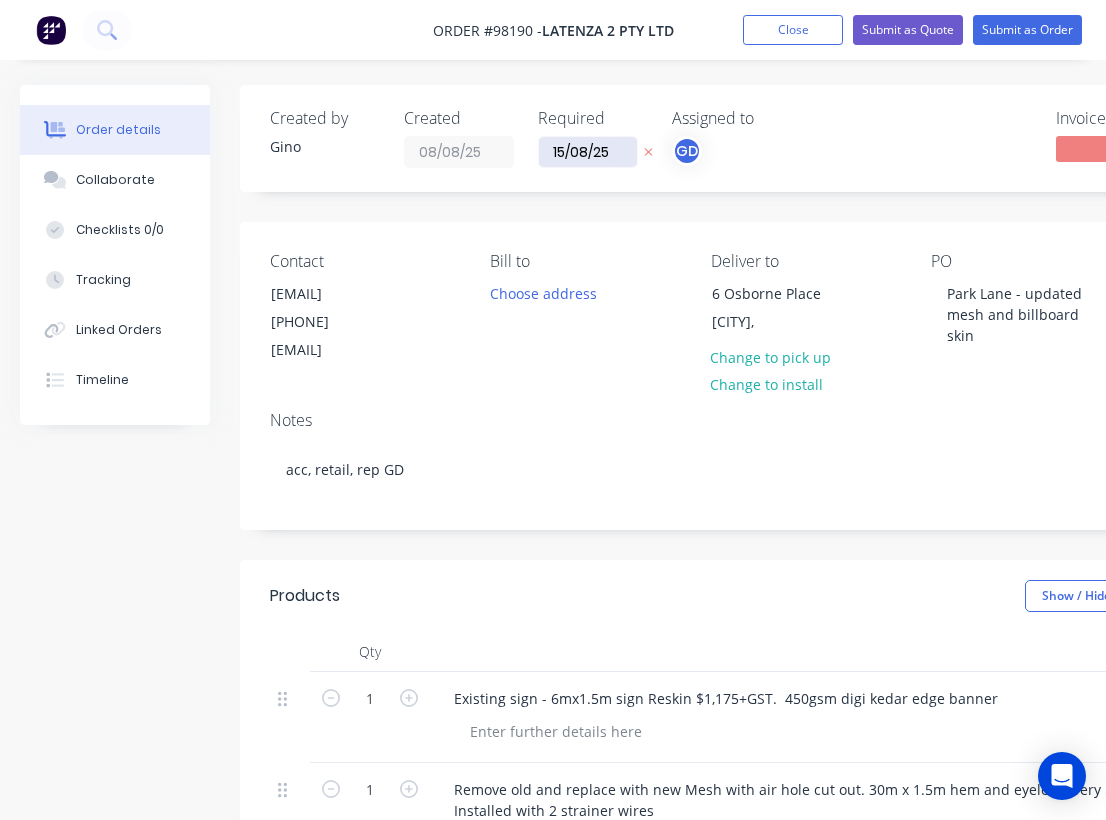 click on "15/08/25" at bounding box center [588, 152] 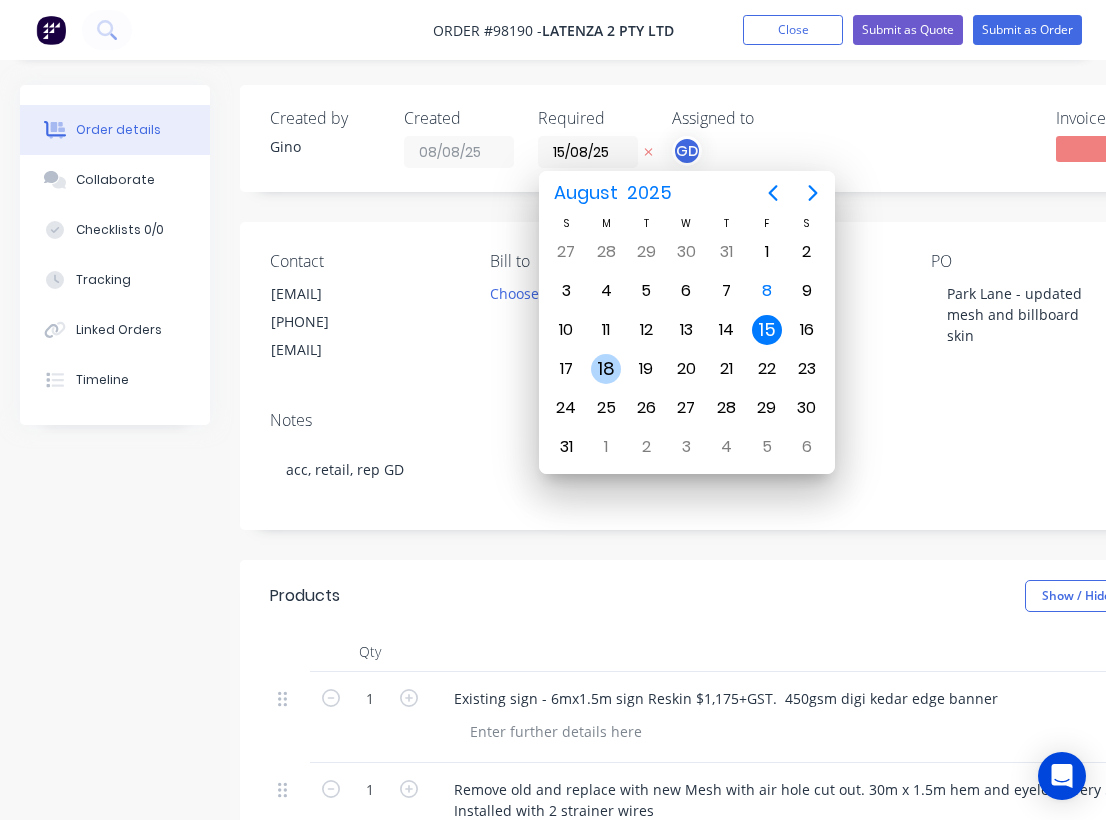 click on "18" at bounding box center [606, 369] 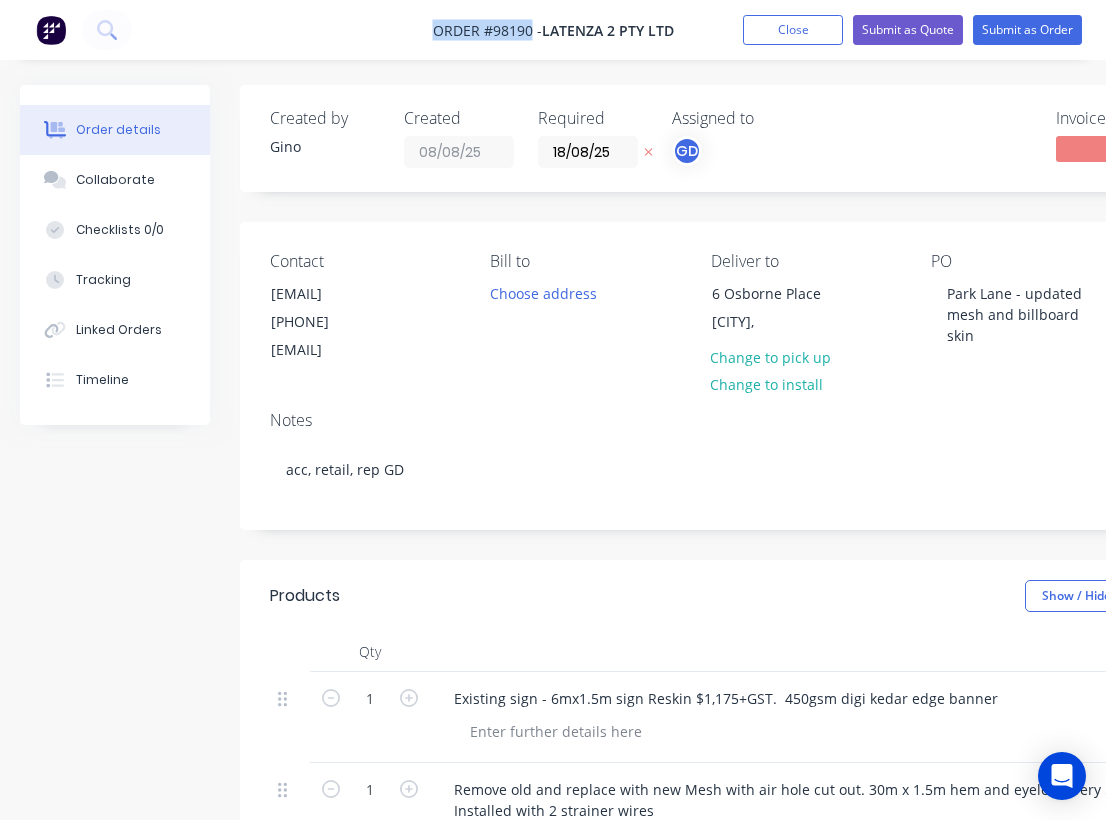 drag, startPoint x: 426, startPoint y: 27, endPoint x: 530, endPoint y: 29, distance: 104.019226 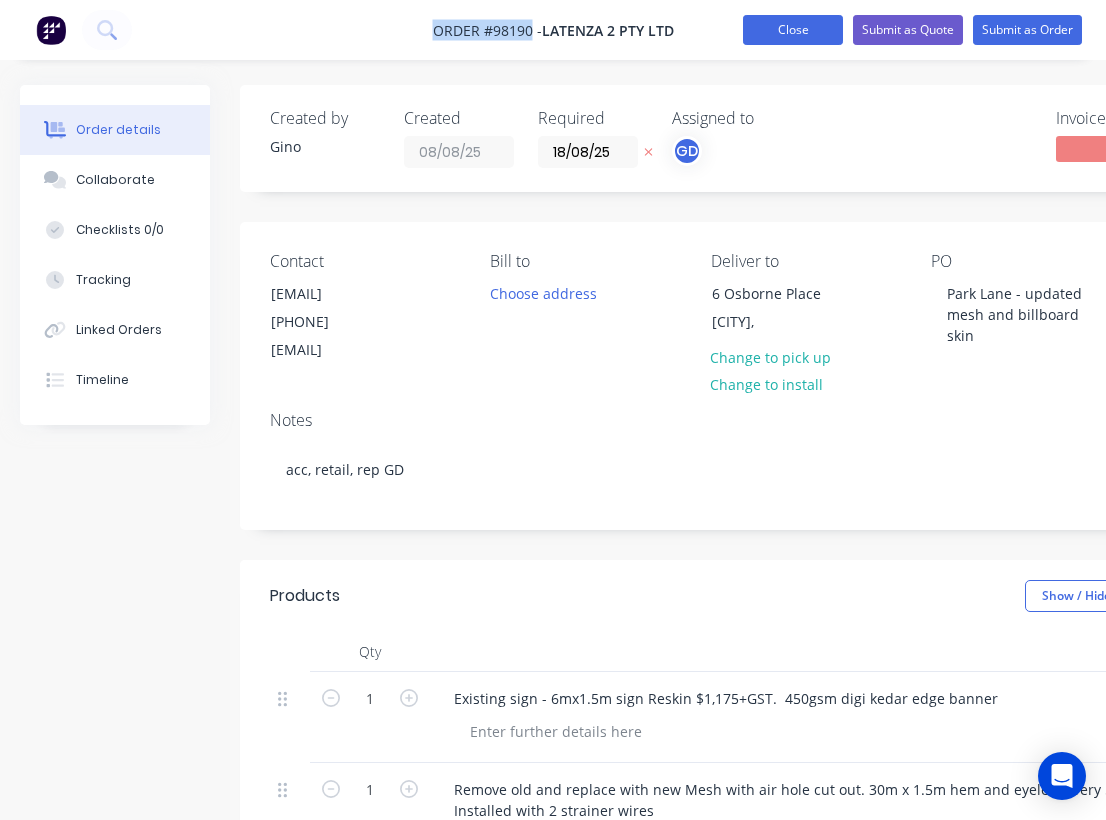 click on "Close" at bounding box center (793, 30) 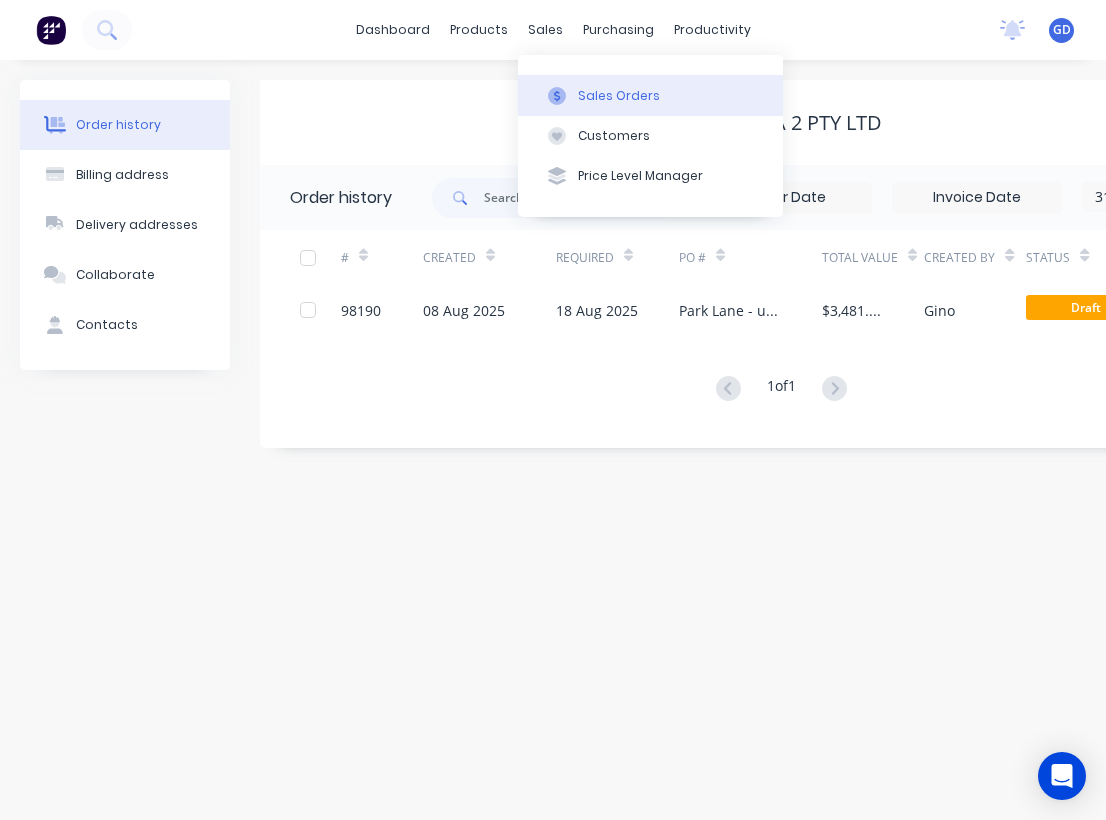click on "Sales Orders" at bounding box center (619, 96) 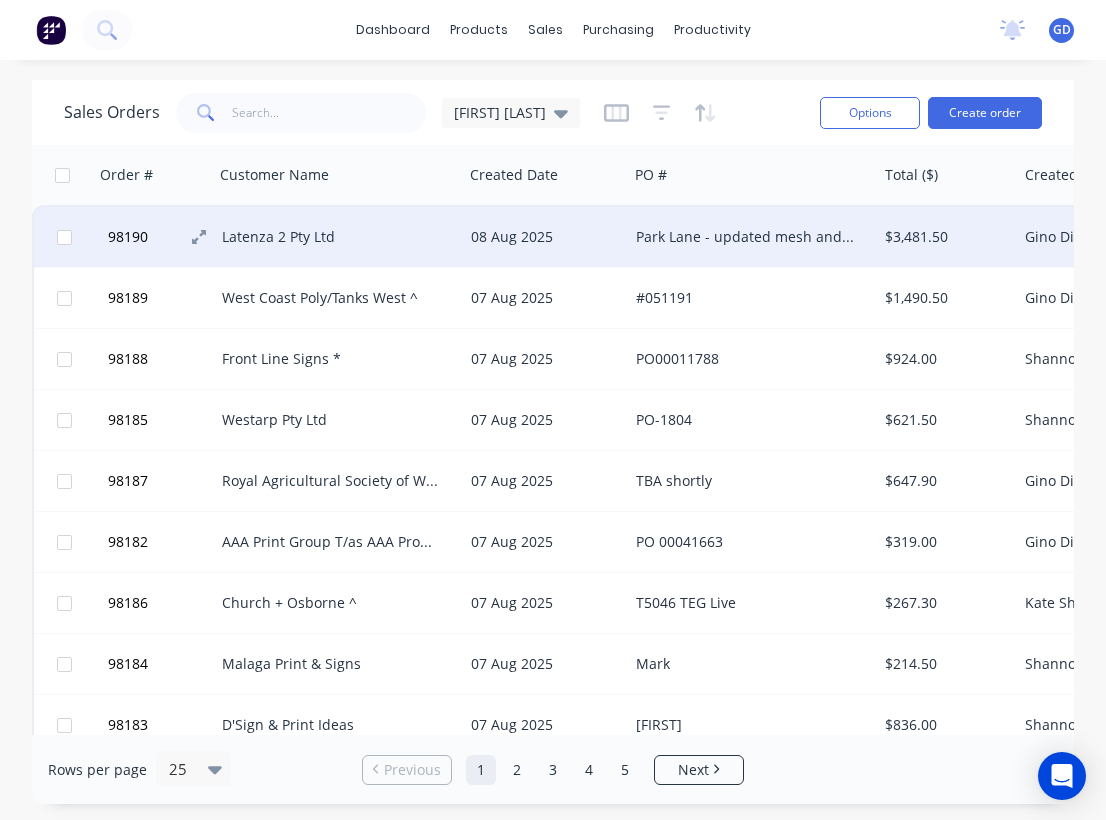 click on "98190" at bounding box center [128, 237] 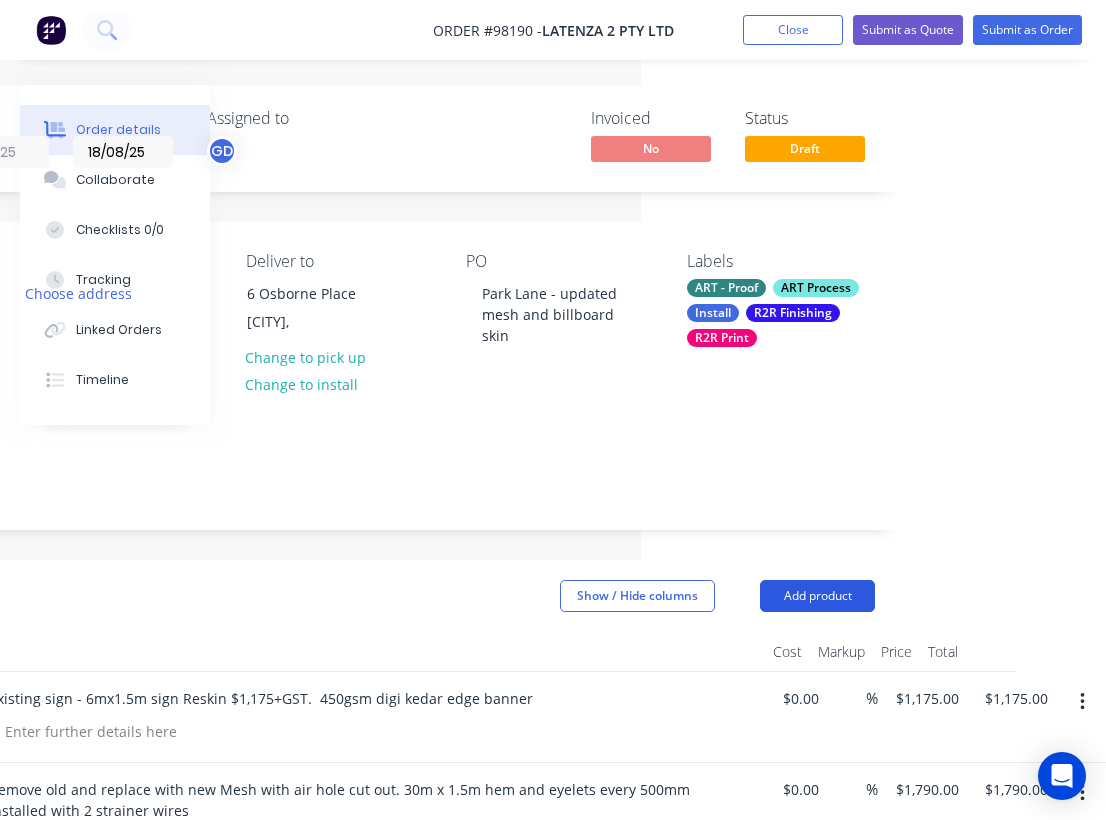scroll, scrollTop: 0, scrollLeft: 465, axis: horizontal 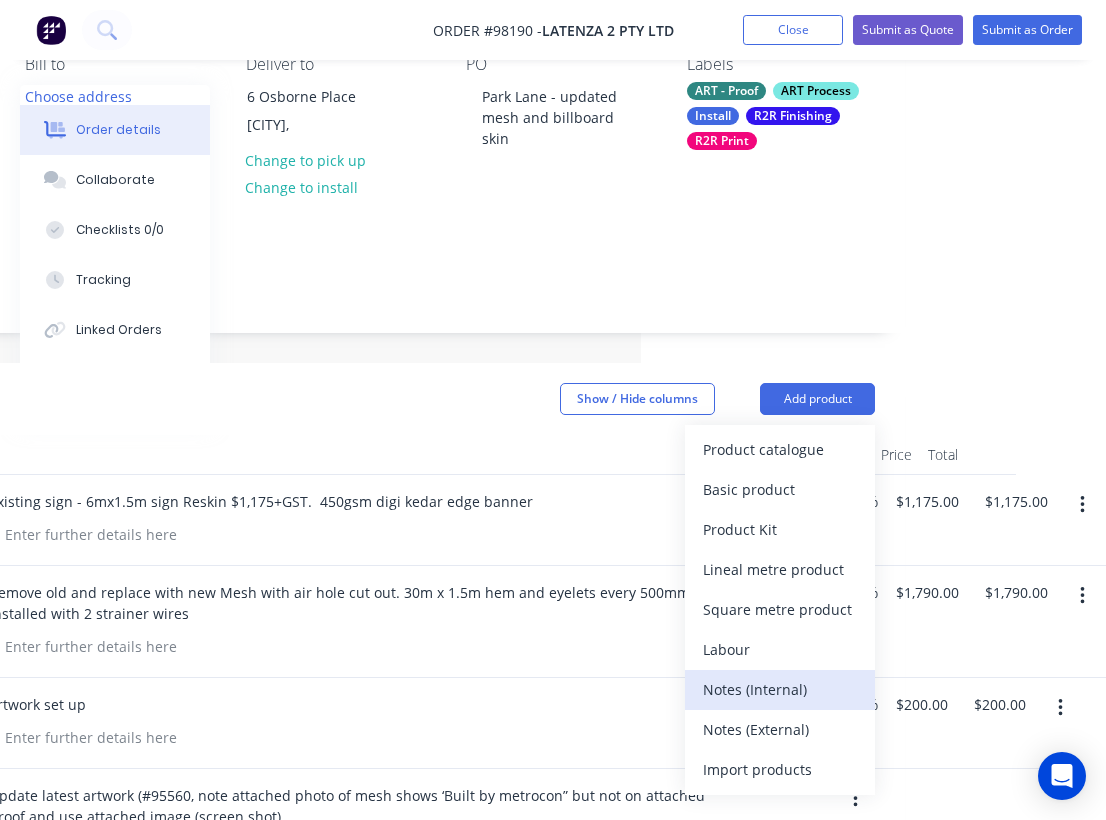 click on "Notes (Internal)" at bounding box center (780, 689) 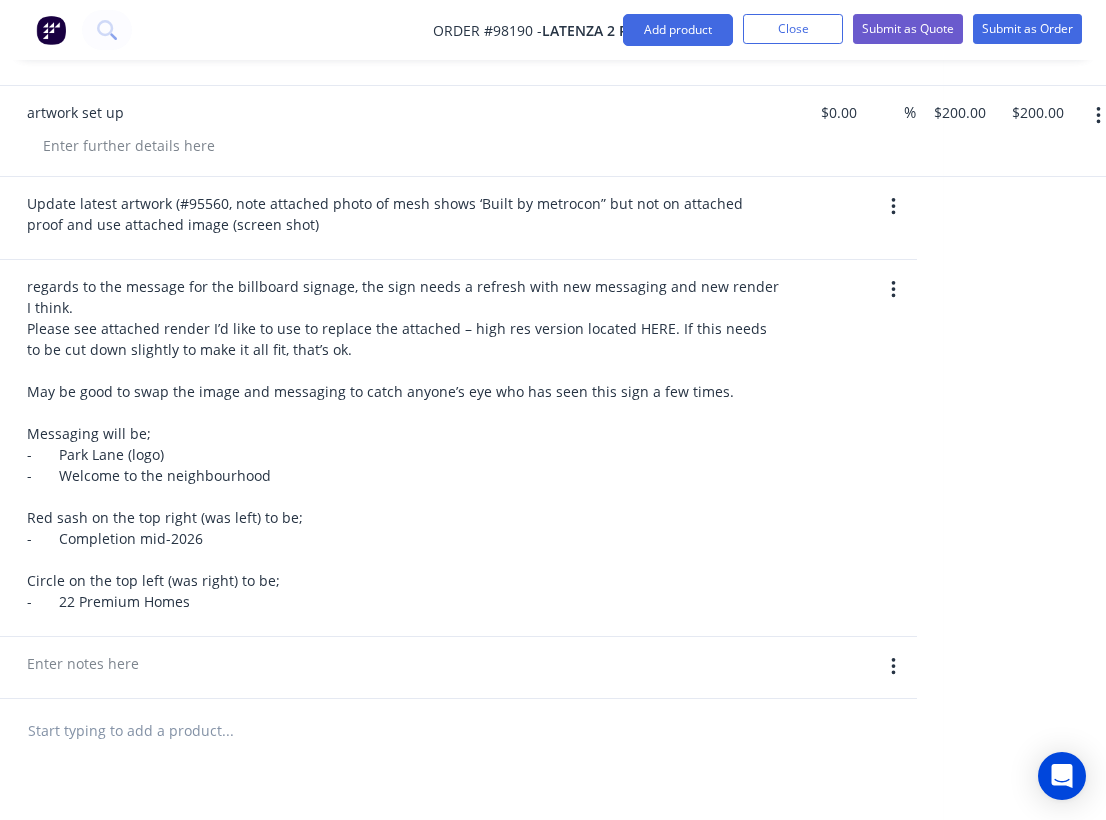 scroll, scrollTop: 793, scrollLeft: 427, axis: both 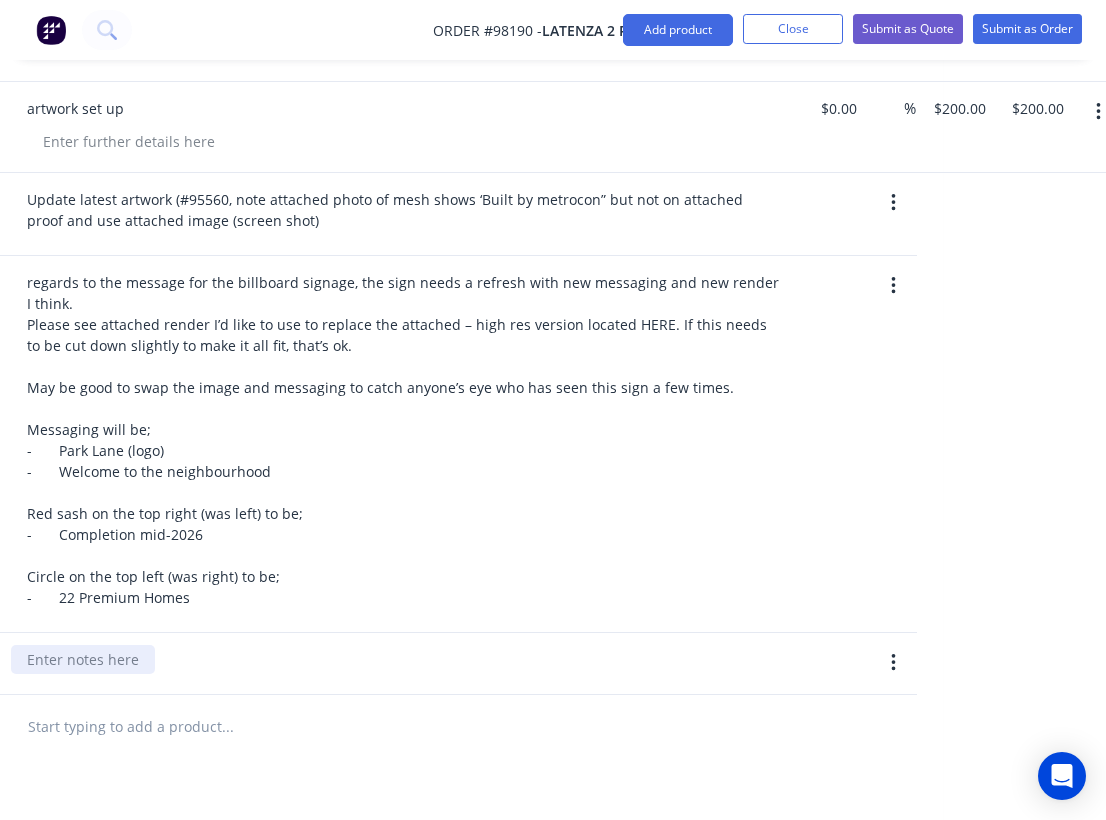 click at bounding box center [83, 659] 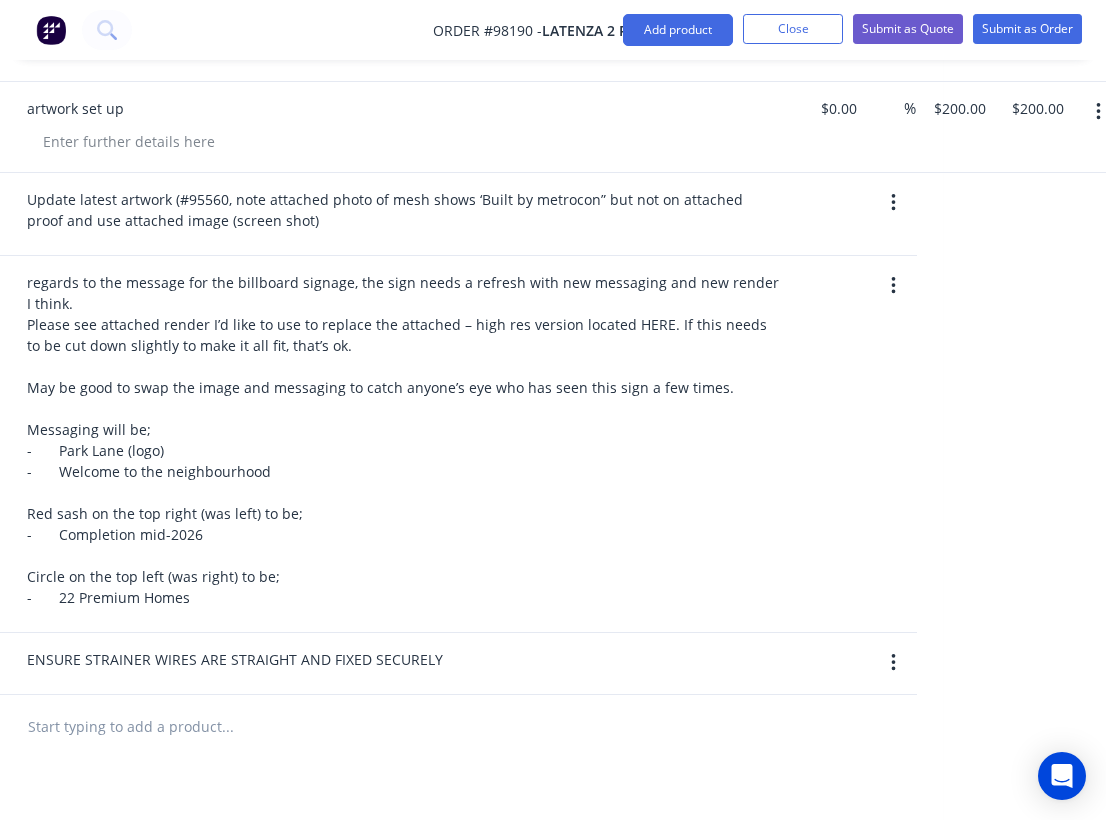 click at bounding box center (227, 727) 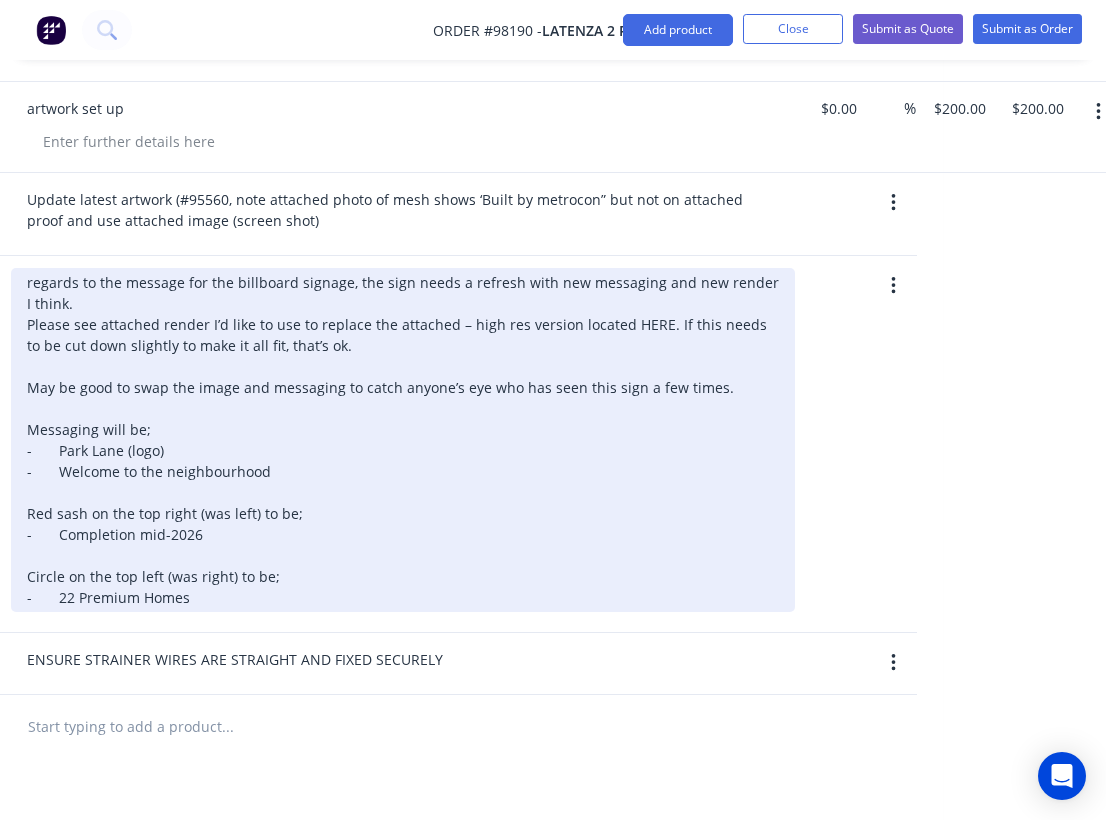 scroll, scrollTop: 0, scrollLeft: 427, axis: horizontal 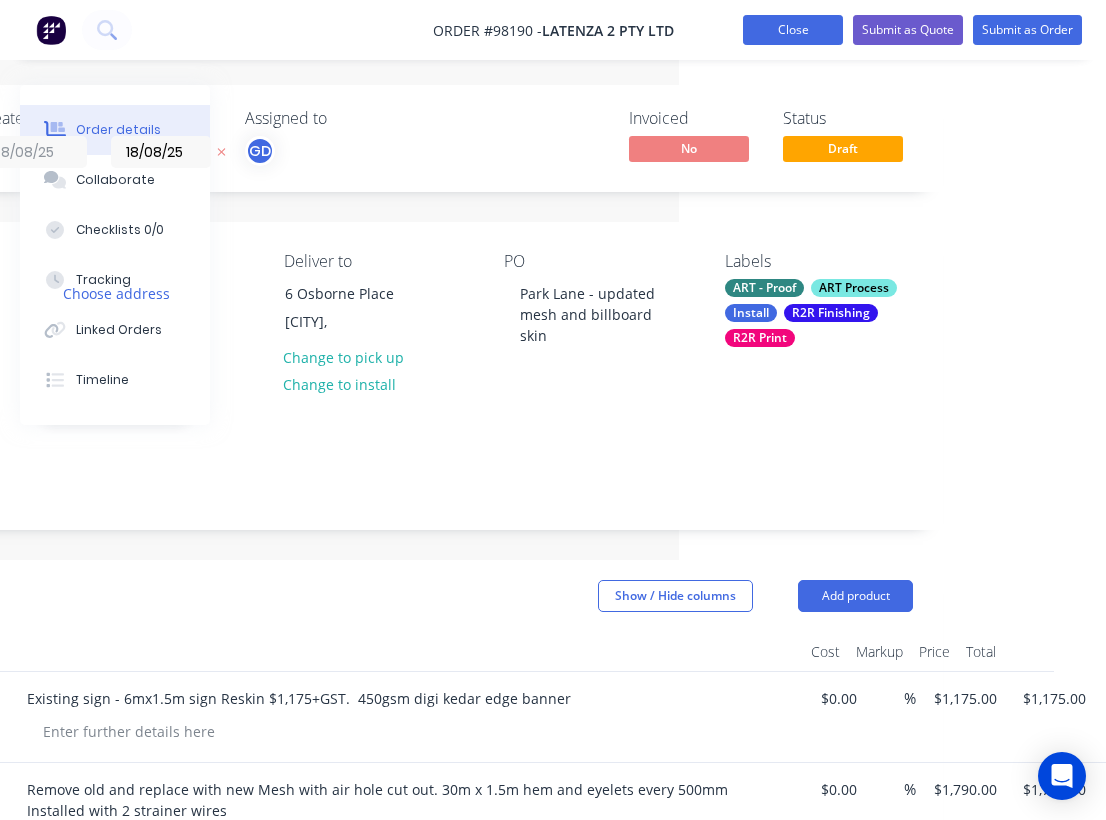 click on "Close" at bounding box center [793, 30] 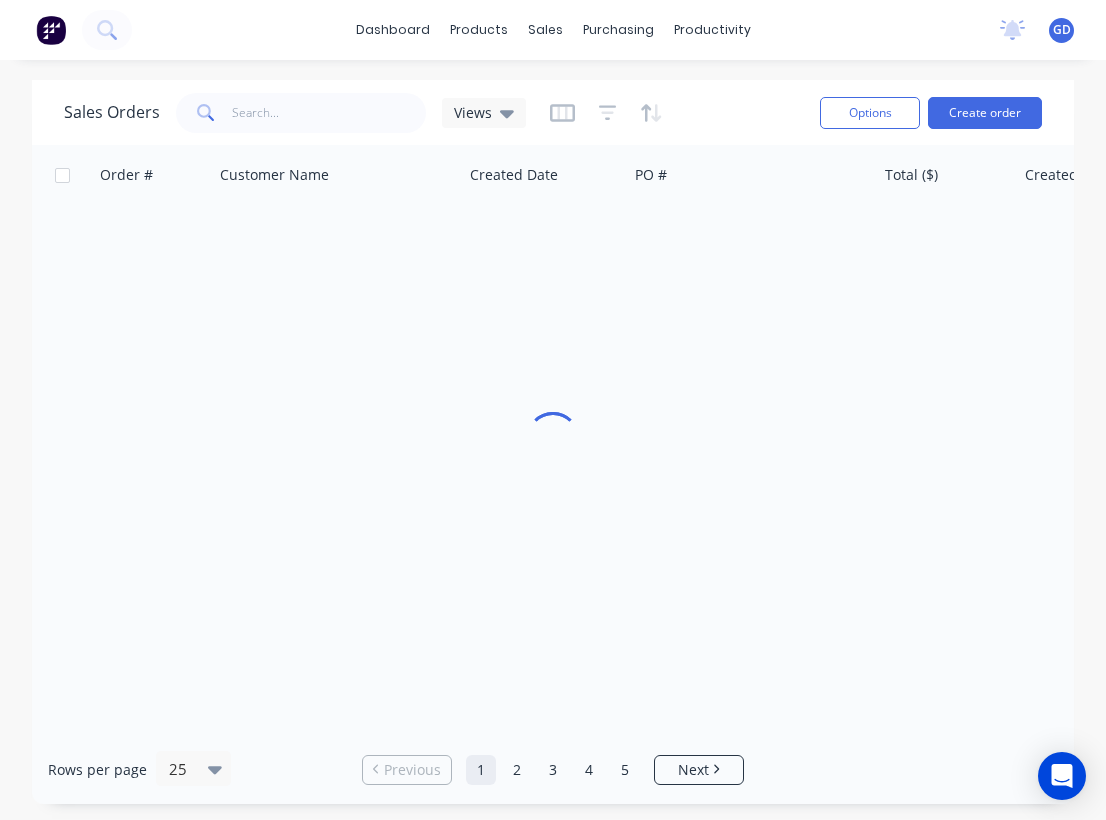 scroll, scrollTop: 0, scrollLeft: 0, axis: both 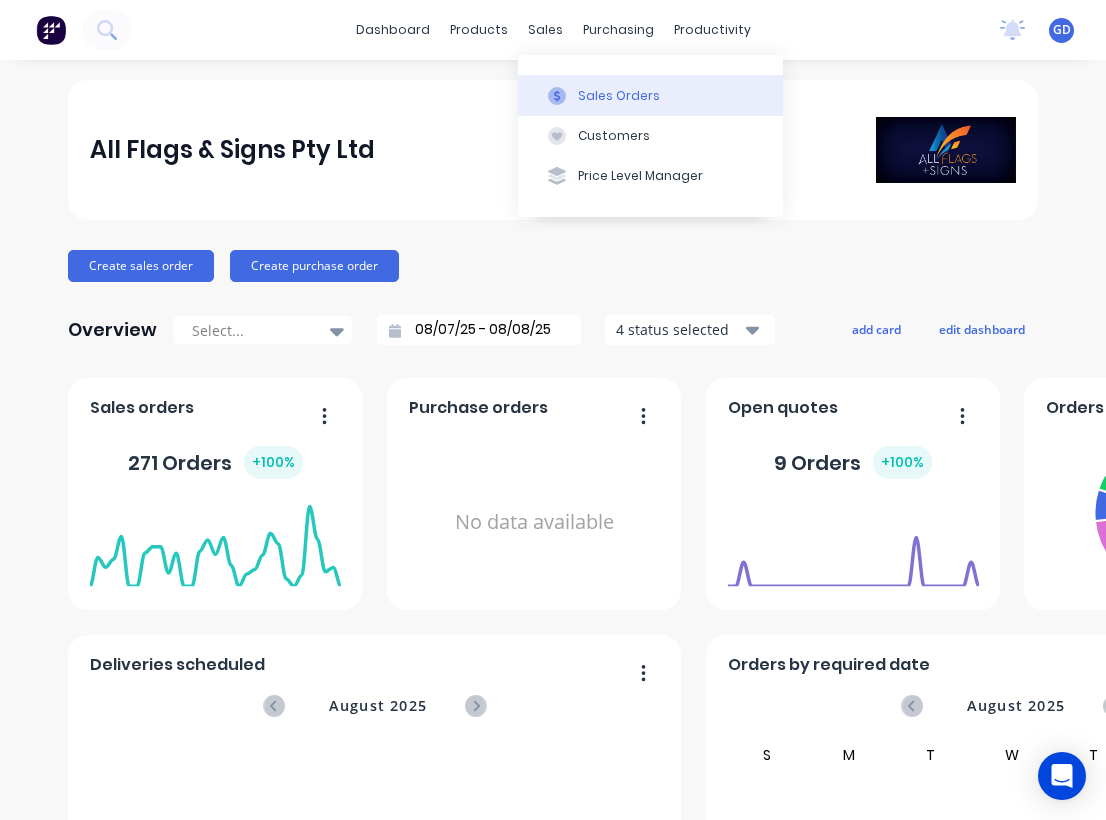 click on "Sales Orders" at bounding box center [619, 96] 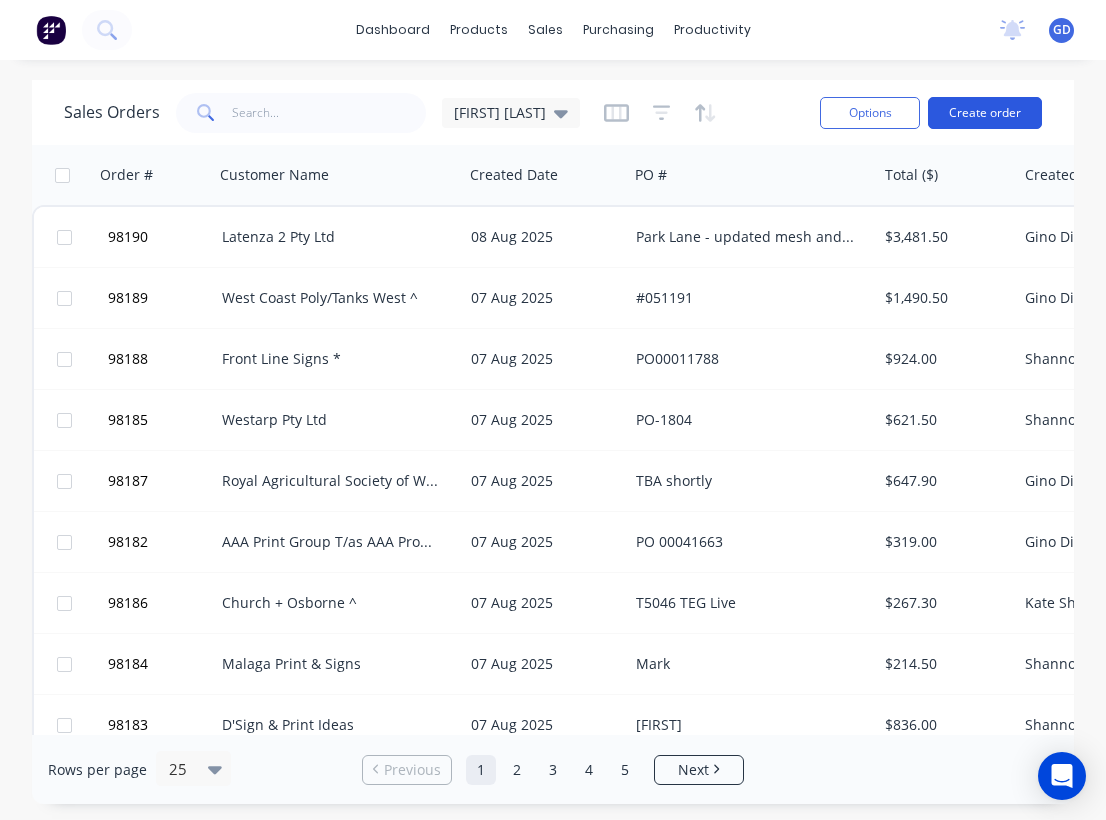 click on "Create order" at bounding box center (985, 113) 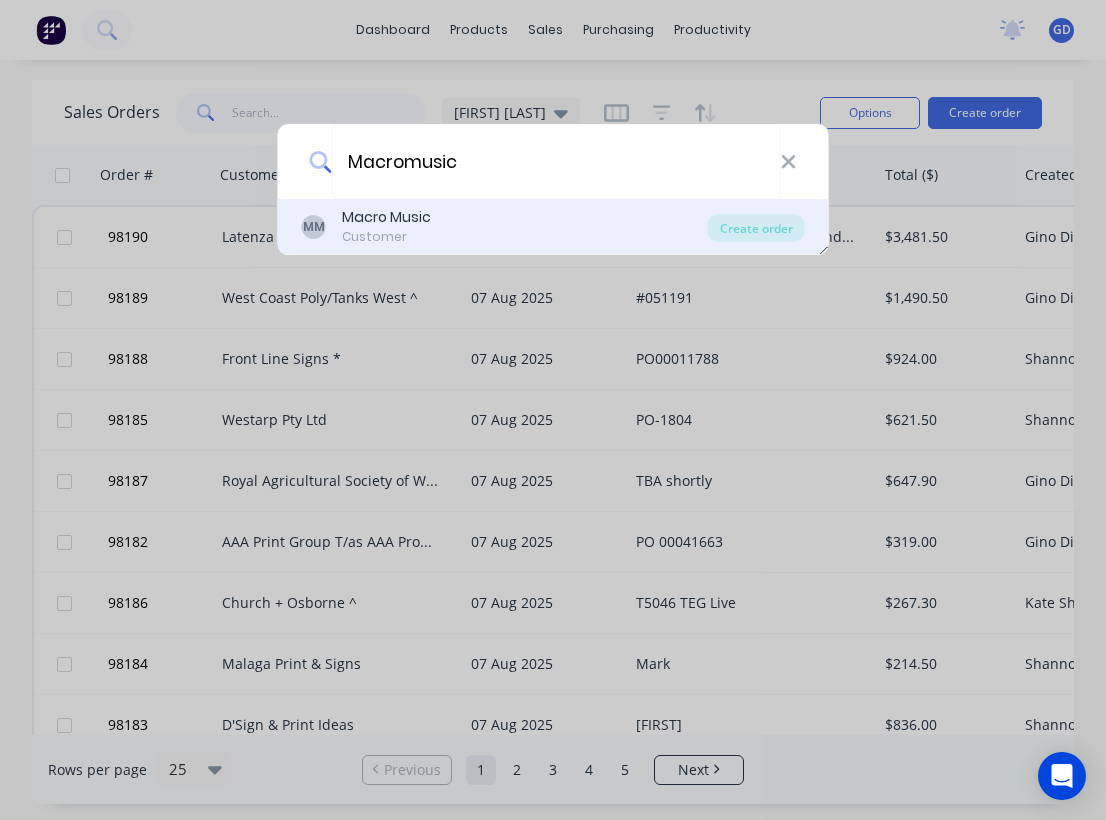 type on "Macromusic" 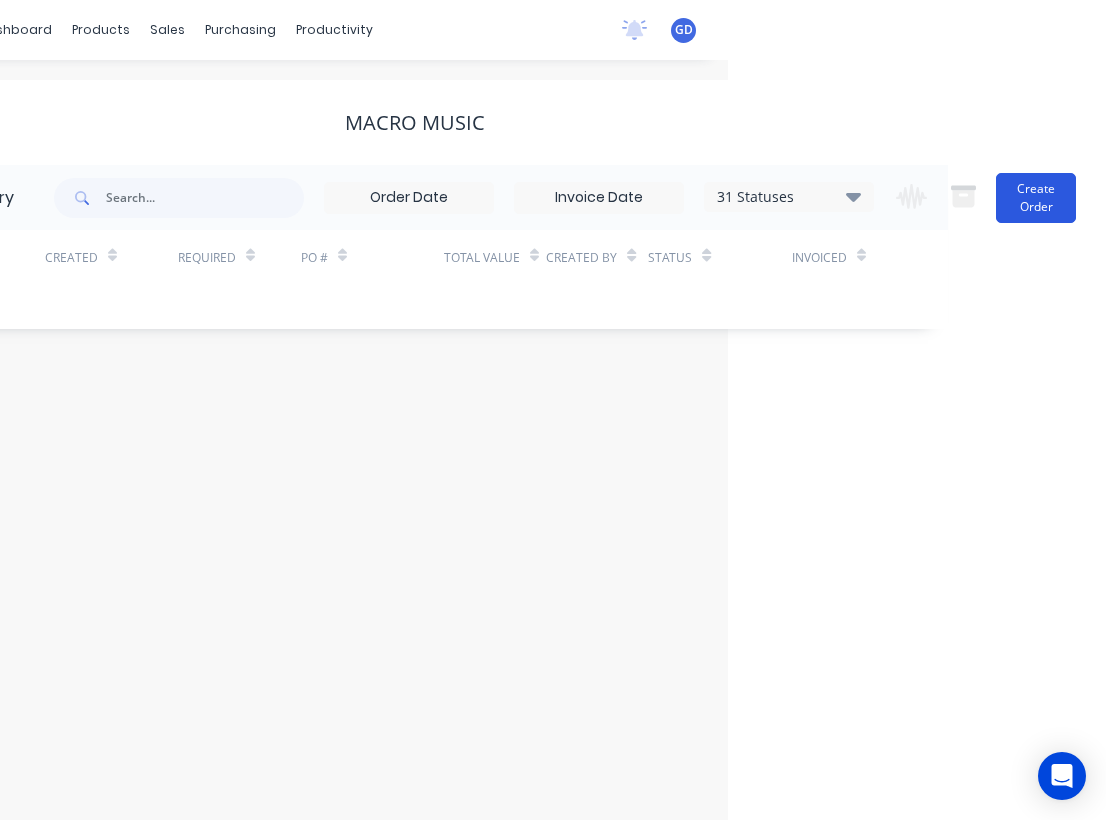 scroll, scrollTop: 0, scrollLeft: 378, axis: horizontal 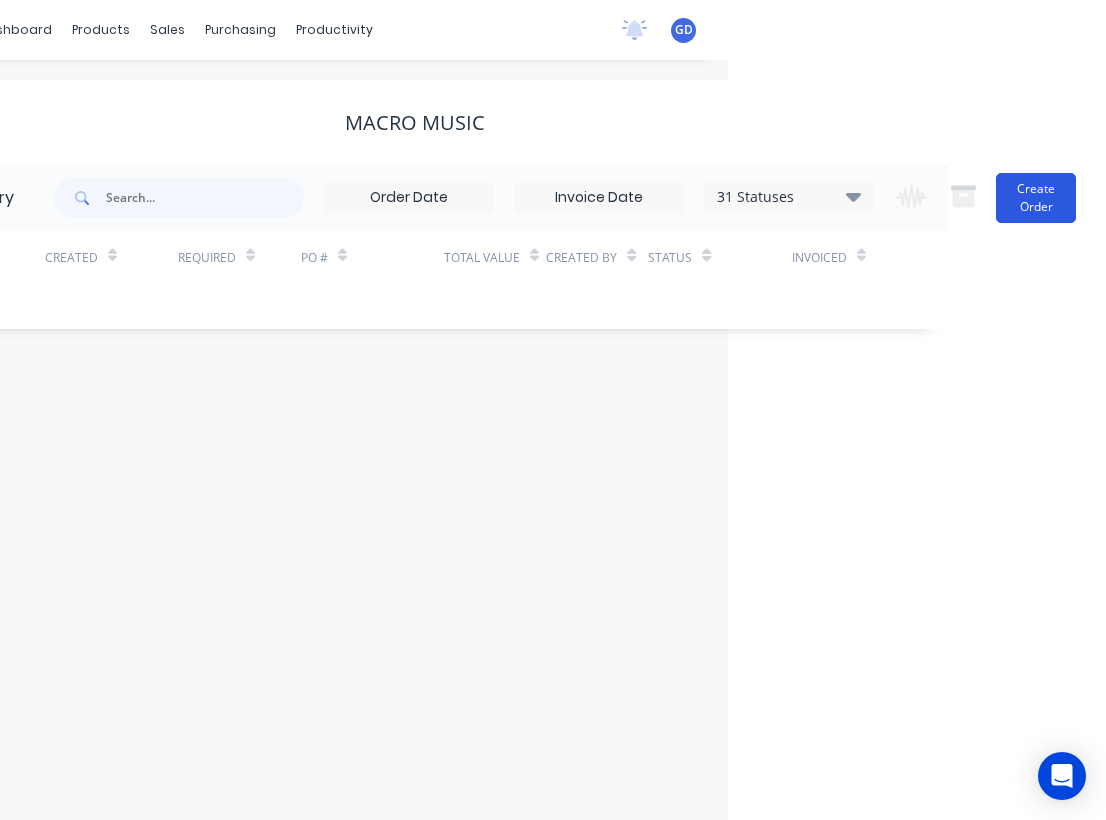 click on "Create Order" at bounding box center [1036, 198] 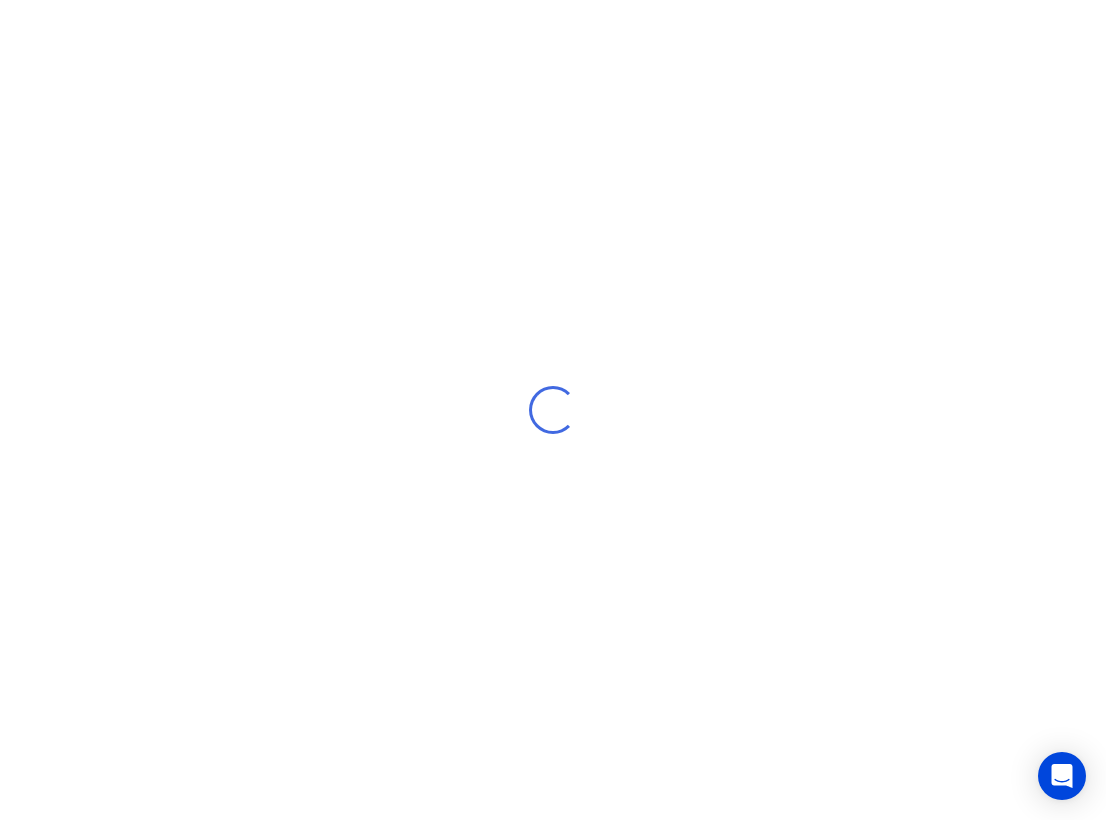 scroll, scrollTop: 0, scrollLeft: 0, axis: both 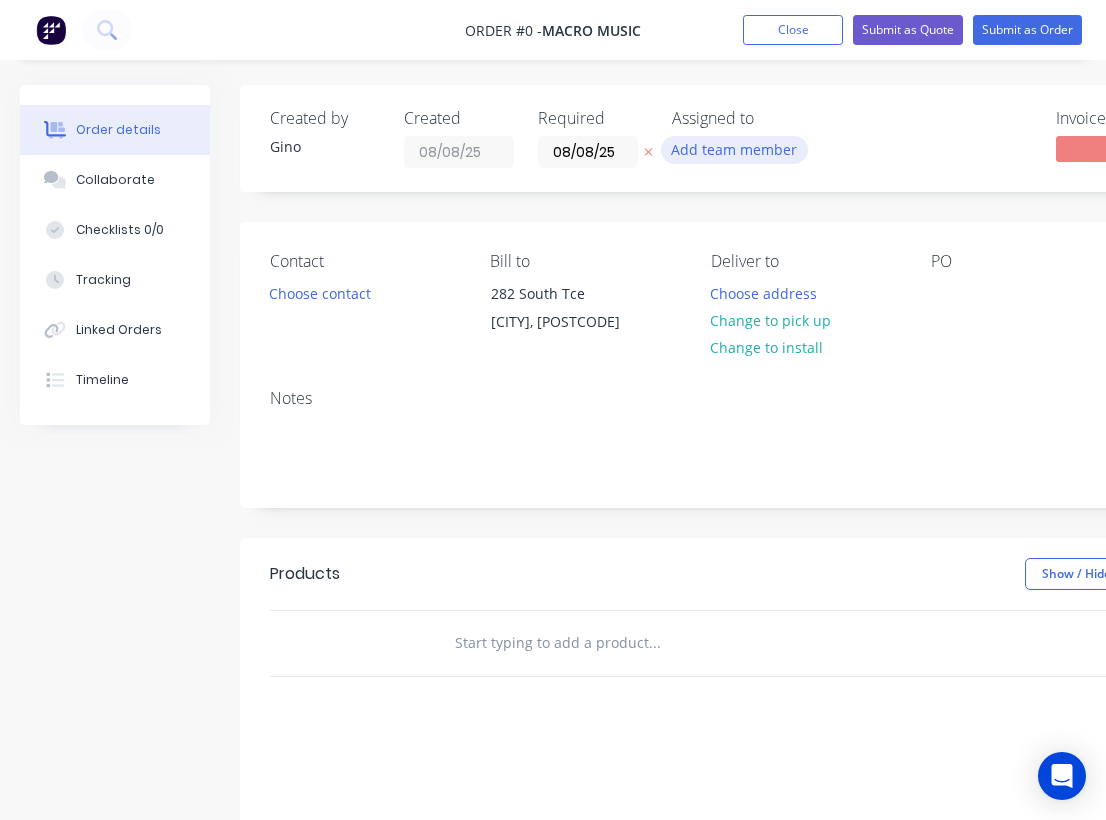 click on "Add team member" at bounding box center (734, 149) 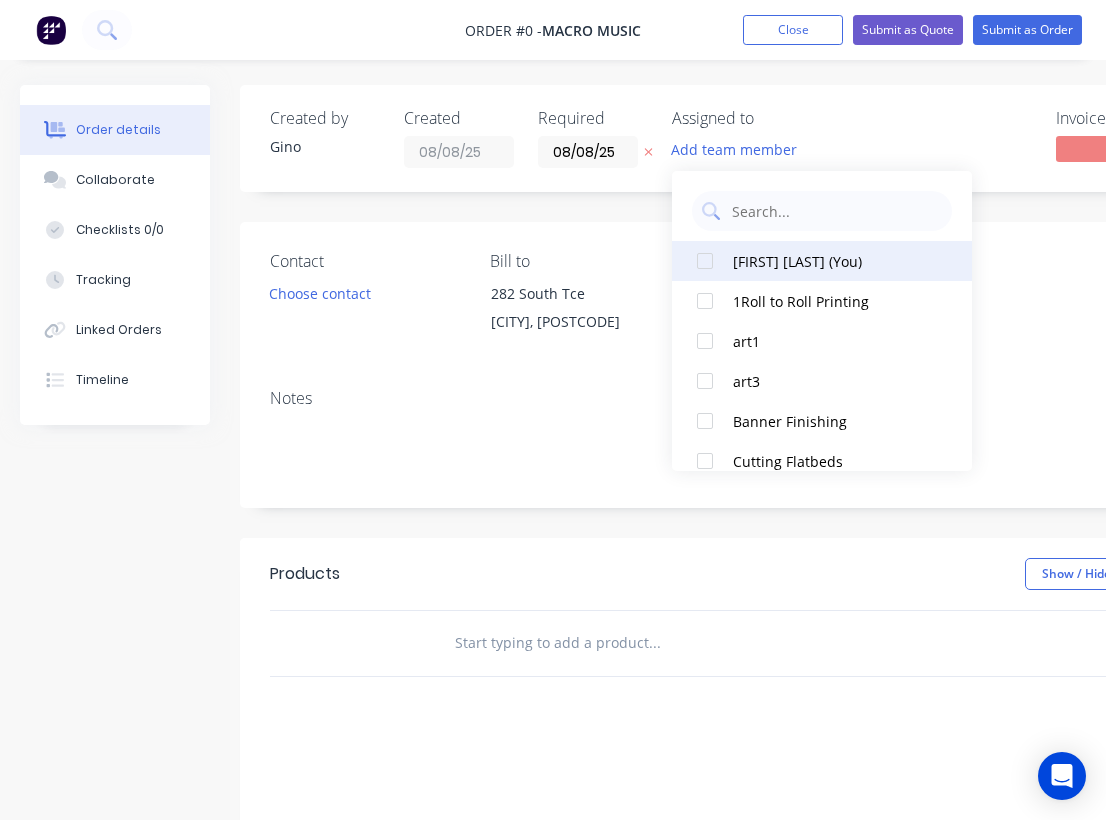 click on "[FIRST] [LAST] (You)" at bounding box center [833, 261] 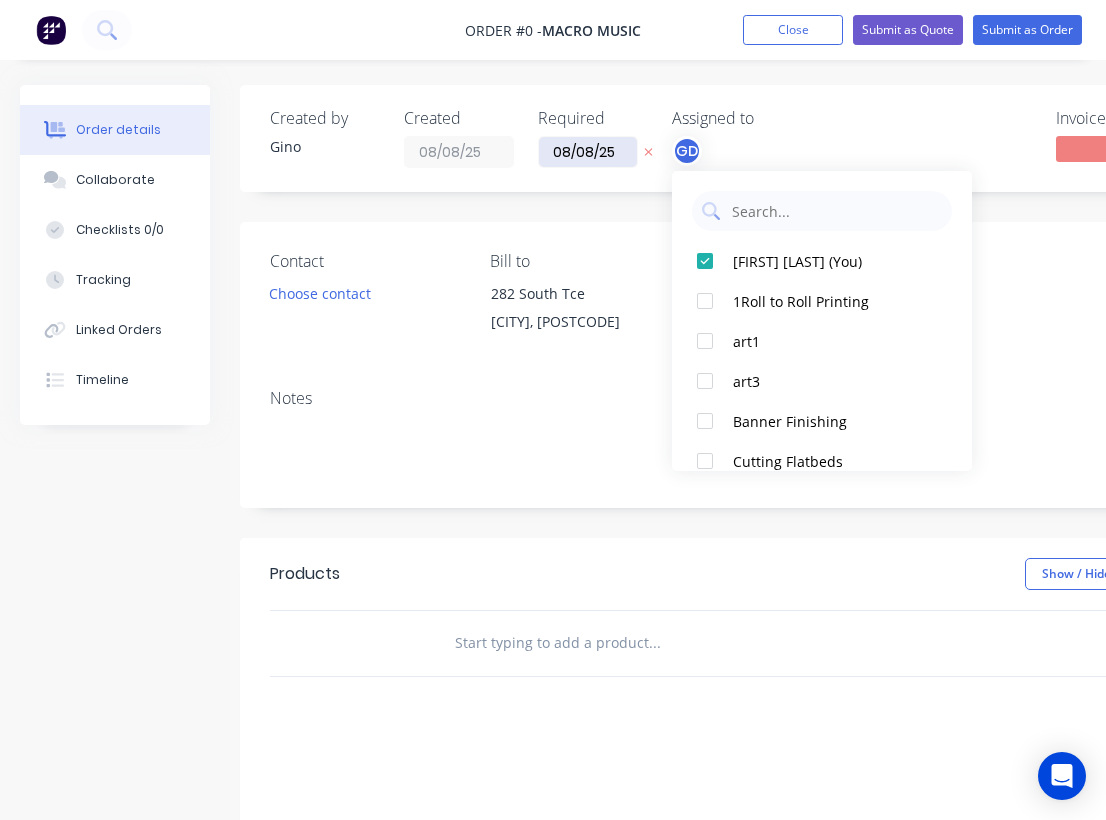 click on "Order details Collaborate Checklists 0/0 Tracking Linked Orders Timeline   Order details   Collaborate   Checklists   Tracking   Linked Orders   Timeline Created by Gino Created 08/08/25 Required 08/08/25 Assigned to GD Invoiced No Status Draft Contact Choose contact Bill to 282 South Tce  South Fremantle, 6162 Deliver to Choose address Change to pick up Change to install PO Labels Add labels Notes Products Show / Hide columns Add product     add delivery fee add markup add discount Labour $0.00 Sub total $0.00 Margin $0.00  ( 0 %) Tax $0.00 Total $0.00" at bounding box center (695, 636) 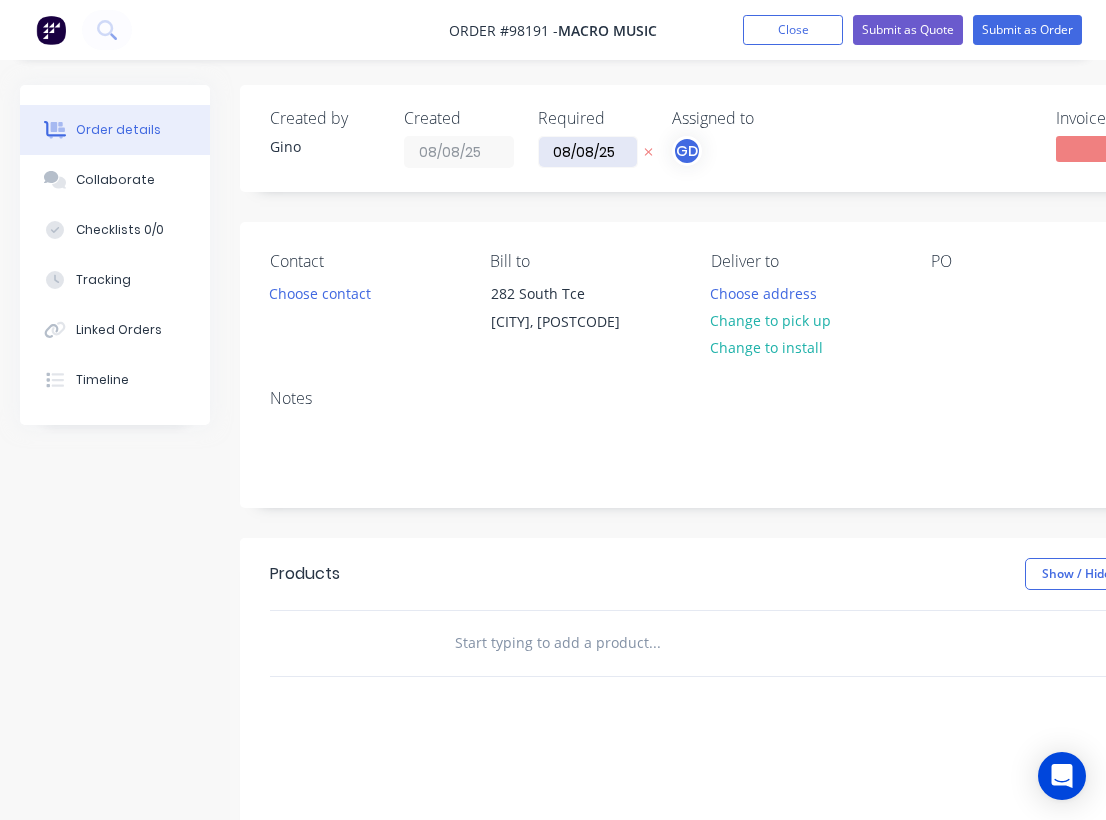 click on "08/08/25" at bounding box center [588, 152] 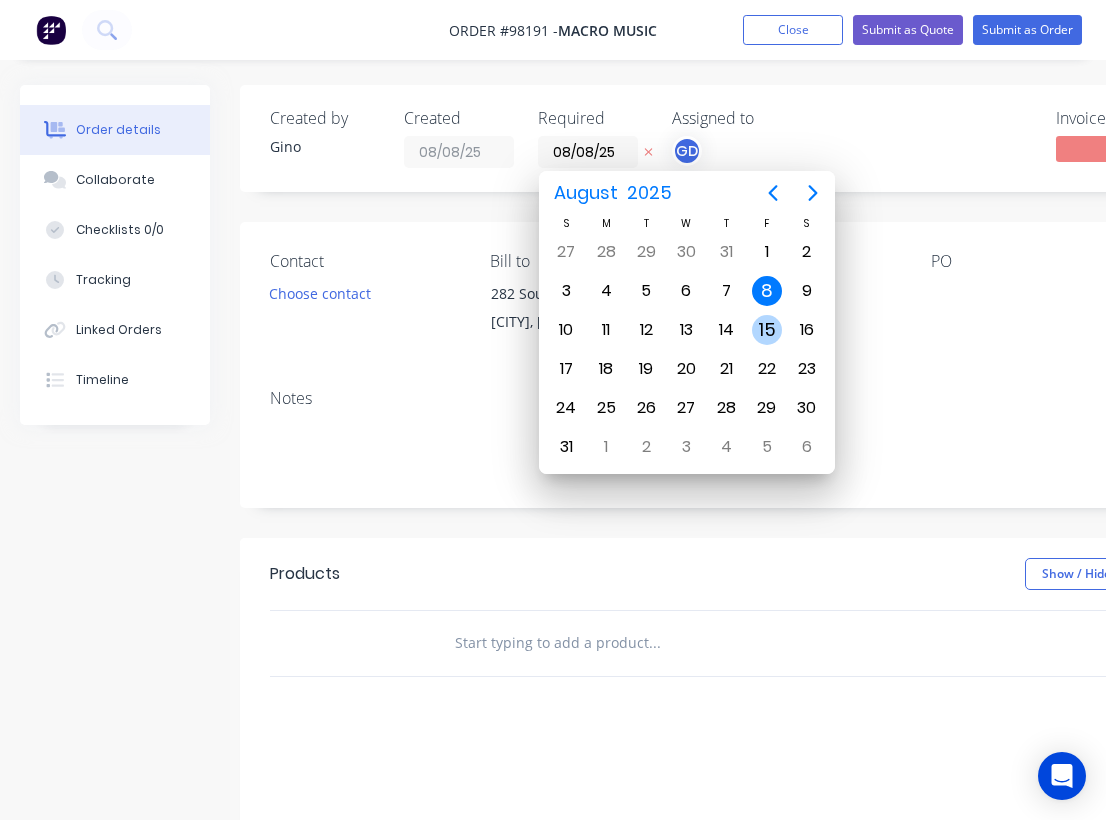 click on "15" at bounding box center (767, 330) 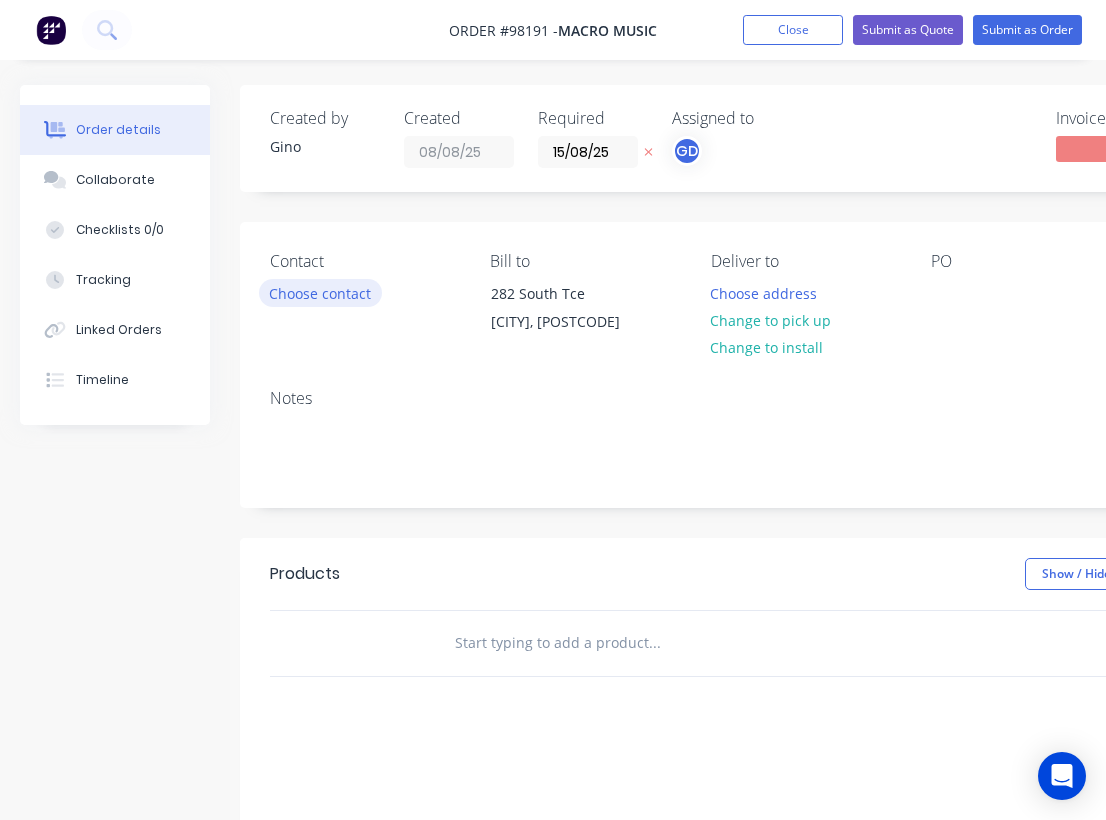 click on "Choose contact" at bounding box center (320, 292) 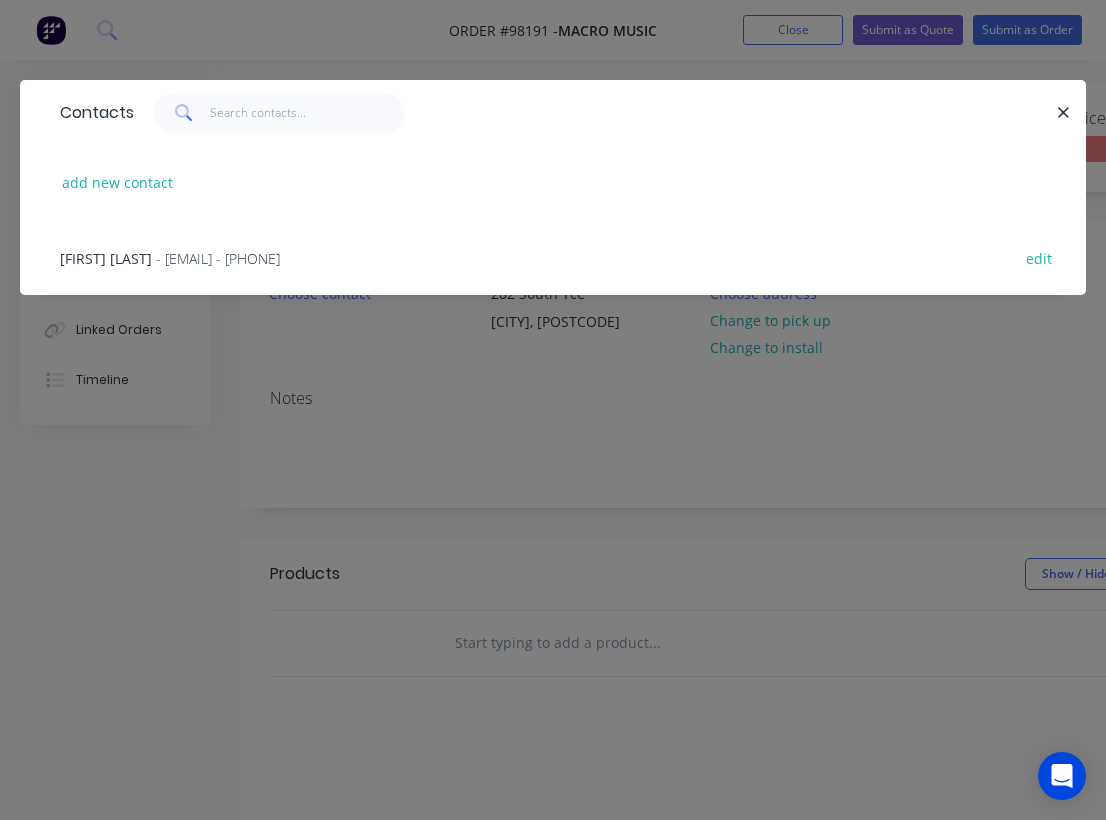 click on "Ross Macpherson" at bounding box center [106, 258] 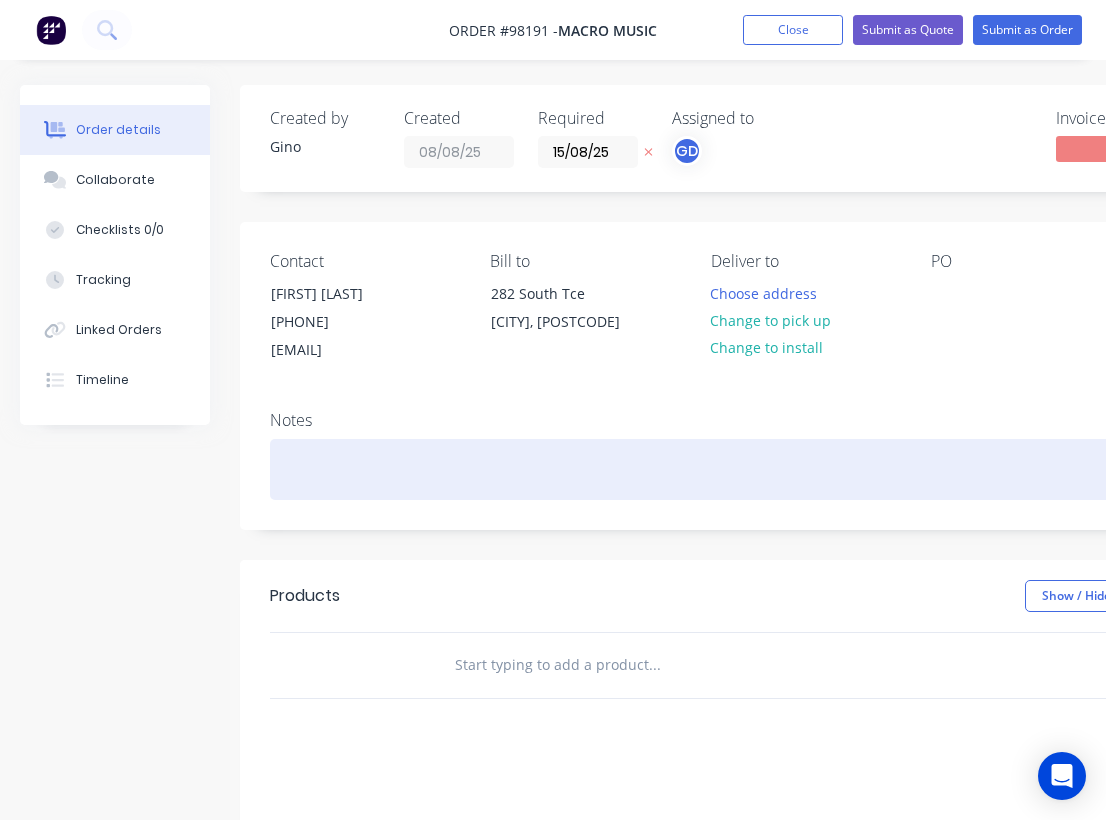 click at bounding box center (805, 469) 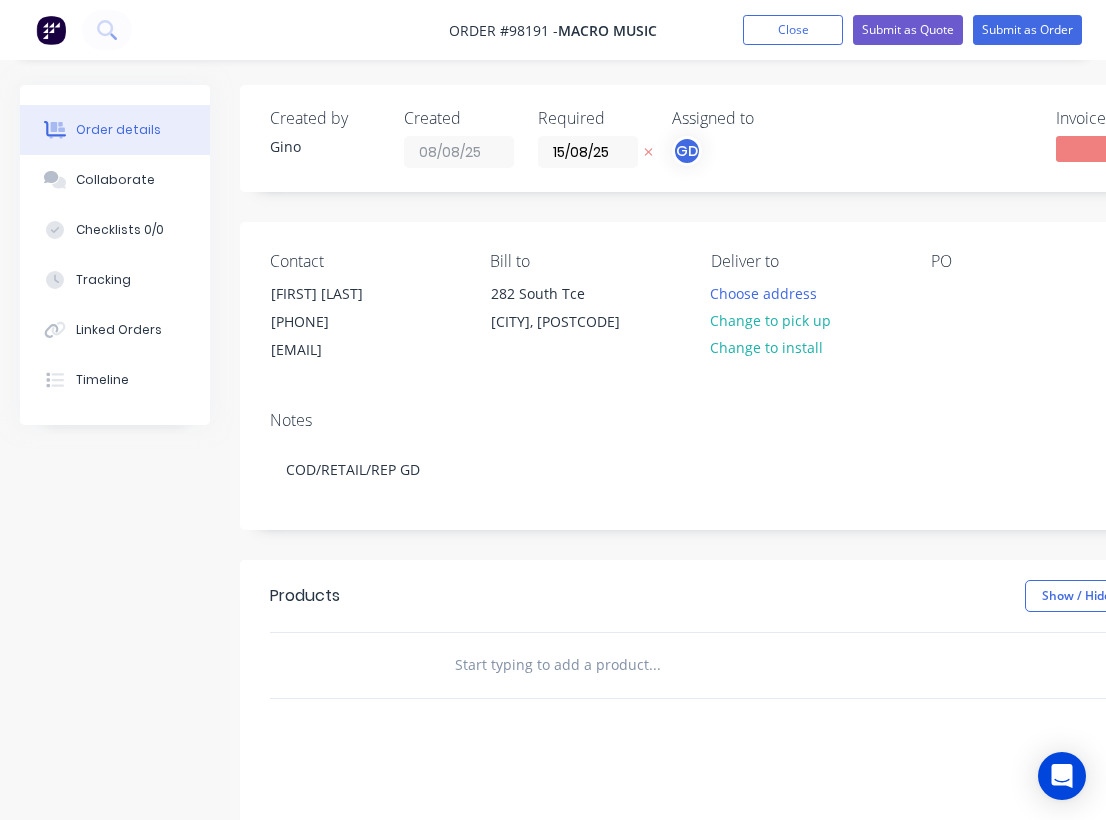 click on "Notes COD/RETAIL/REP GD" at bounding box center [805, 462] 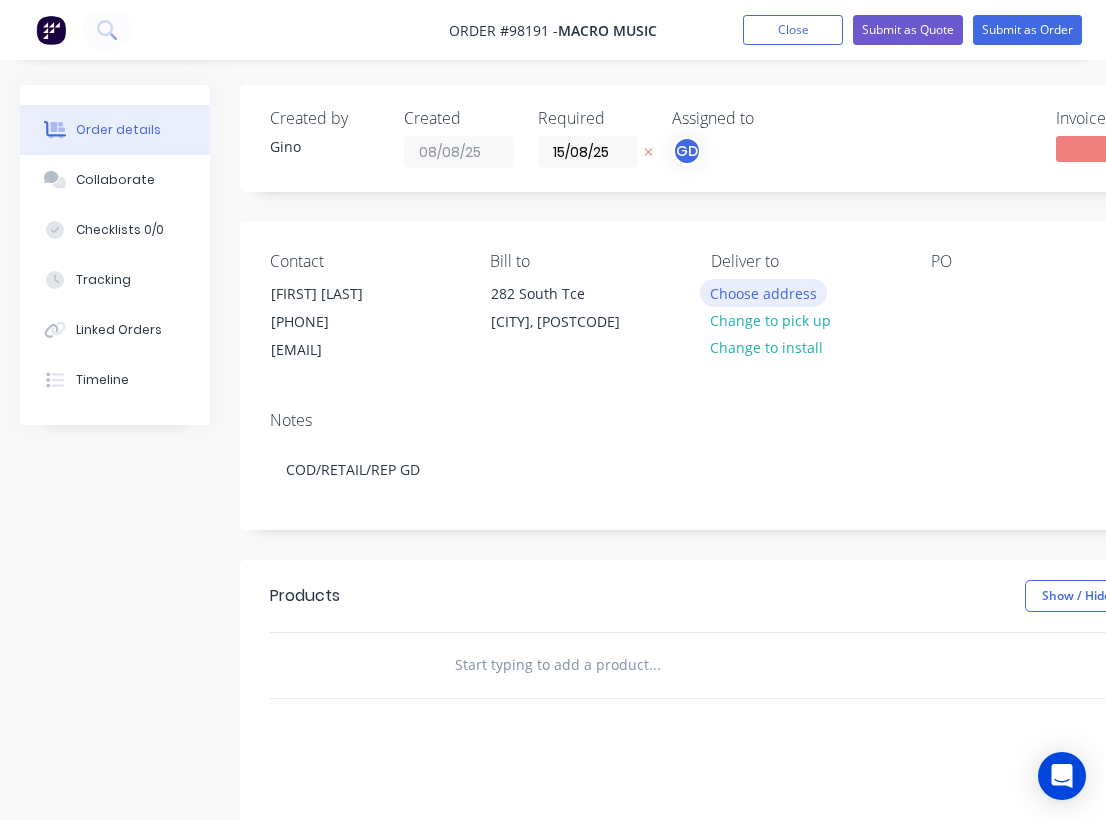 click on "Choose address" at bounding box center (764, 292) 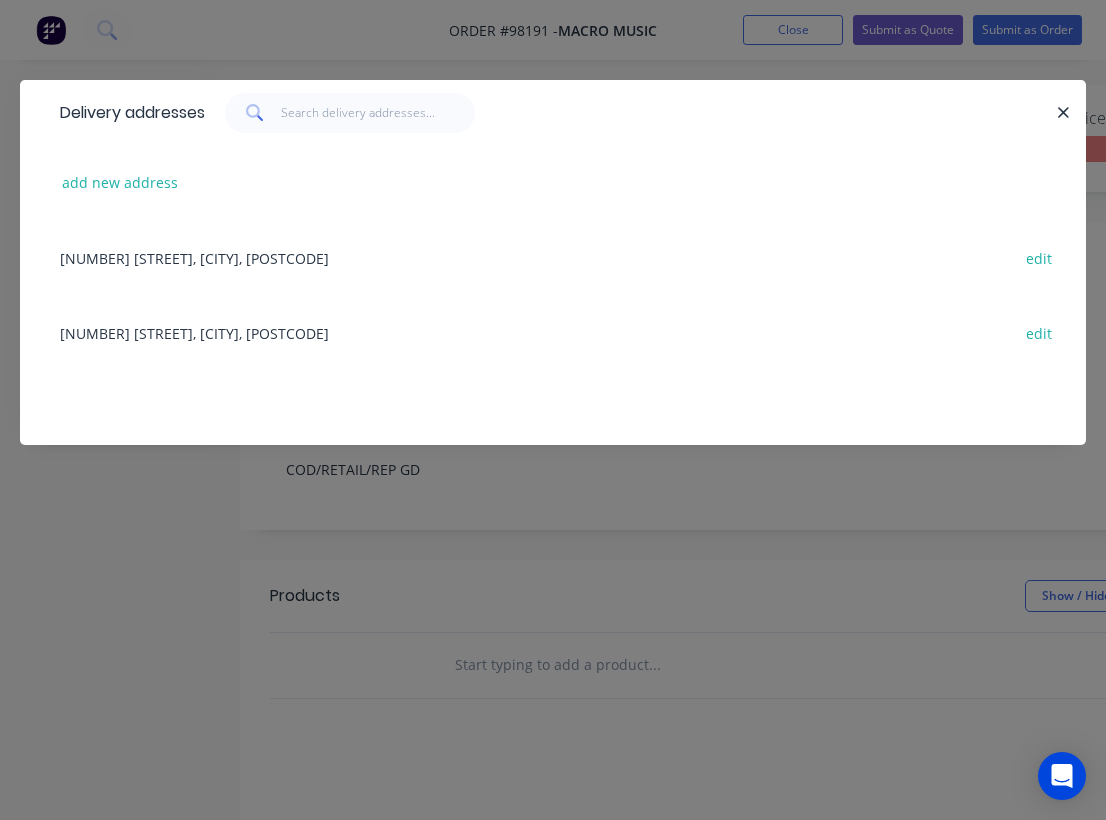 click on "121 Attfield St, South Fremantle, 6162 edit" at bounding box center (553, 332) 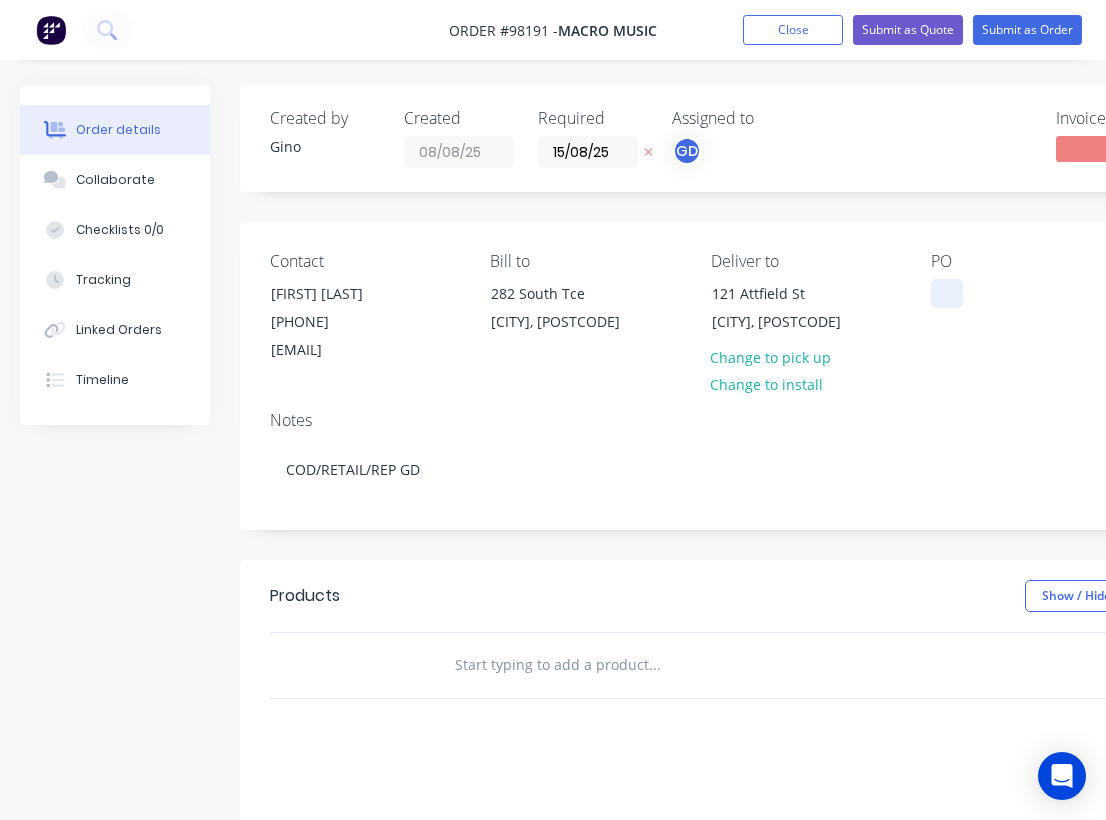 click at bounding box center [947, 293] 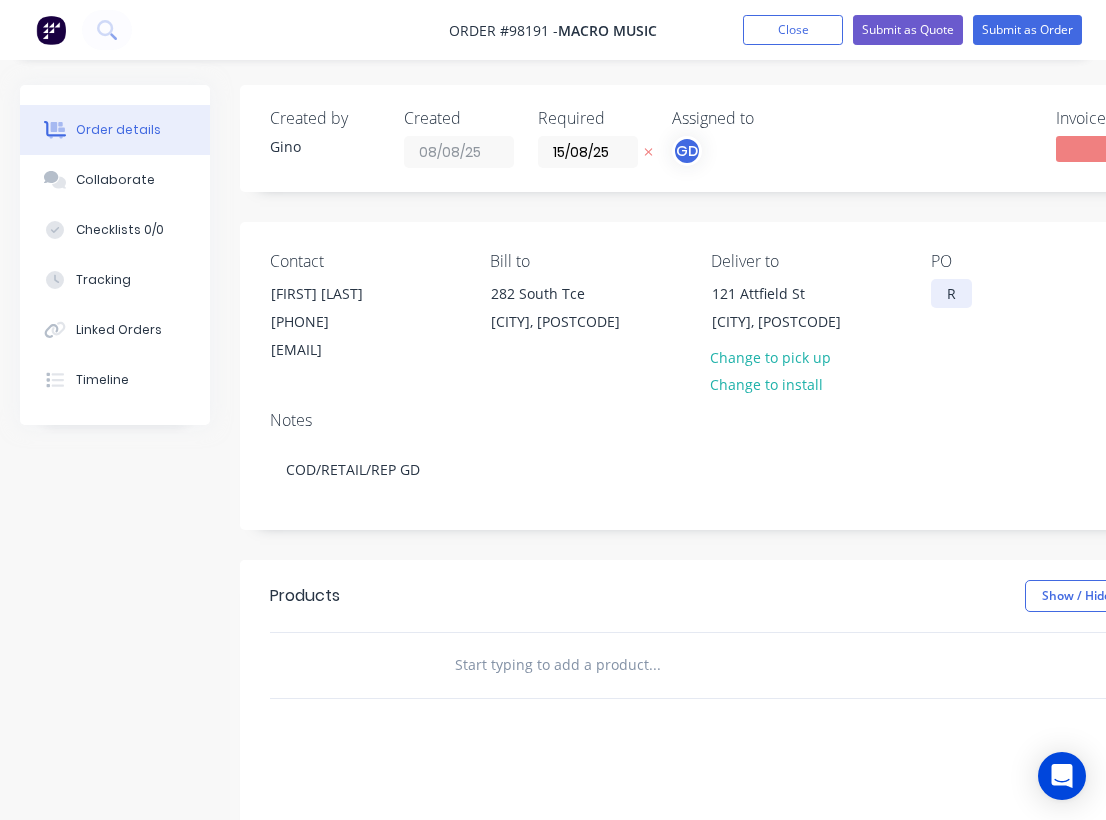 type 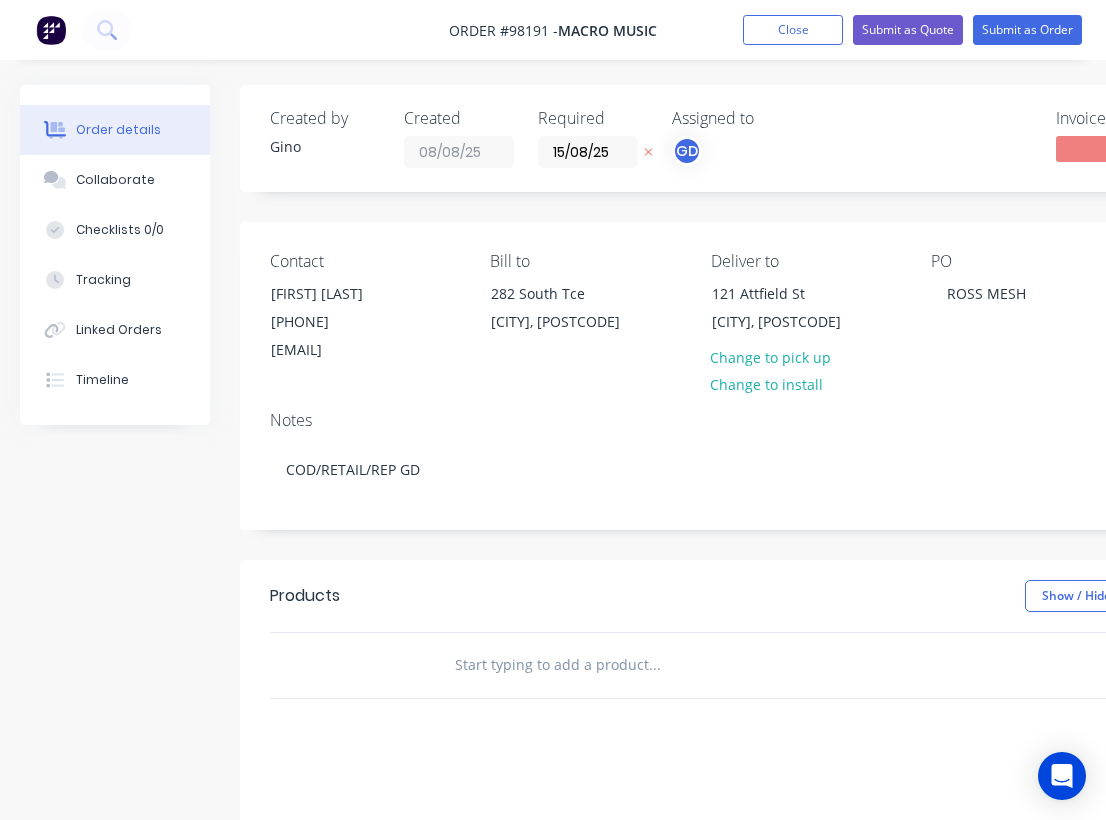 click on "PO ROSS MESH" at bounding box center (1025, 308) 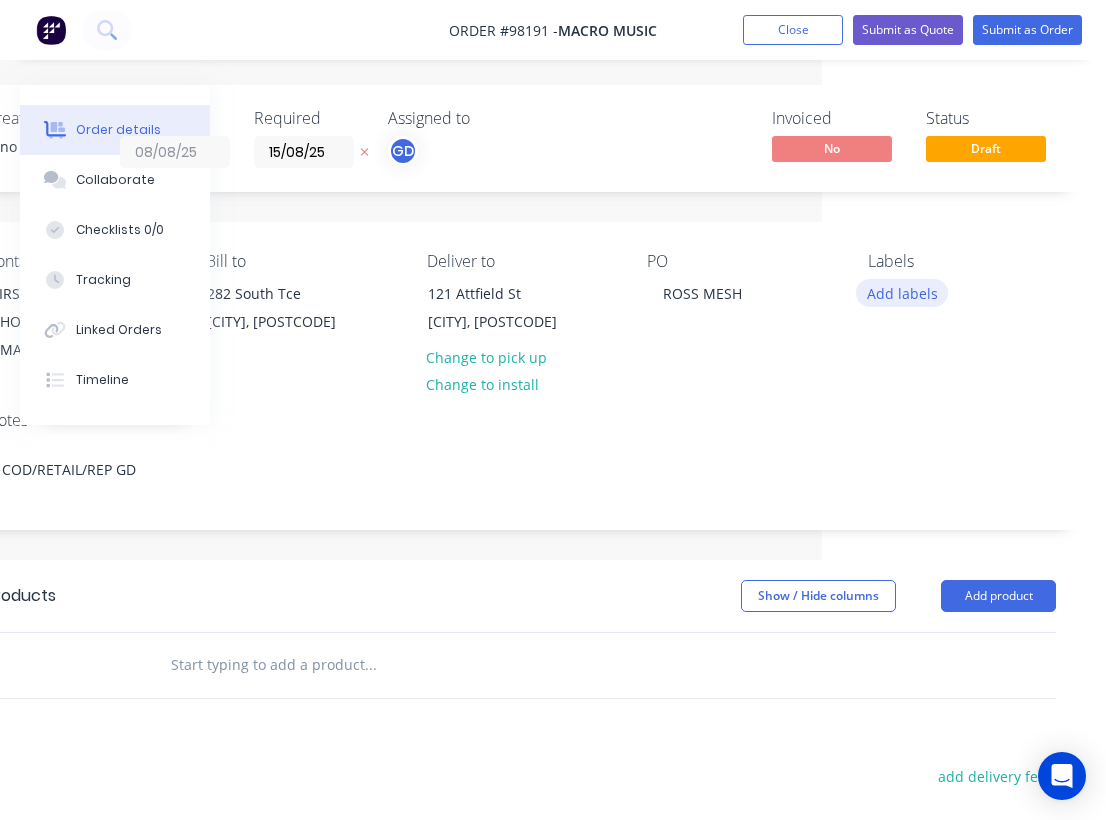 click on "Add labels" at bounding box center (902, 292) 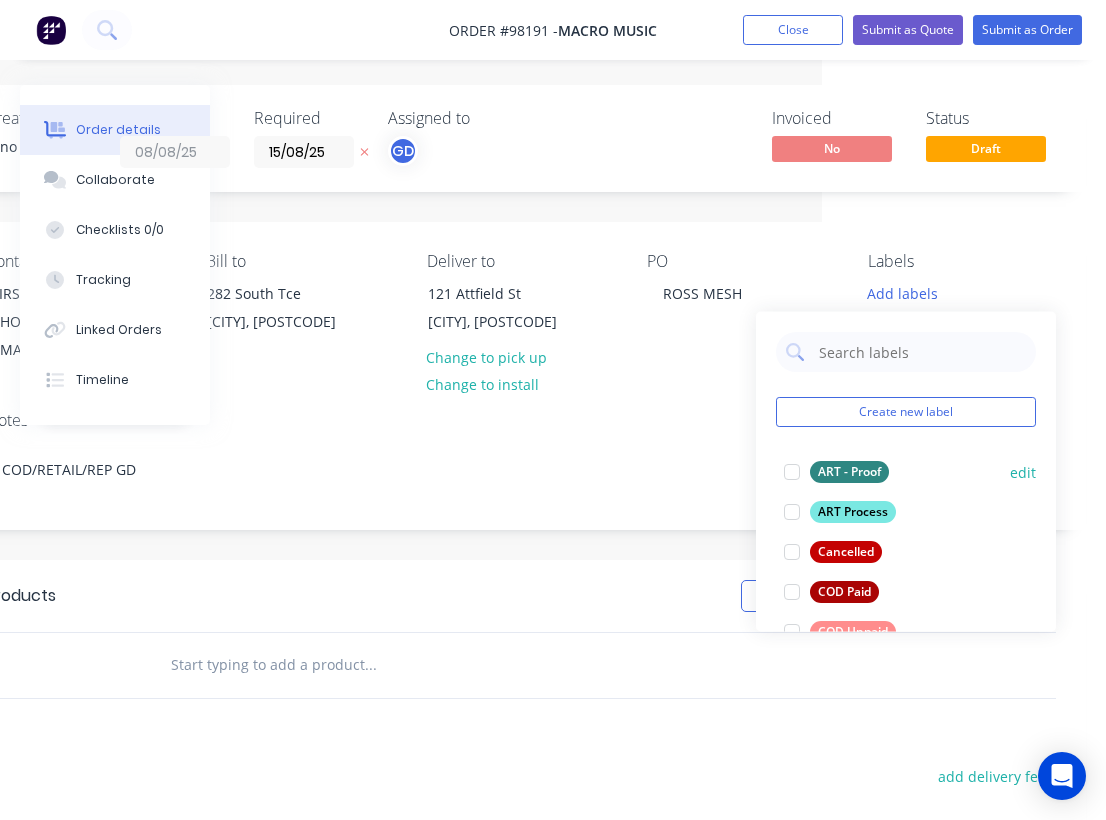 click on "ART - Proof" at bounding box center (849, 472) 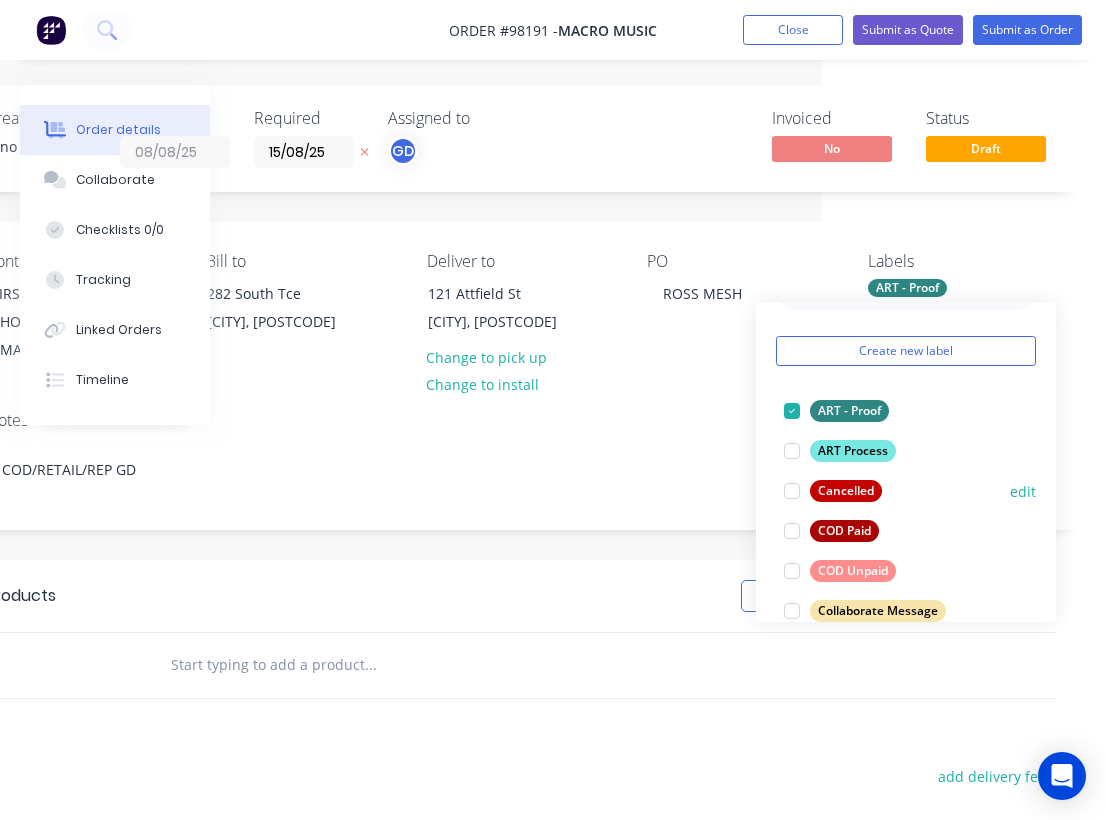 scroll, scrollTop: 52, scrollLeft: 0, axis: vertical 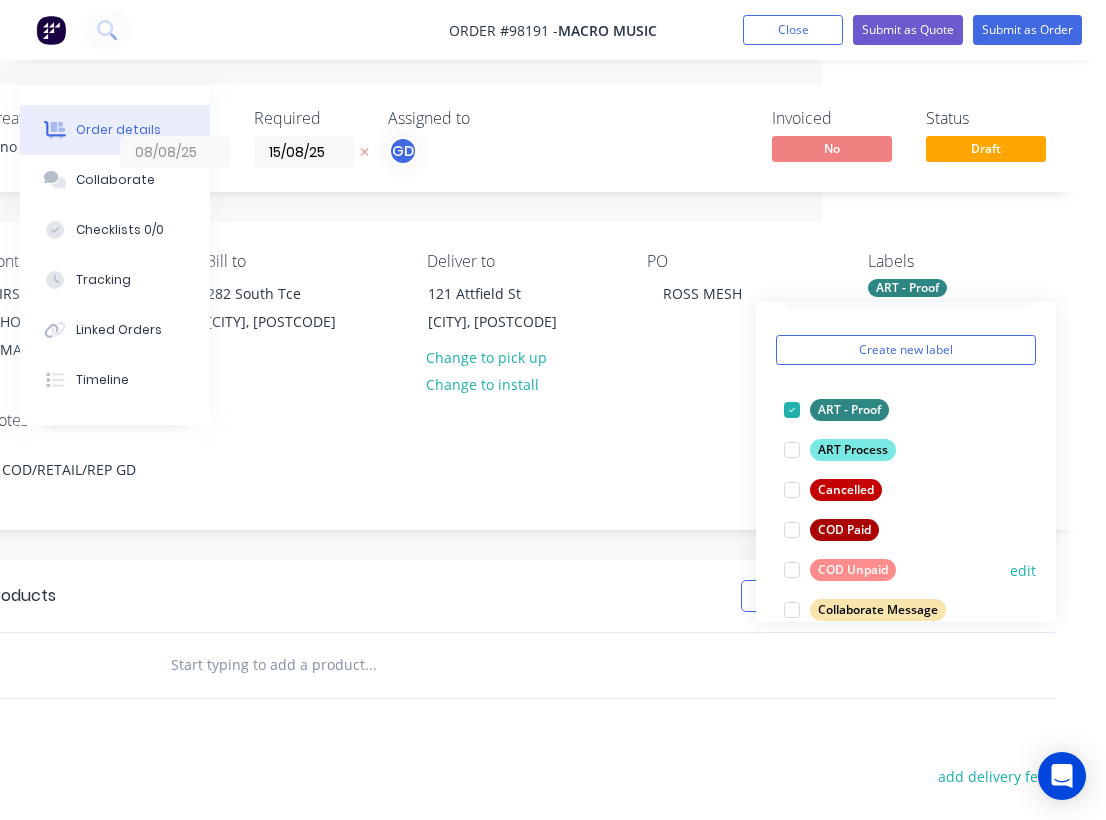 click on "COD Unpaid" at bounding box center [853, 570] 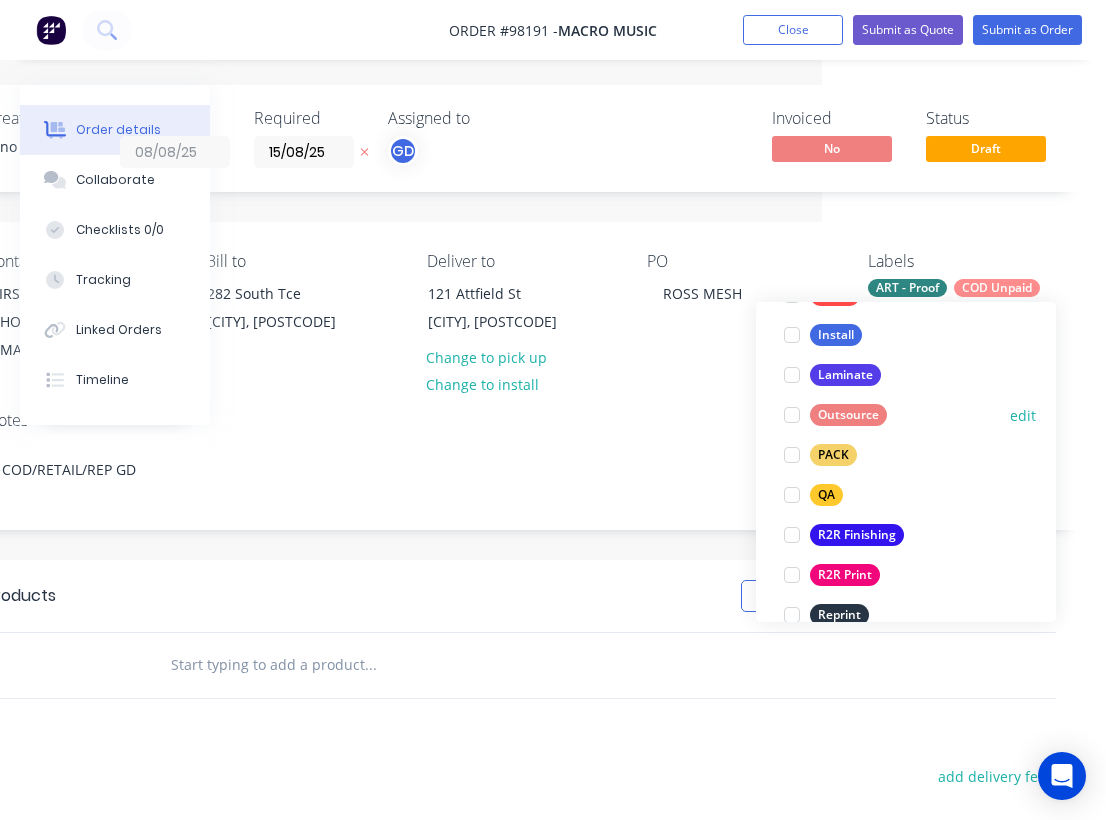 scroll, scrollTop: 652, scrollLeft: 0, axis: vertical 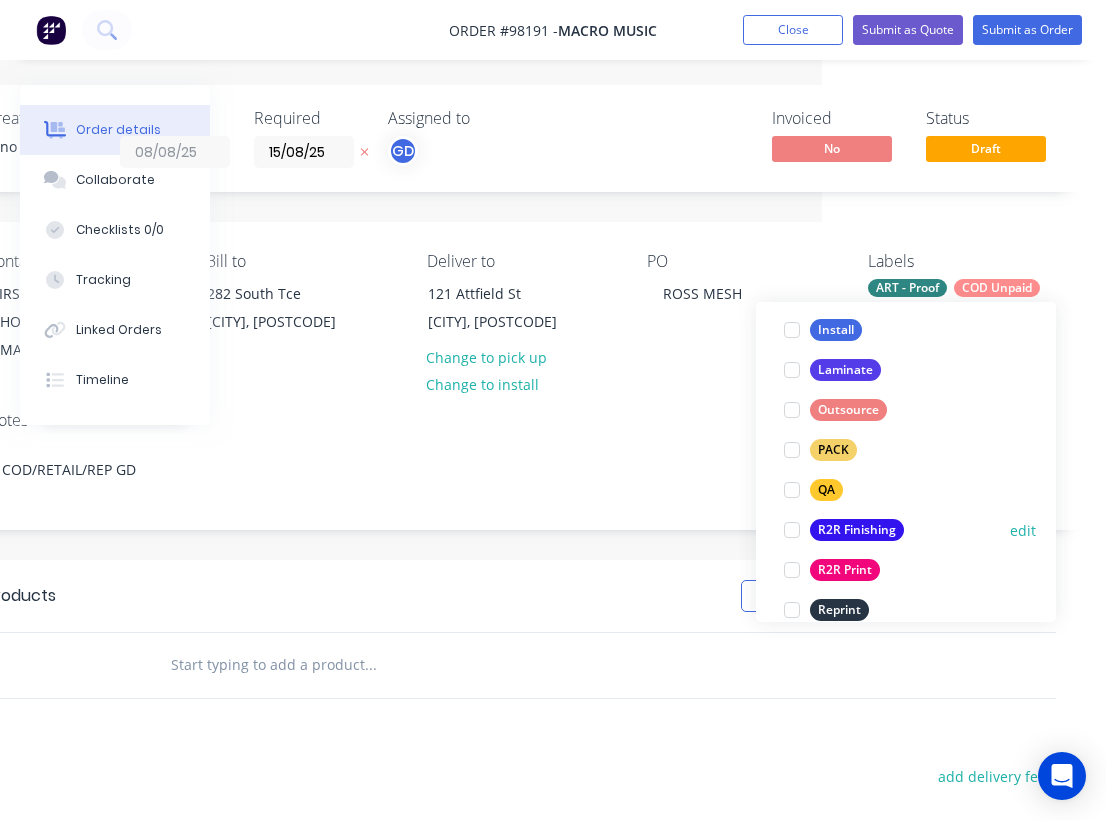 click on "R2R Finishing" at bounding box center [857, 530] 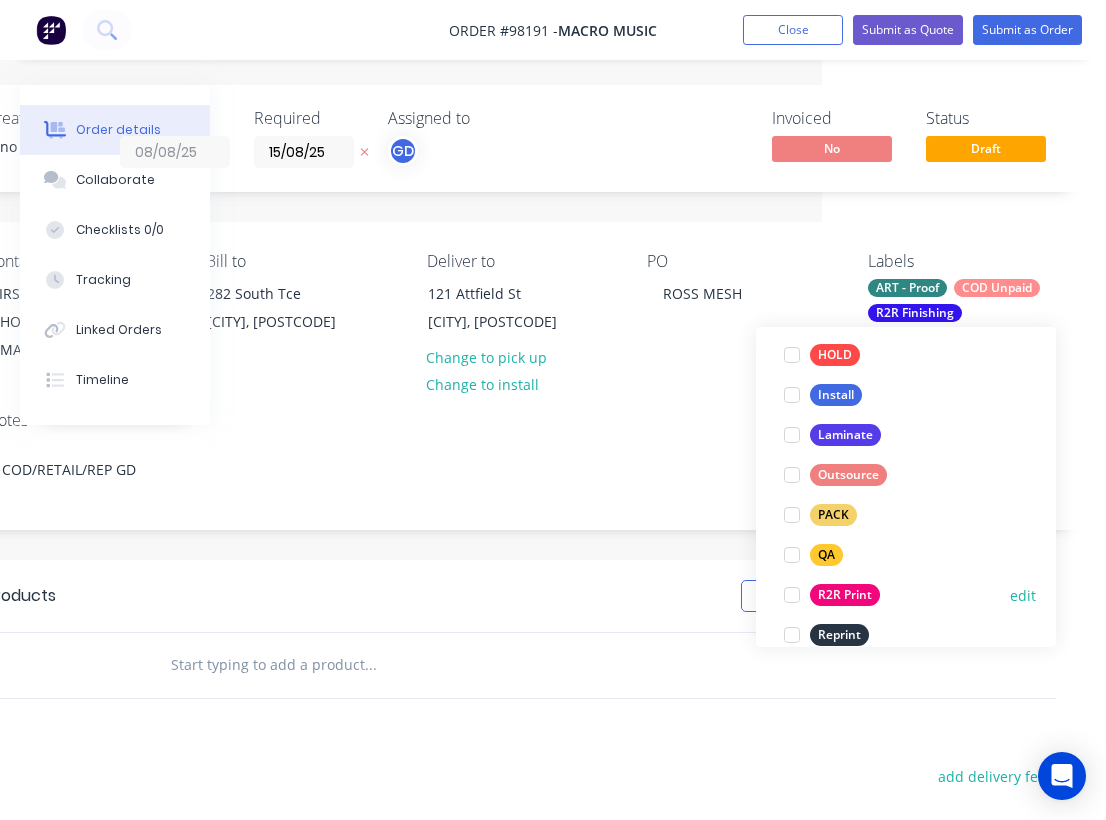 click on "R2R Print" at bounding box center (845, 595) 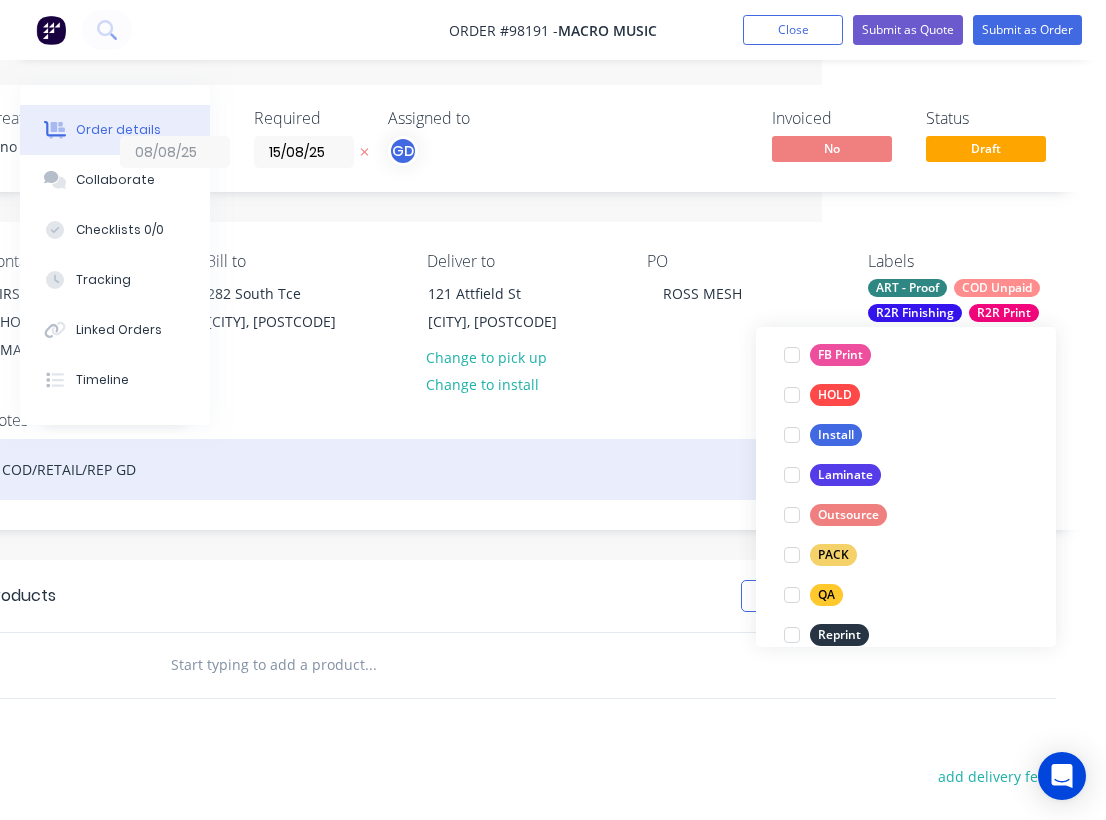 click on "COD/RETAIL/REP GD" at bounding box center (521, 469) 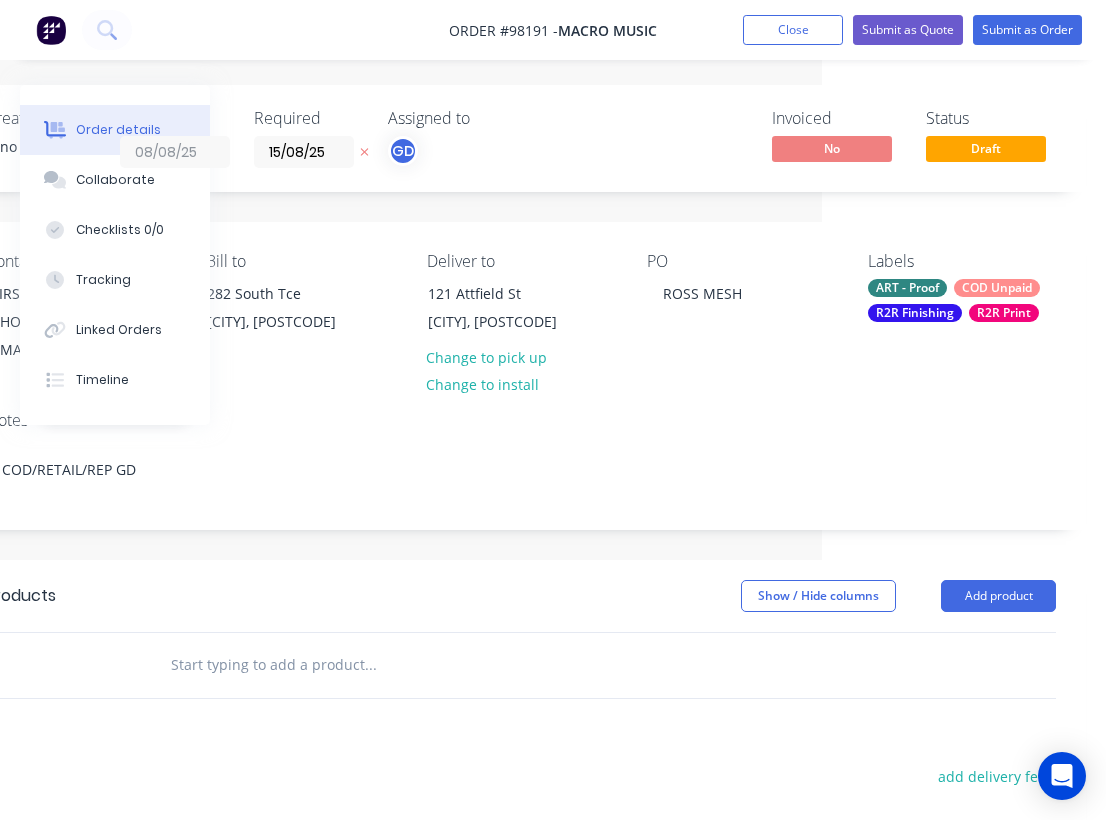 click at bounding box center (370, 665) 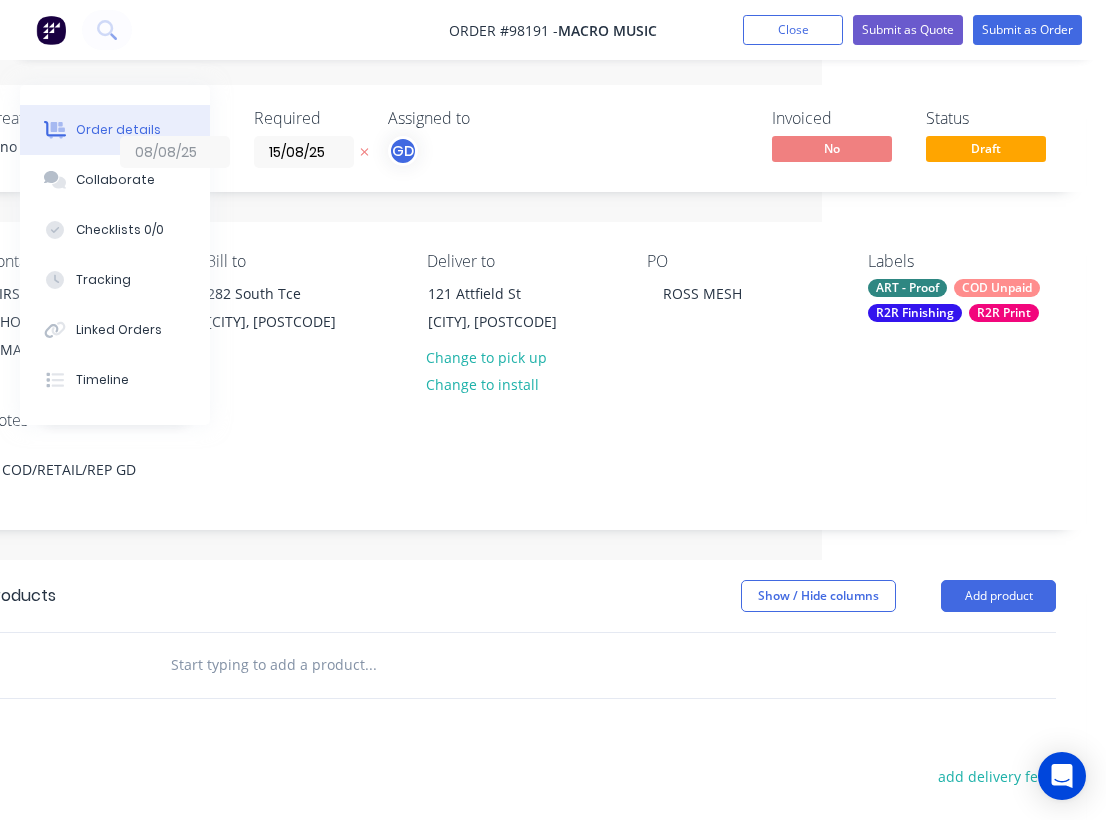 paste on "PVC banner Mesh hem and Metal eyelets,  every 500mm 20 x 2900mmx900mm" 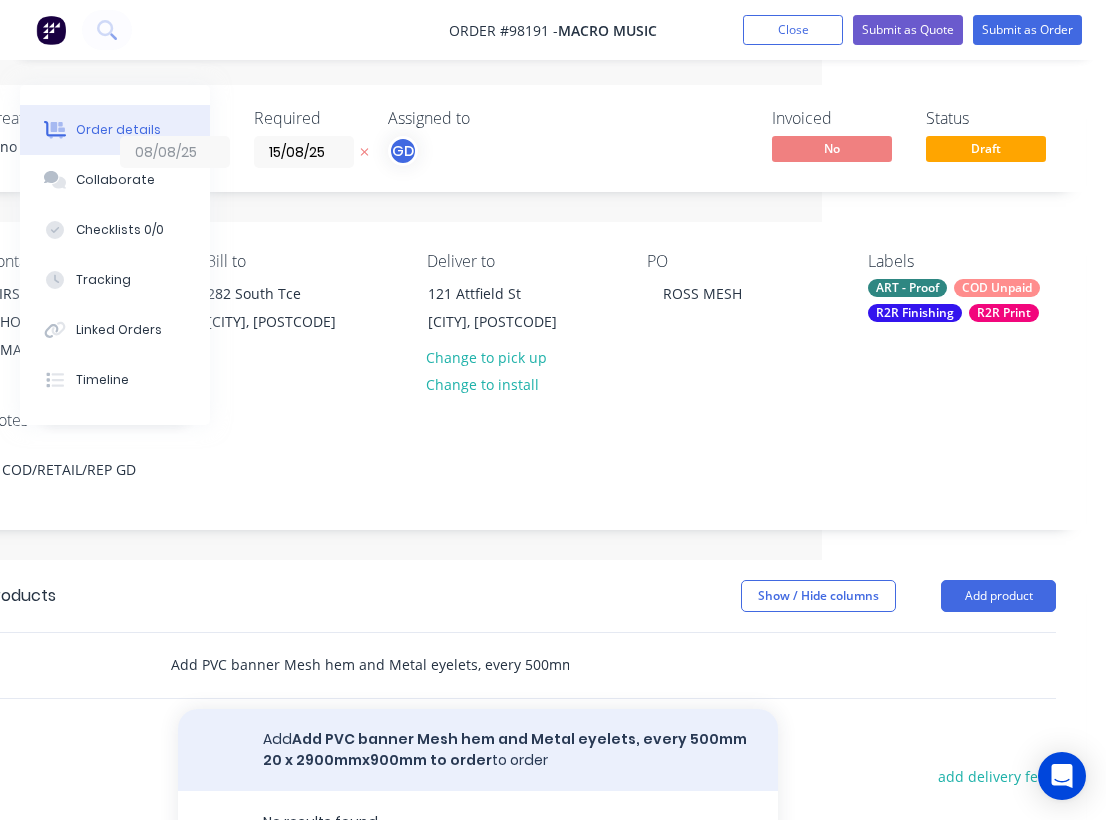 type on "PVC banner Mesh hem and Metal eyelets,  every 500mm 20 x 2900mmx900mm" 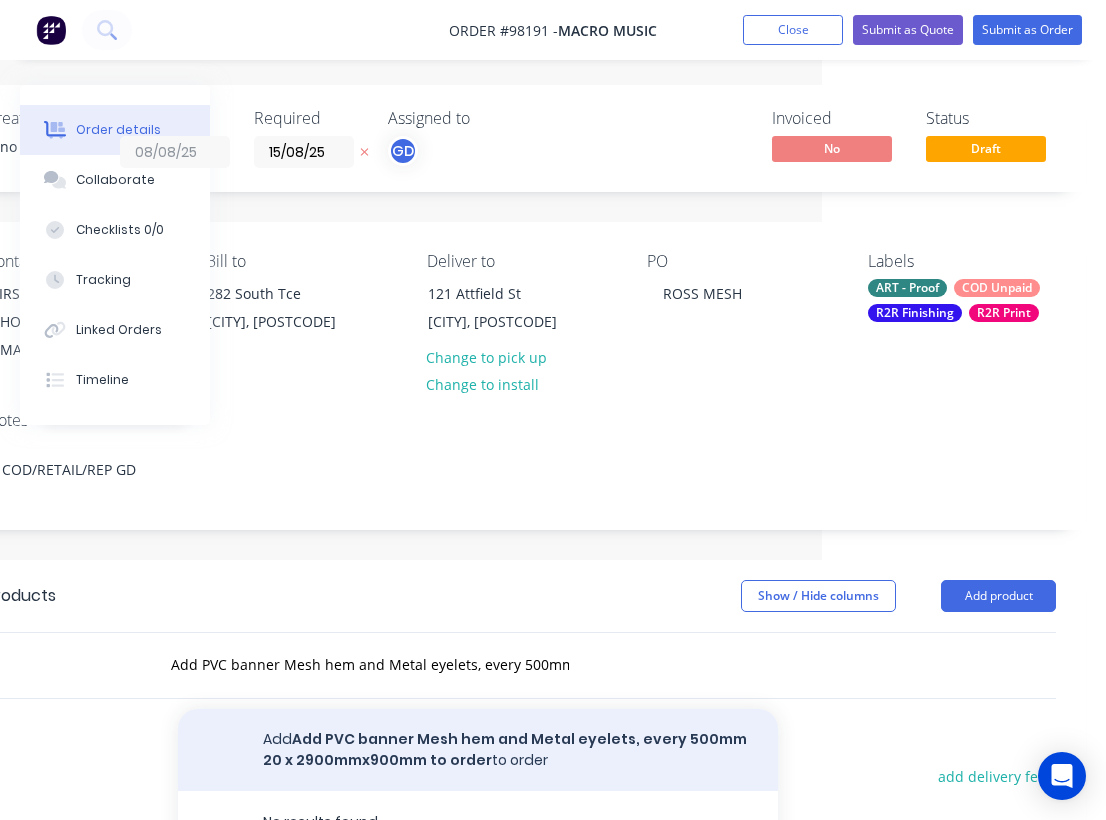 click on "Add  PVC banner Mesh hem and Metal eyelets,  every 500mm 20 x 2900mmx900mm  to order" at bounding box center (478, 750) 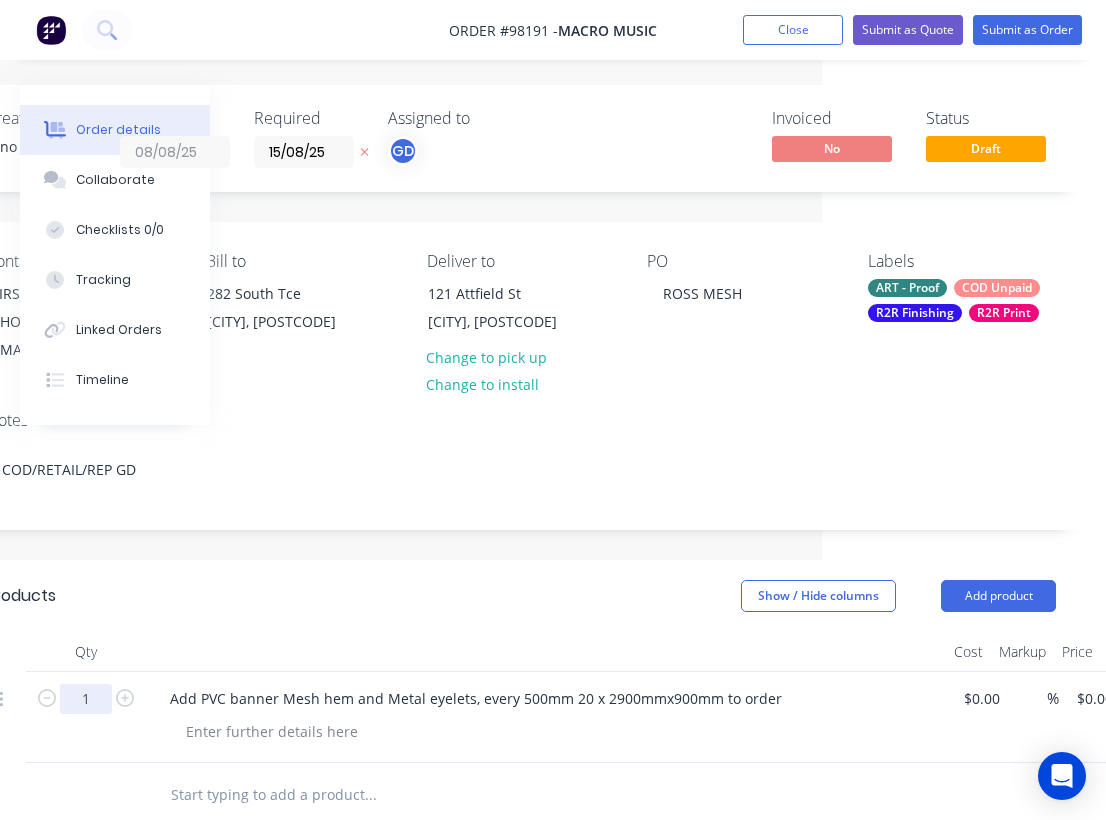 click on "1" at bounding box center (86, 699) 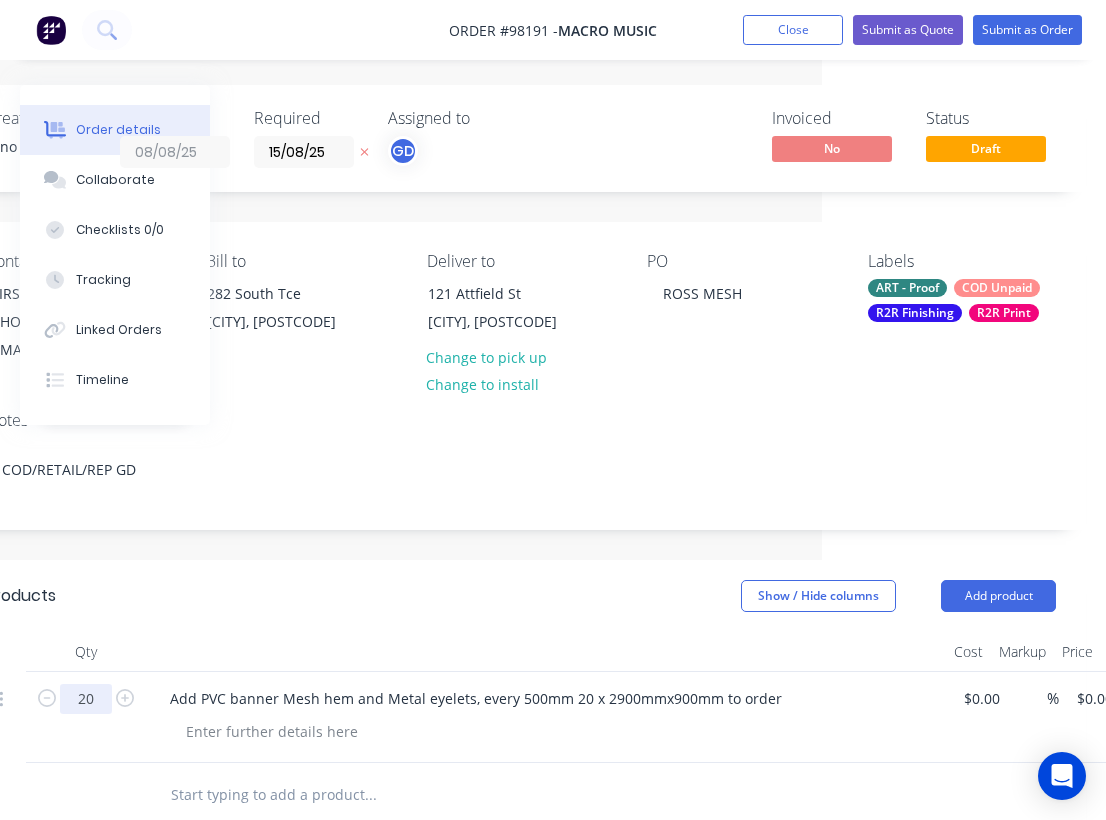 type on "20" 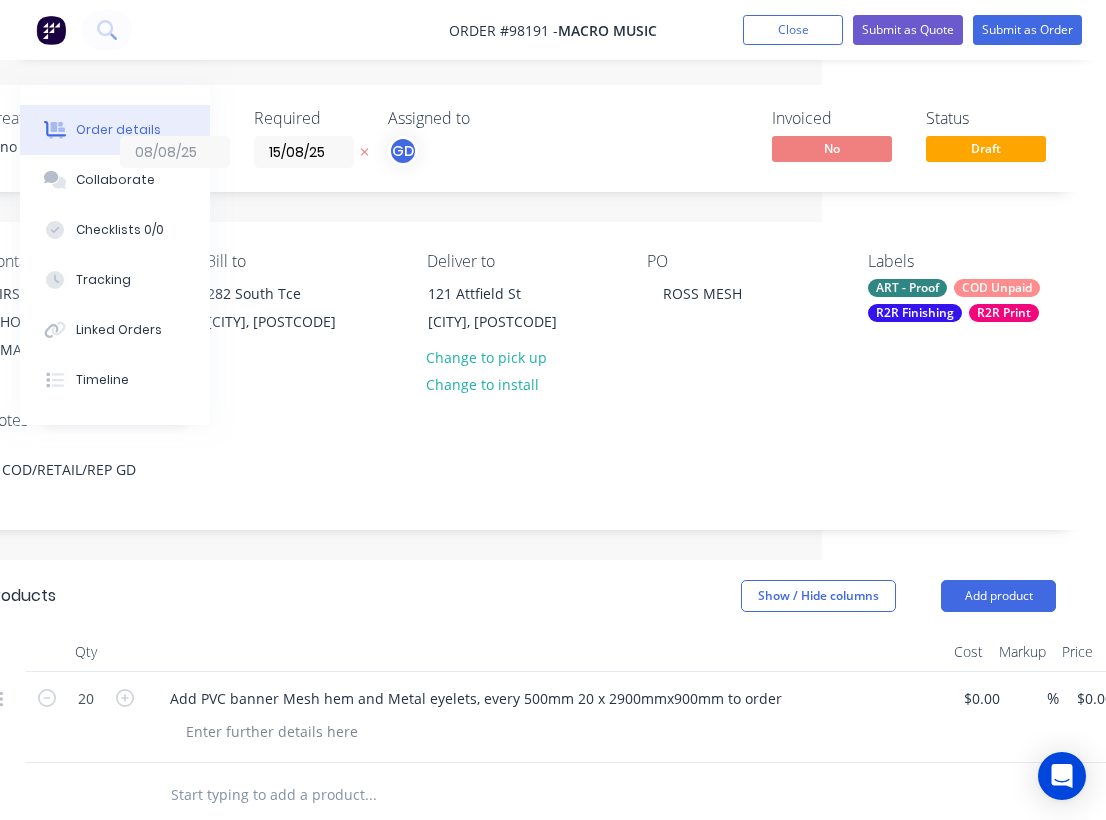 drag, startPoint x: 245, startPoint y: 660, endPoint x: 264, endPoint y: 656, distance: 19.416489 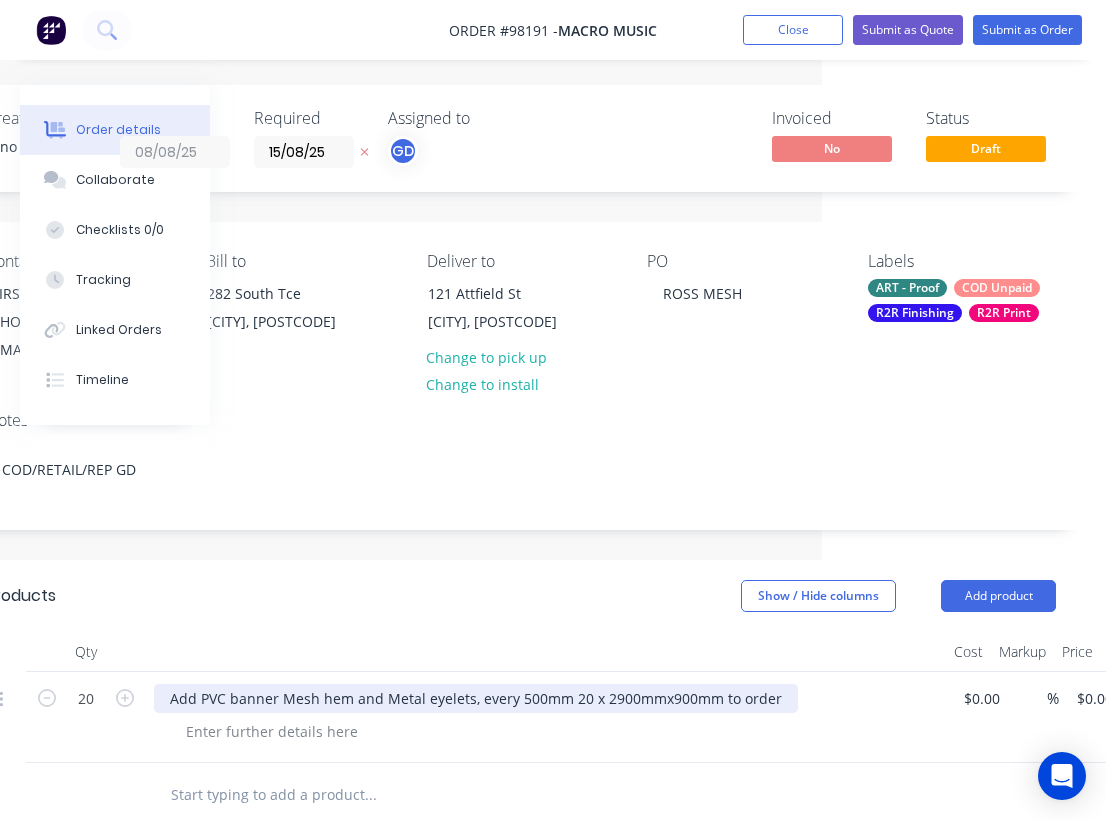 click on "PVC banner Mesh hem and Metal eyelets,  every 500mm 20 x 2900mmx900mm" at bounding box center (476, 698) 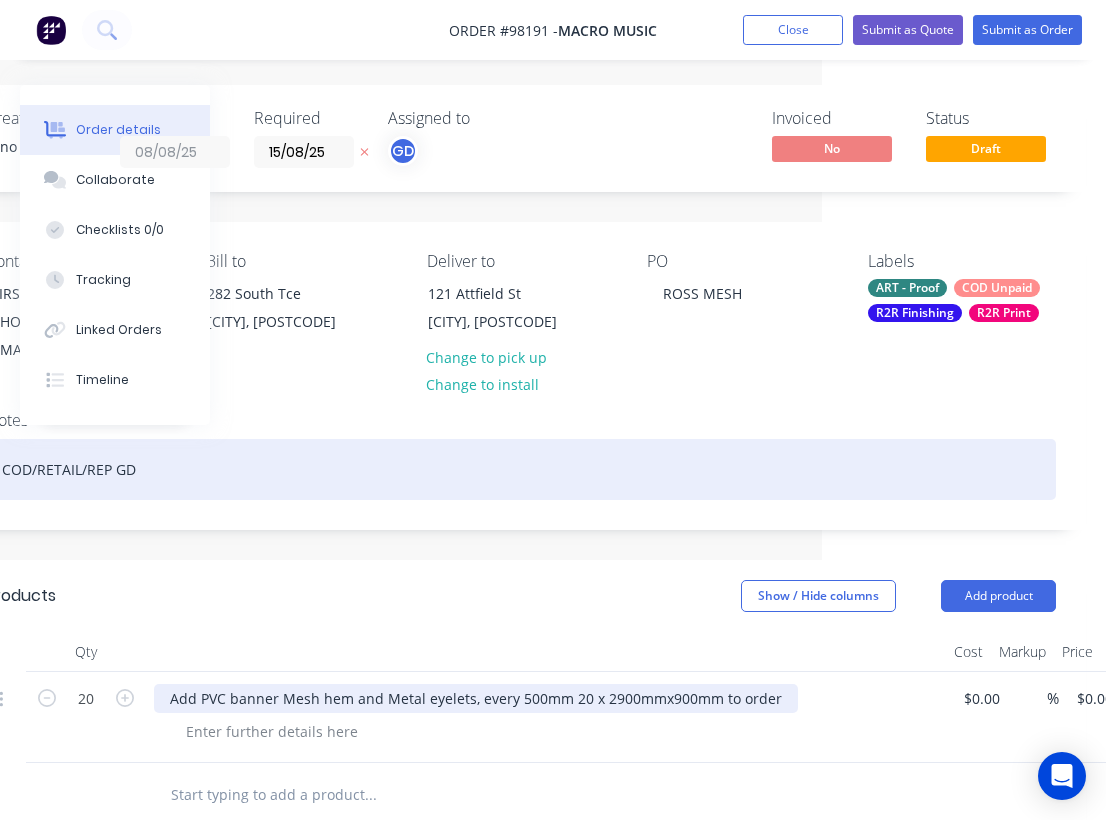 type 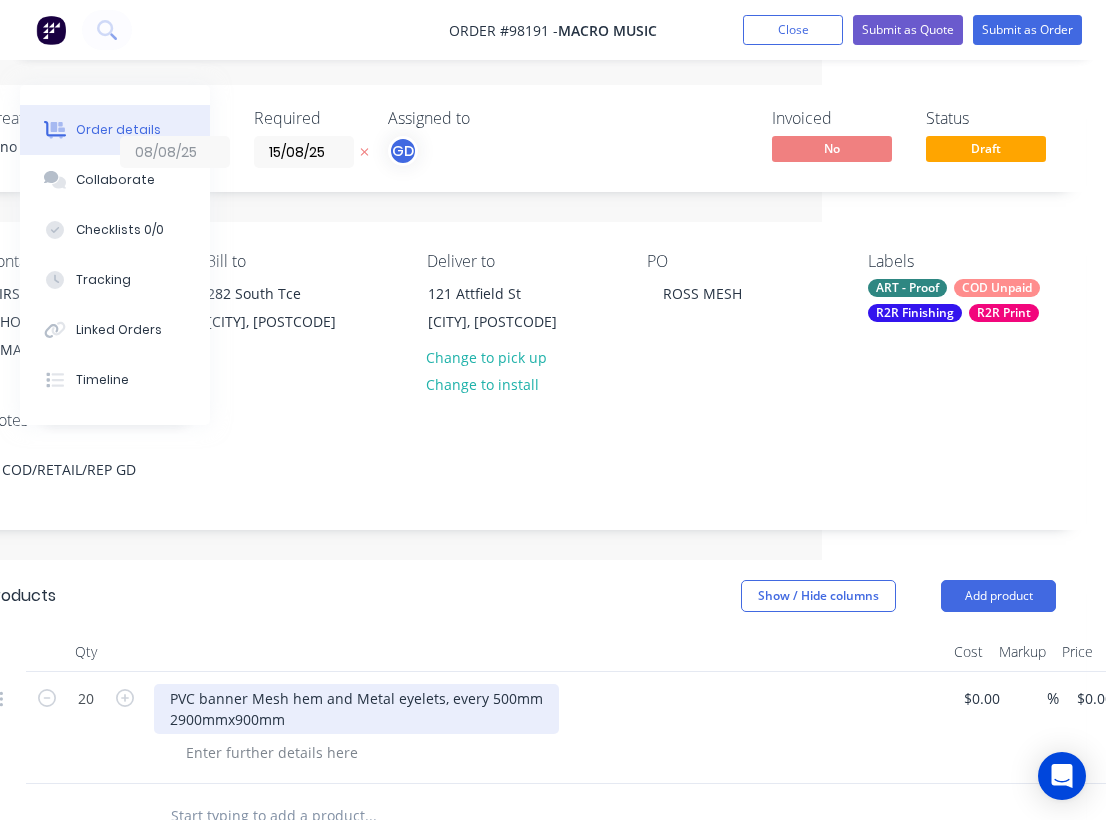 click on "PVC banner Mesh hem and Metal eyelets,  every 500mm
2900mmx900mm" at bounding box center [356, 709] 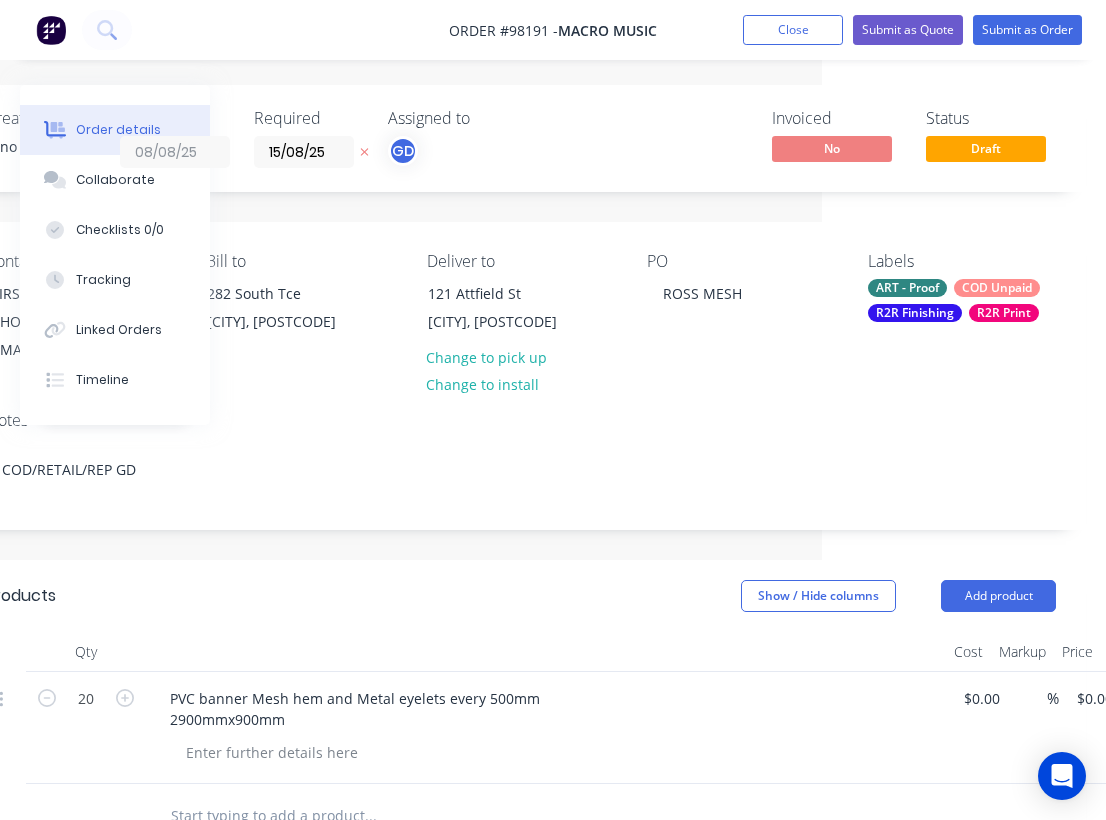 click at bounding box center (546, 652) 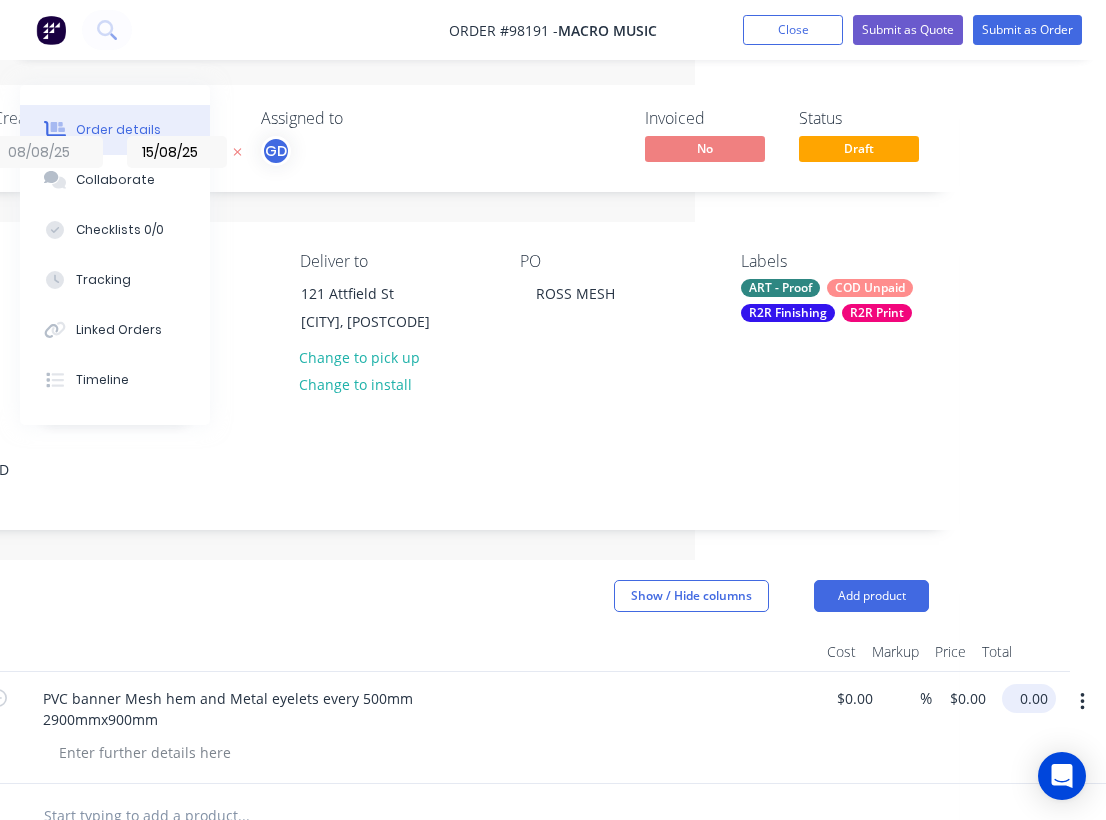 click on "0.00" at bounding box center [1033, 698] 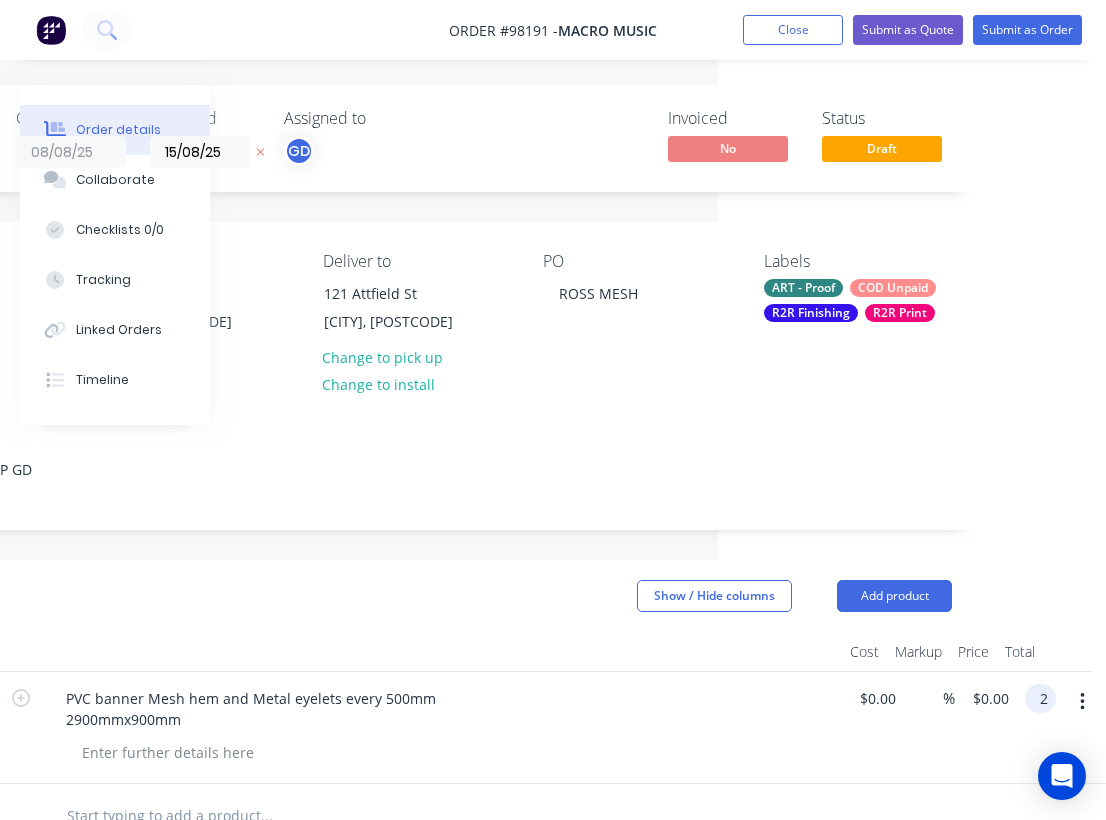 scroll, scrollTop: 0, scrollLeft: 388, axis: horizontal 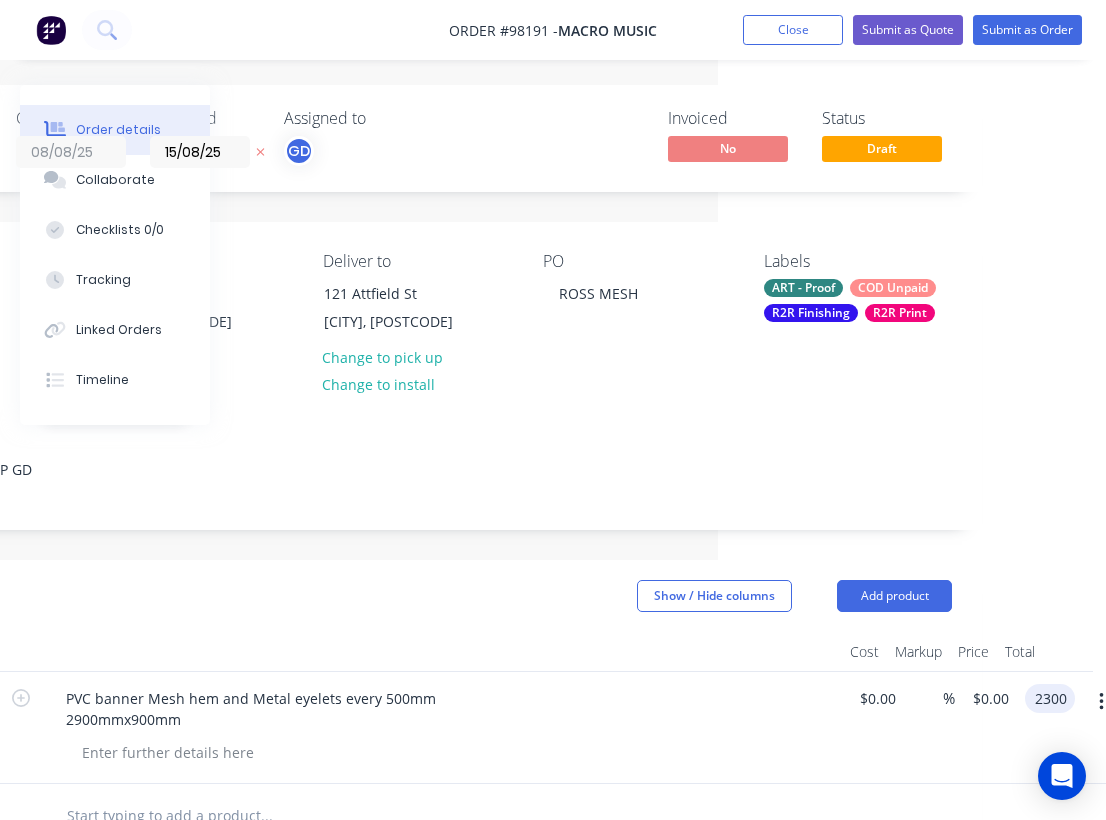 type on "$2,300.00" 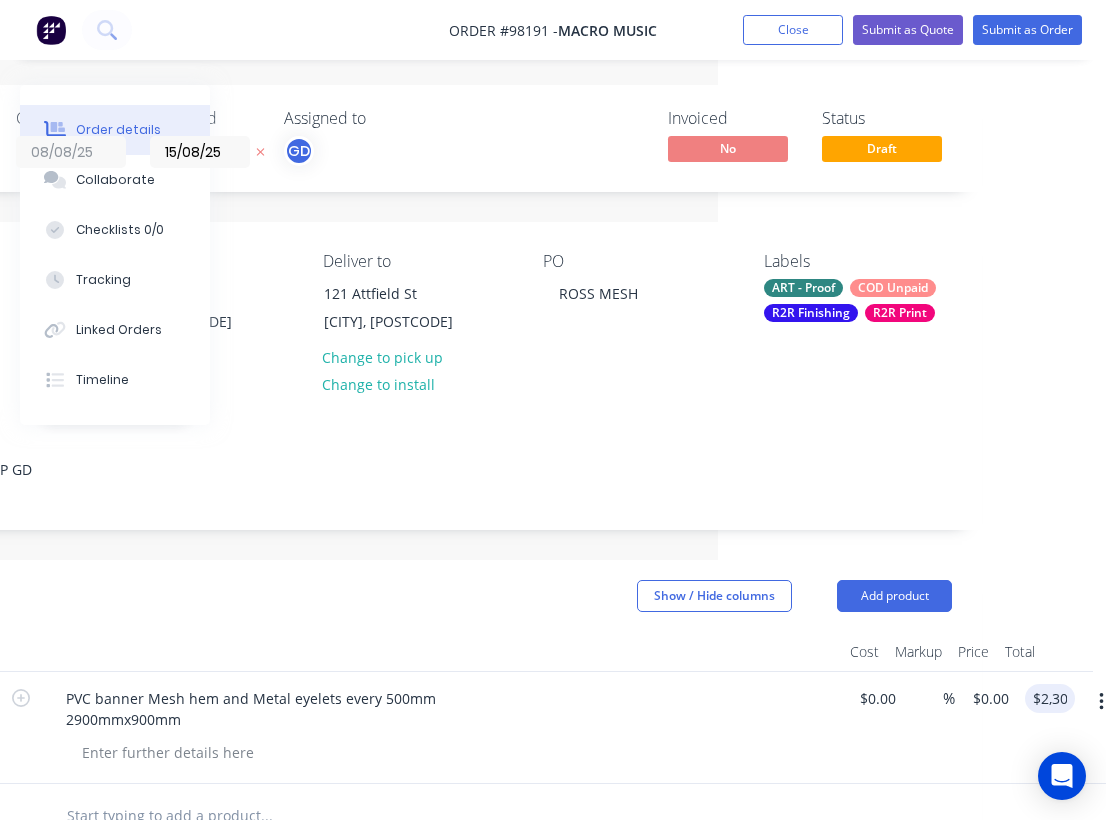 type on "$115.00" 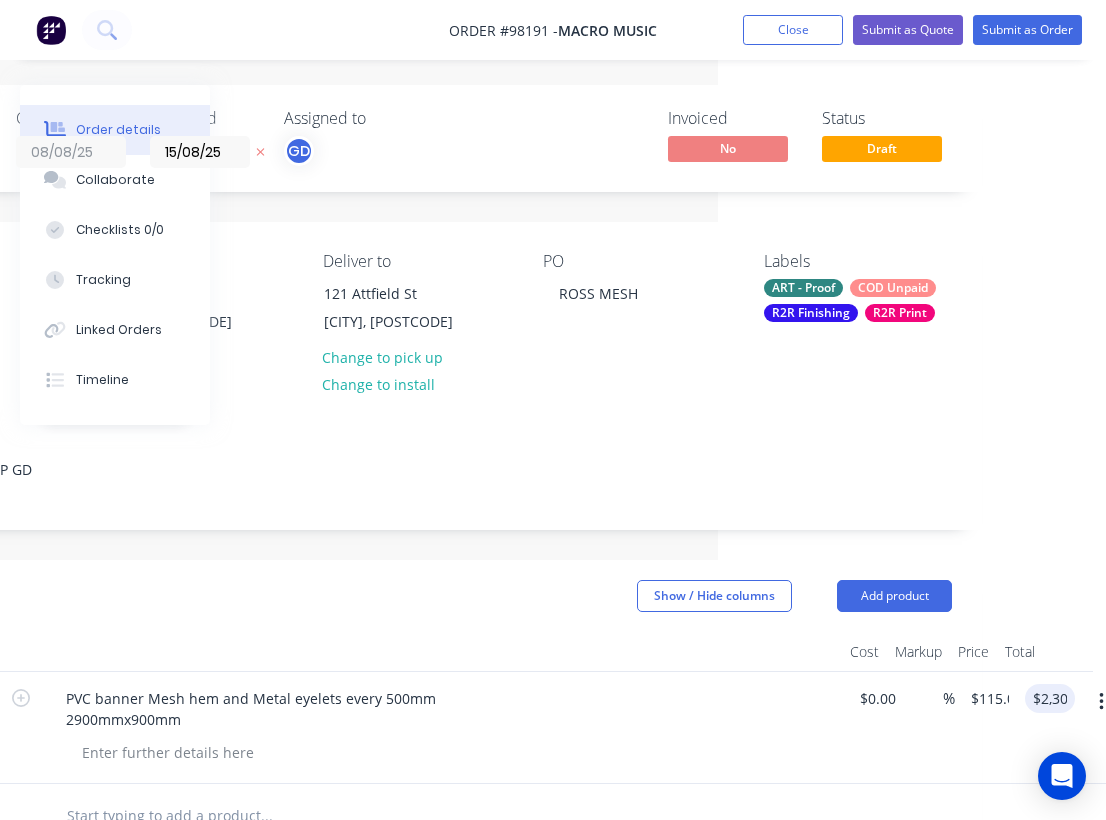 click at bounding box center (442, 652) 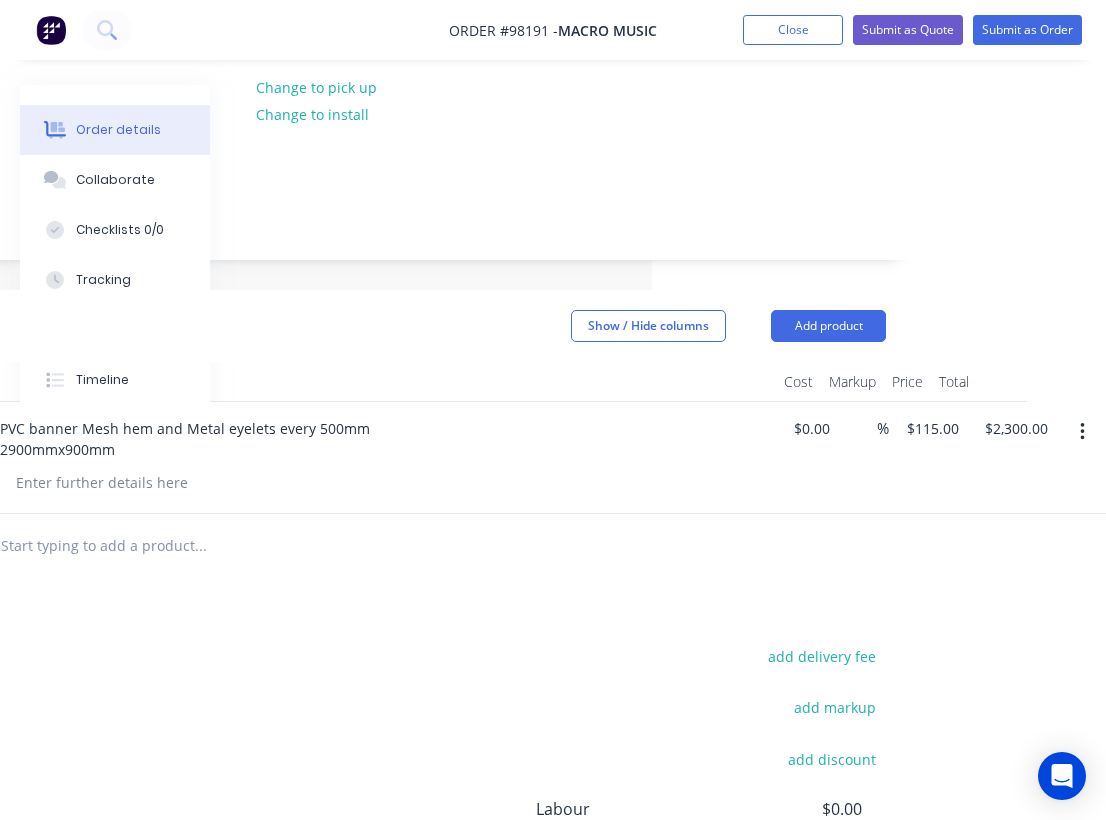 scroll, scrollTop: 270, scrollLeft: 454, axis: both 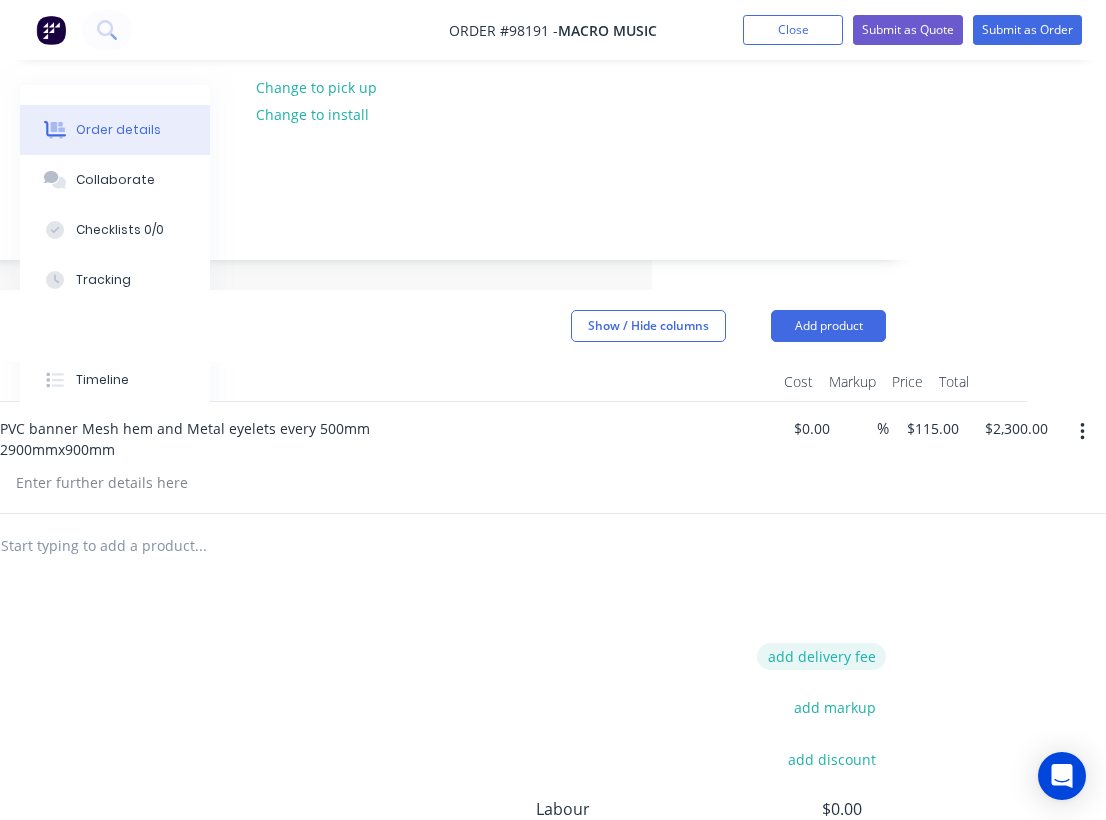 click on "add delivery fee" at bounding box center [821, 656] 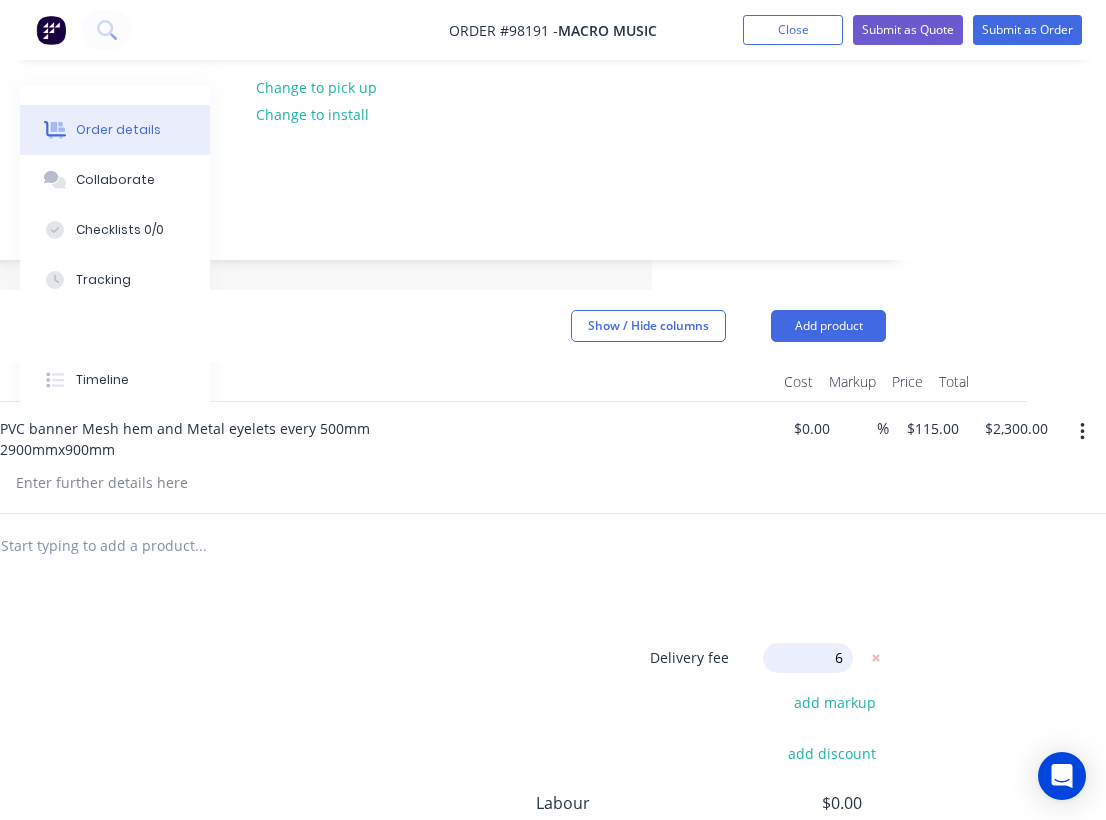 type on "60" 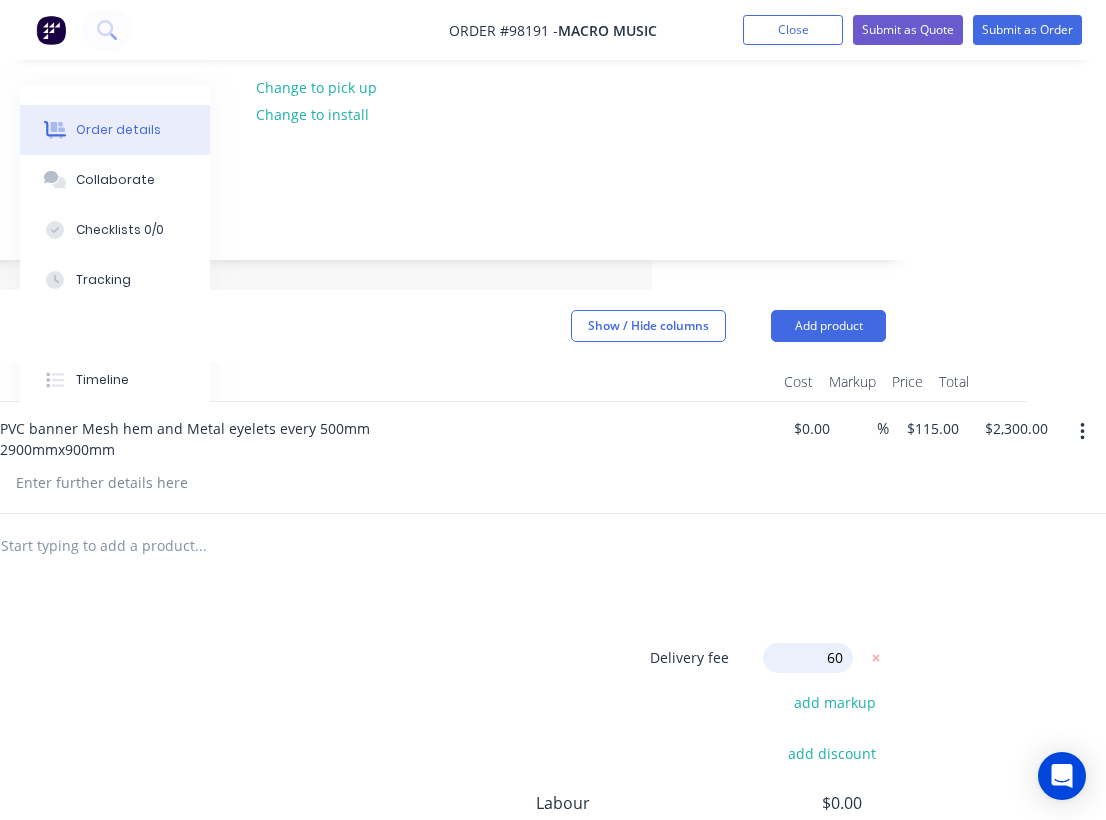 click on "Products Show / Hide columns Add product     Qty Cost Markup Price Total 20 PVC banner Mesh hem and Metal eyelets every 500mm
2900mmx900mm $0.00 $0.00 % $115.00 $115.00 $2,300.00 $2,300.00   Delivery fee Delivery fee Delivery fee name (Optional) 60 60 $0 add markup add discount Labour $0.00 Sub total $2,300.00 Margin $0.00  ( 0.00 %) Tax $230.00 Total $2,530.00" at bounding box center (351, 672) 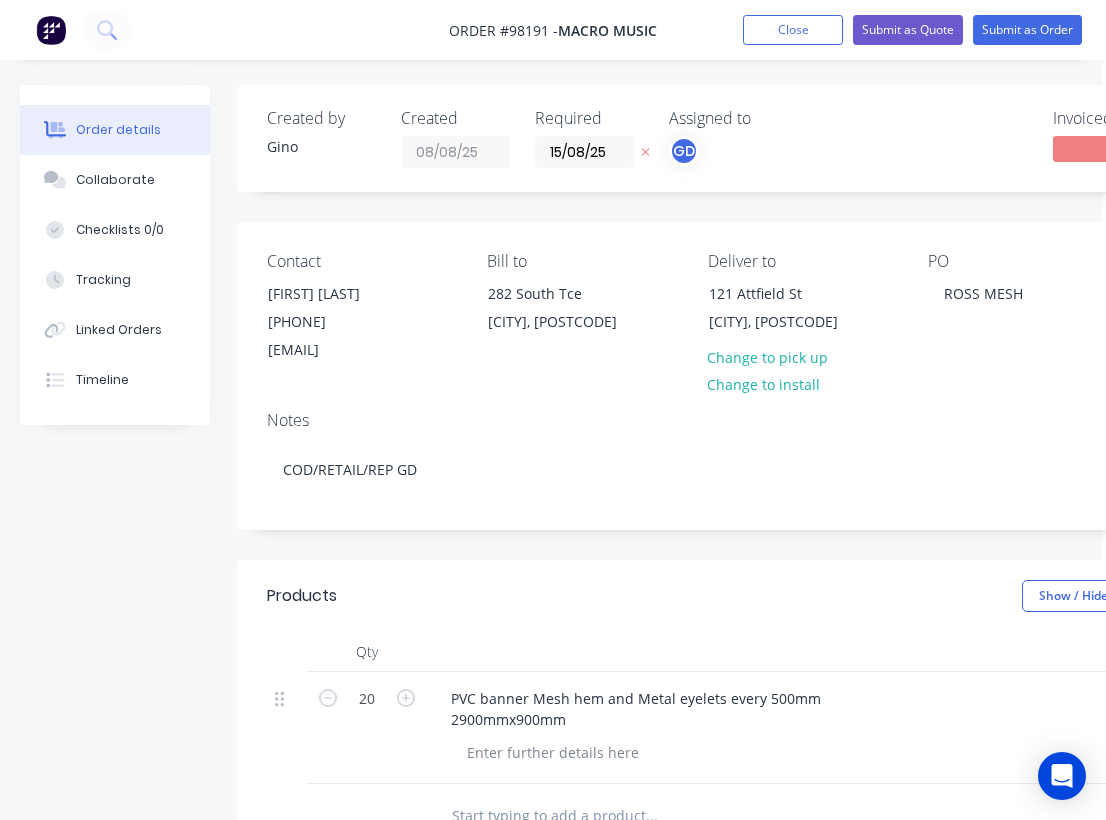 scroll, scrollTop: 0, scrollLeft: 0, axis: both 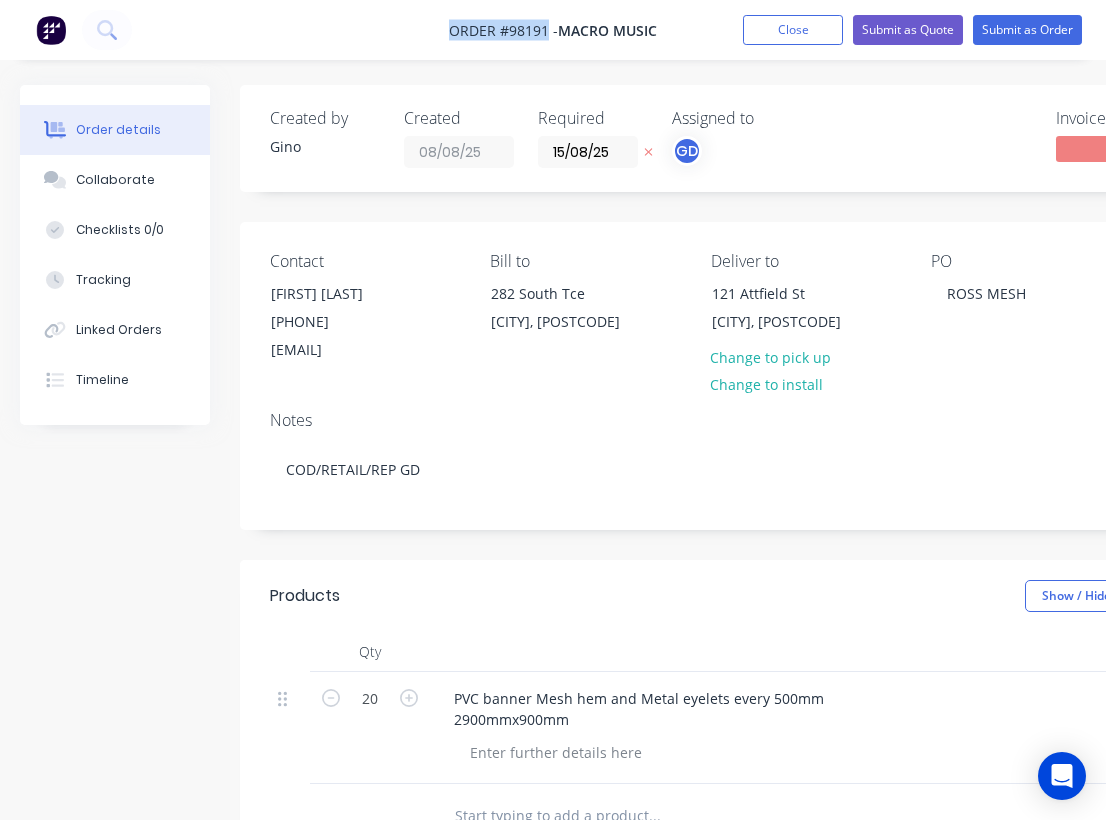 drag, startPoint x: 439, startPoint y: 29, endPoint x: 546, endPoint y: 39, distance: 107.46627 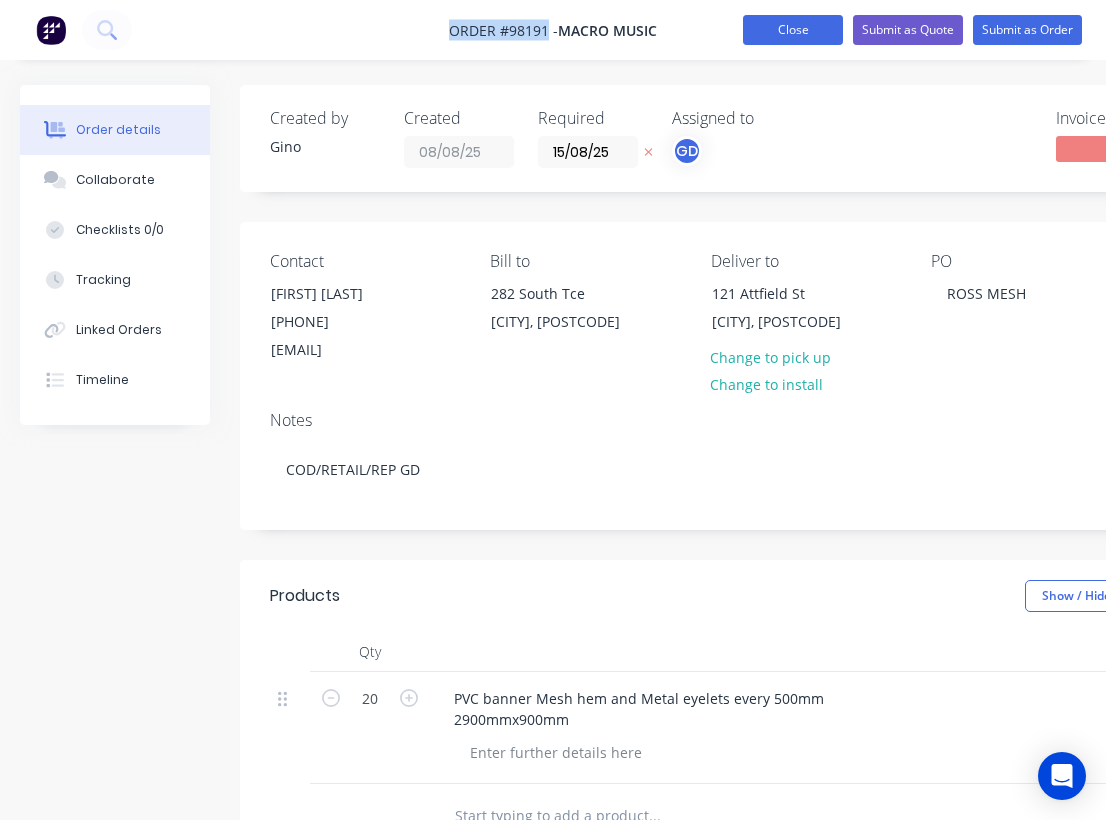 click on "Close" at bounding box center [793, 30] 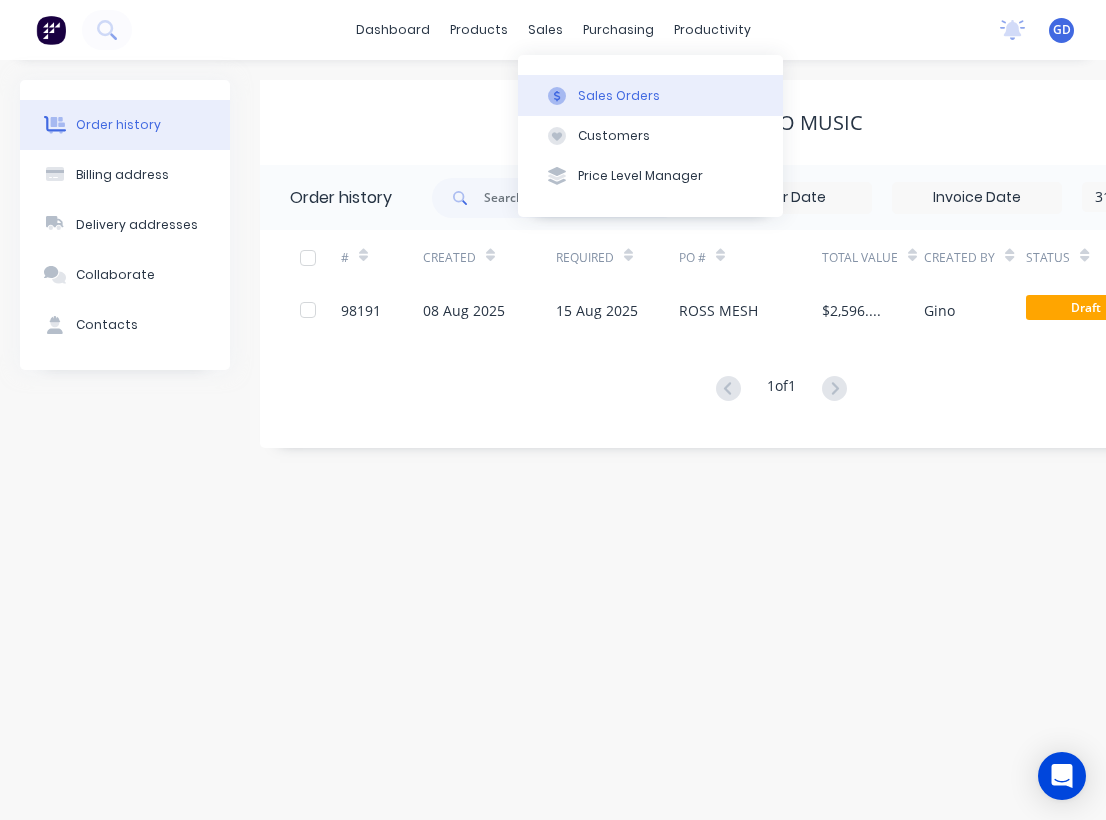 click on "Sales Orders" at bounding box center (619, 96) 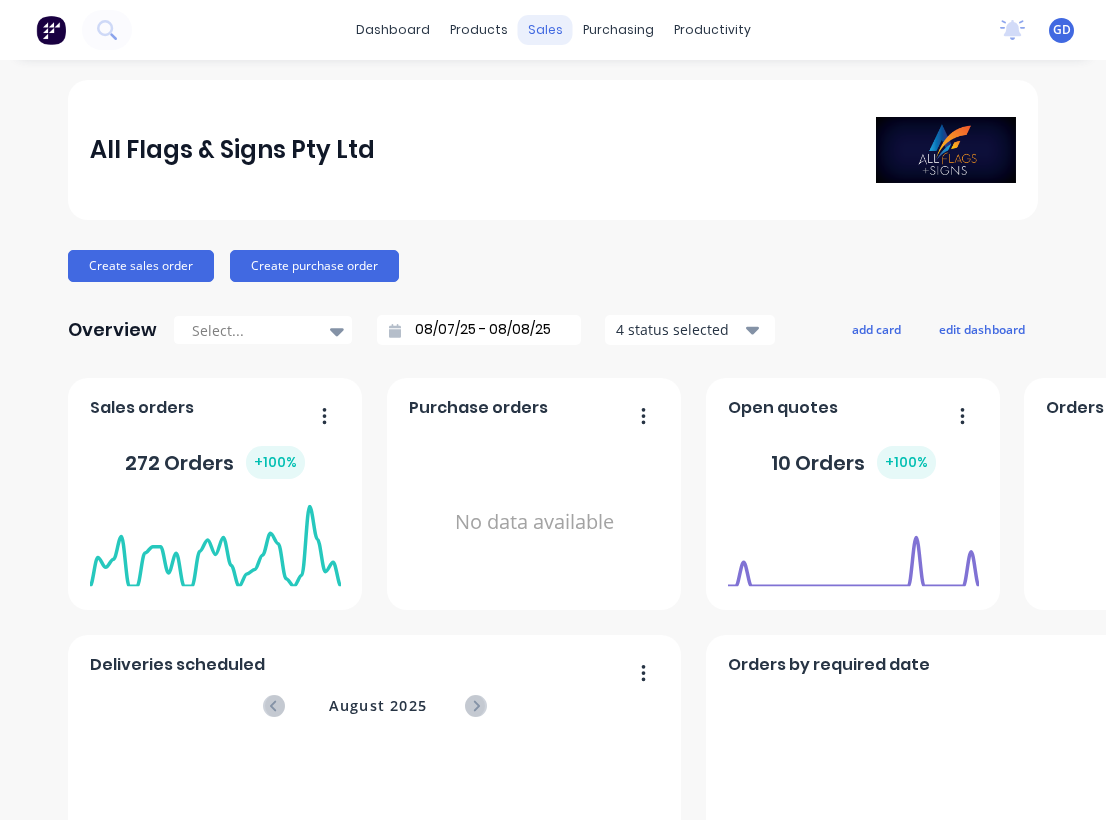 scroll, scrollTop: 0, scrollLeft: 0, axis: both 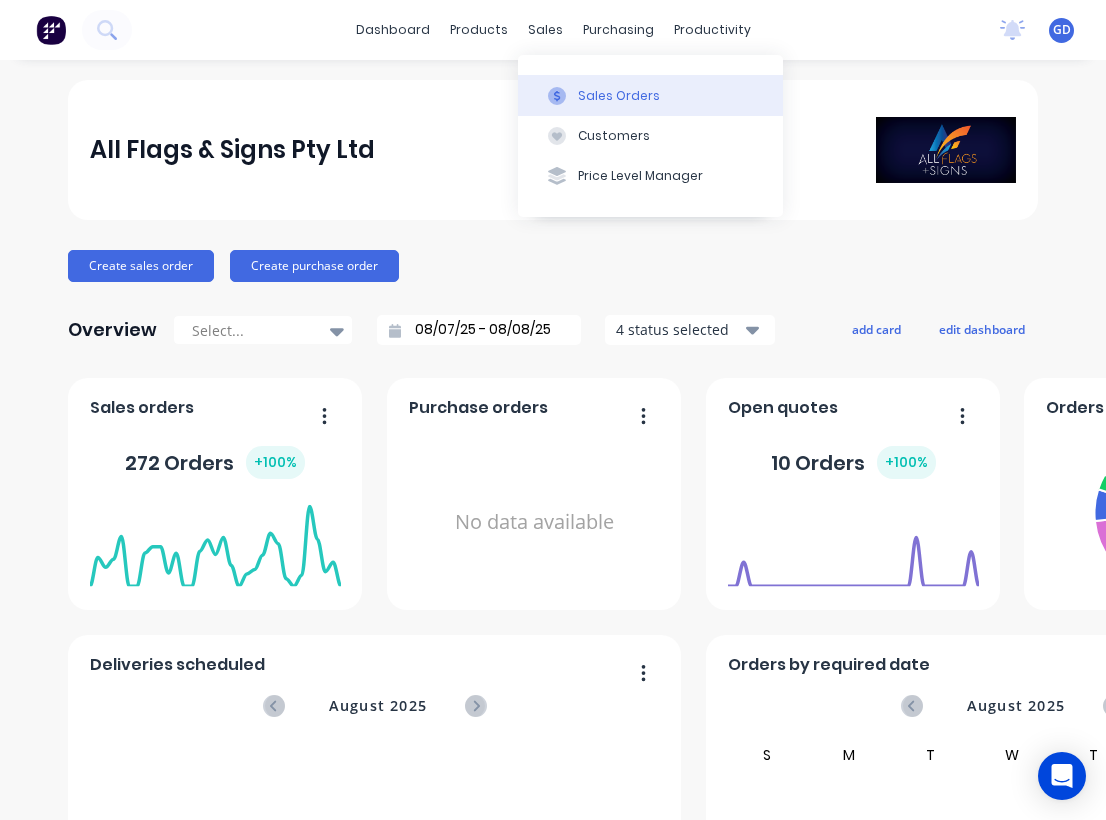 click on "Sales Orders" at bounding box center [650, 95] 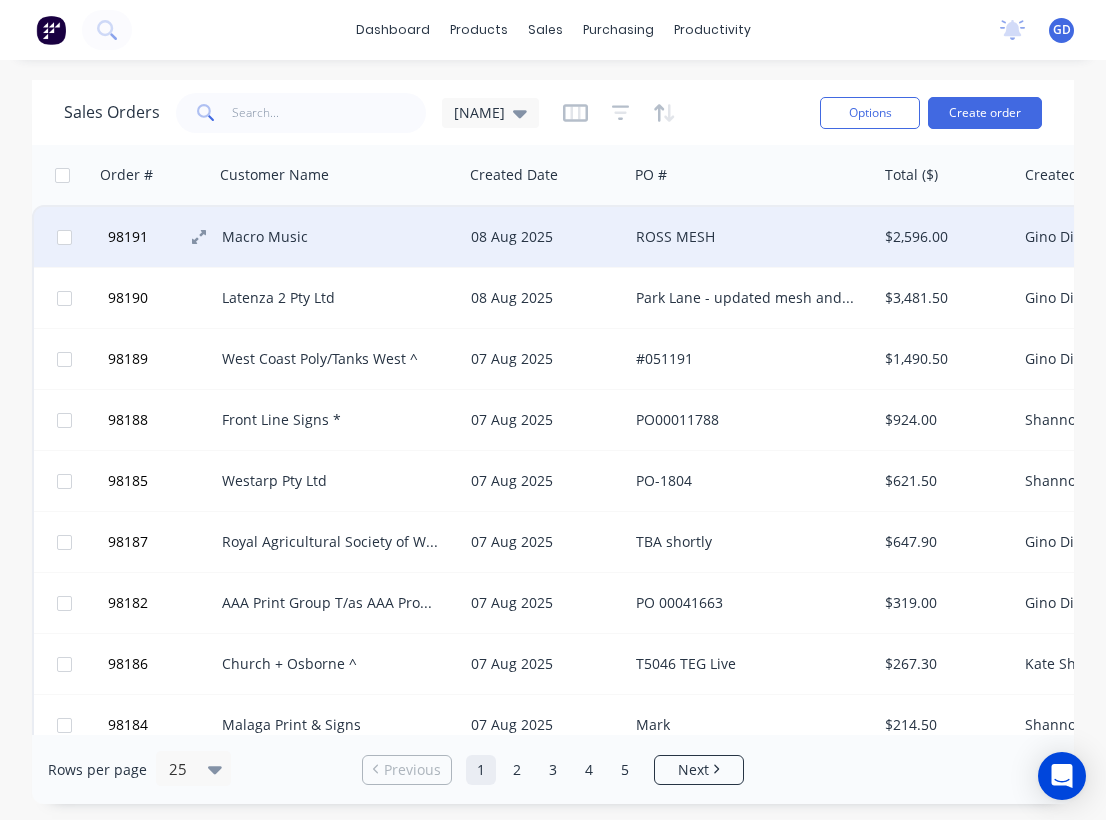 click on "98191" at bounding box center (128, 237) 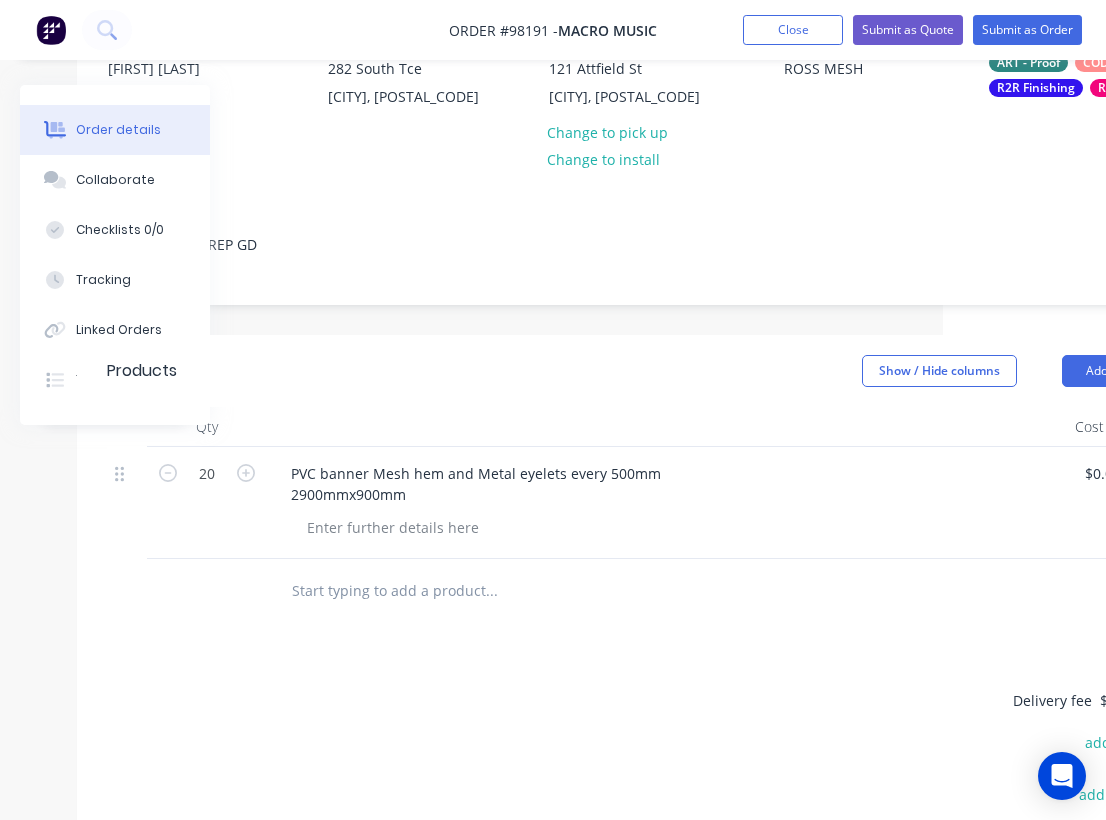 scroll, scrollTop: 225, scrollLeft: 302, axis: both 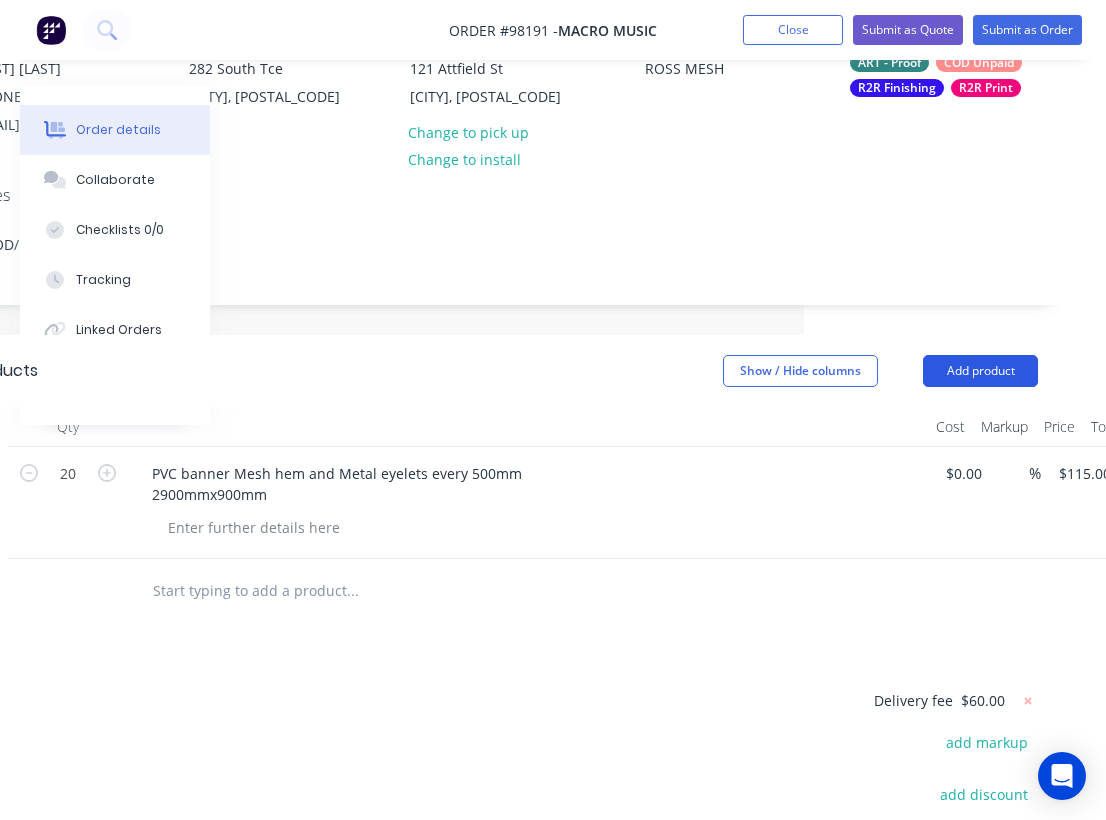click on "Add product" at bounding box center (980, 371) 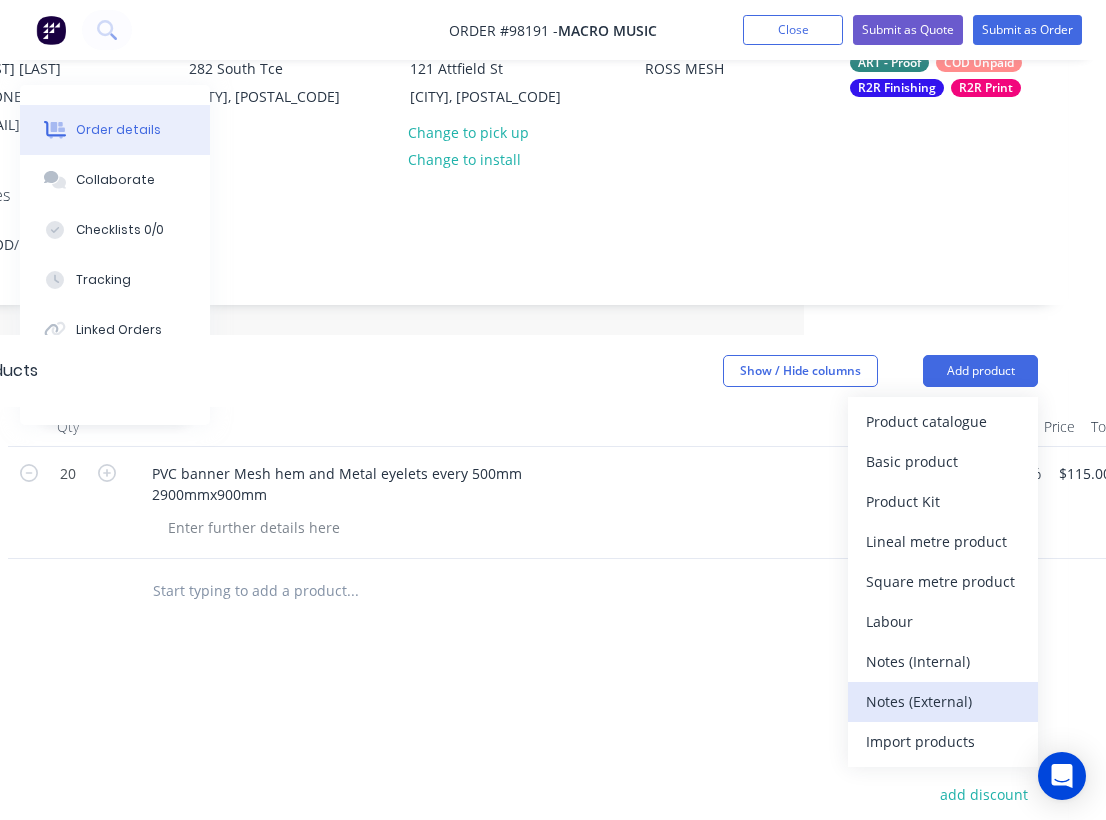 click on "Notes (External)" at bounding box center (943, 701) 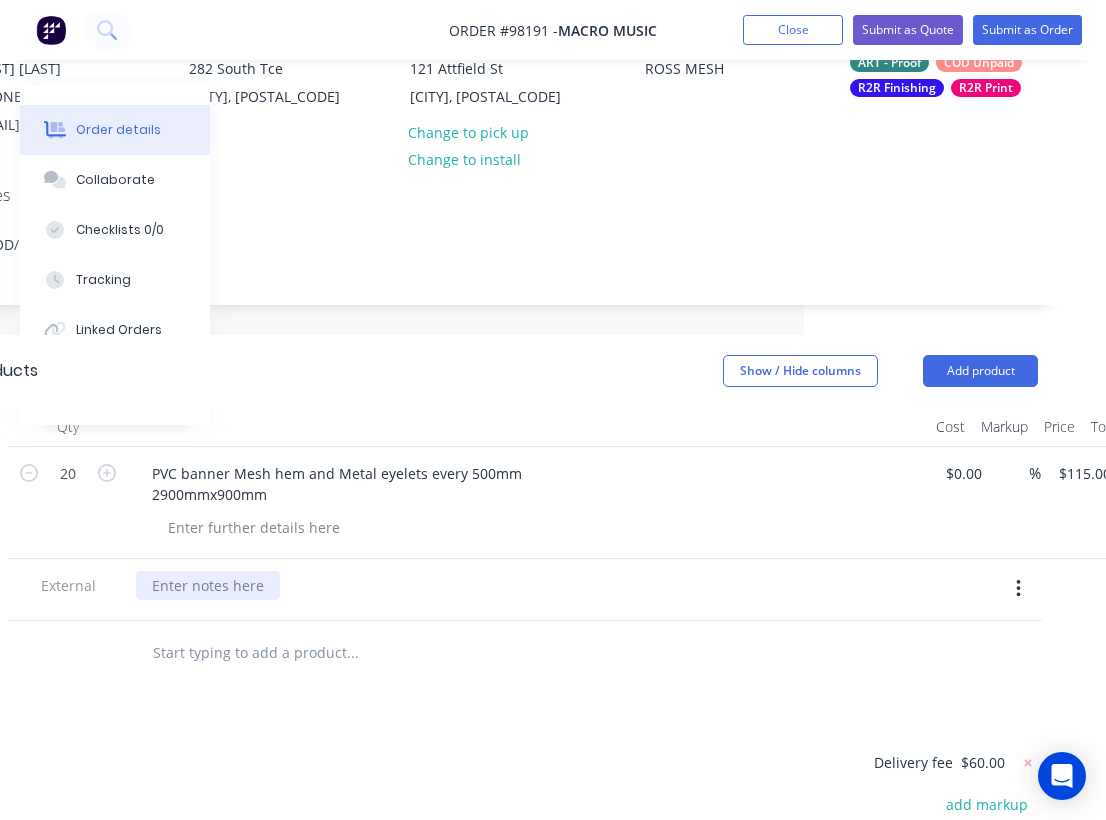 click at bounding box center [208, 585] 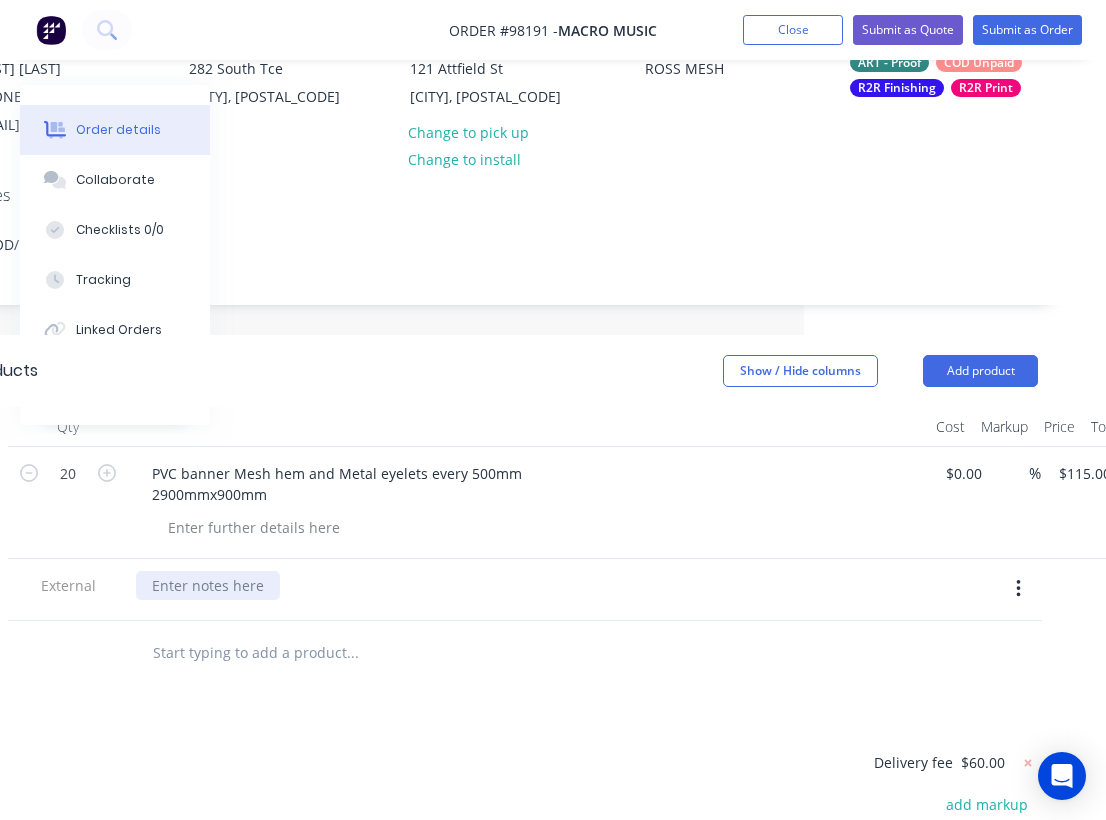 paste 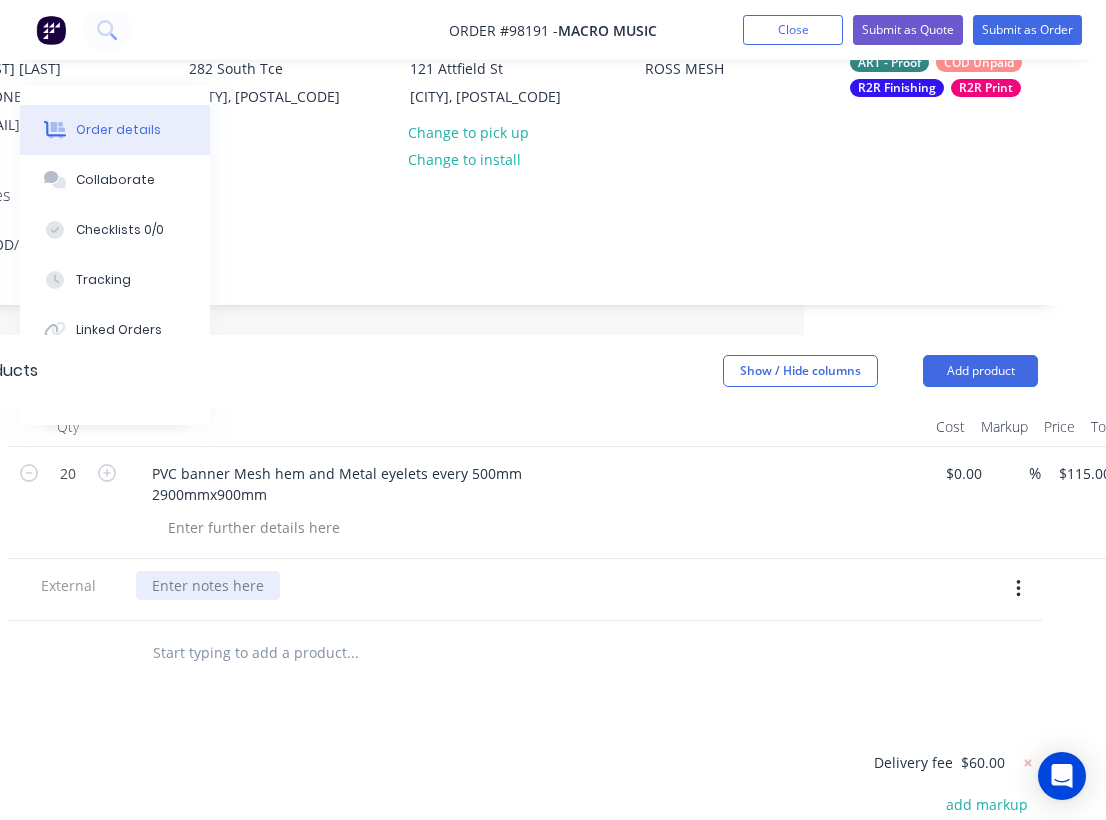 type 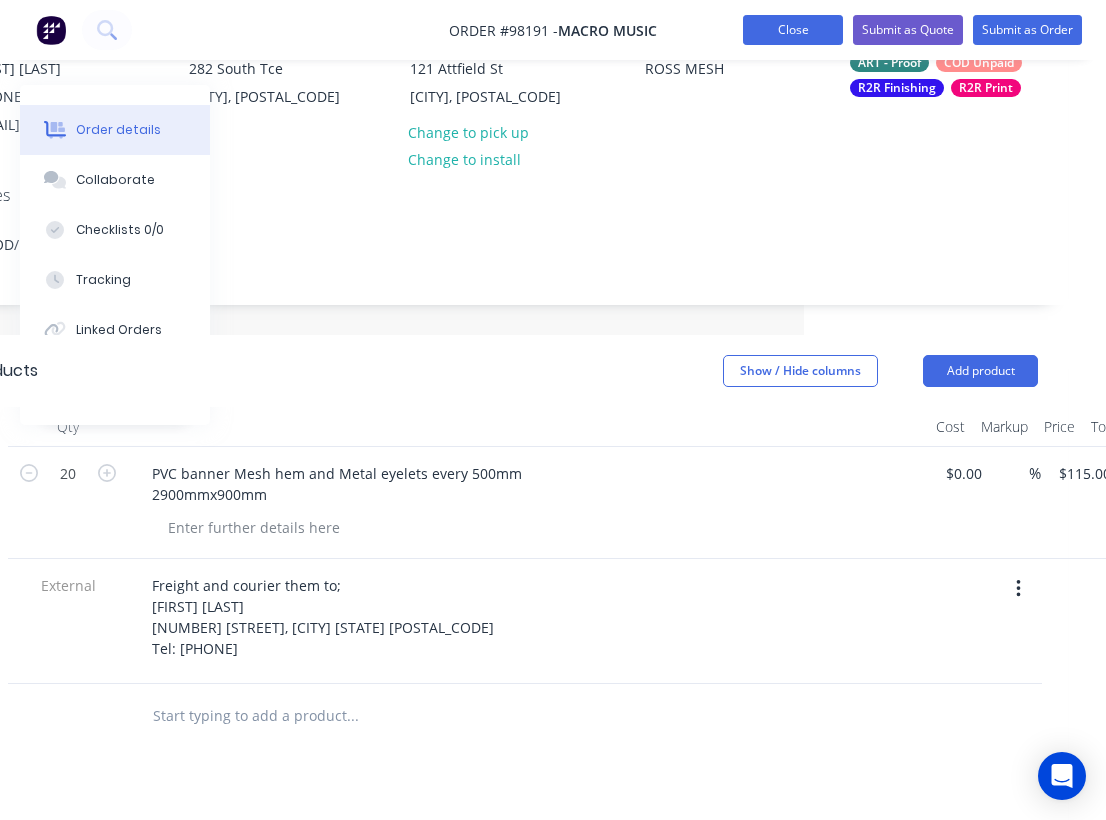 click on "Close" at bounding box center [793, 30] 